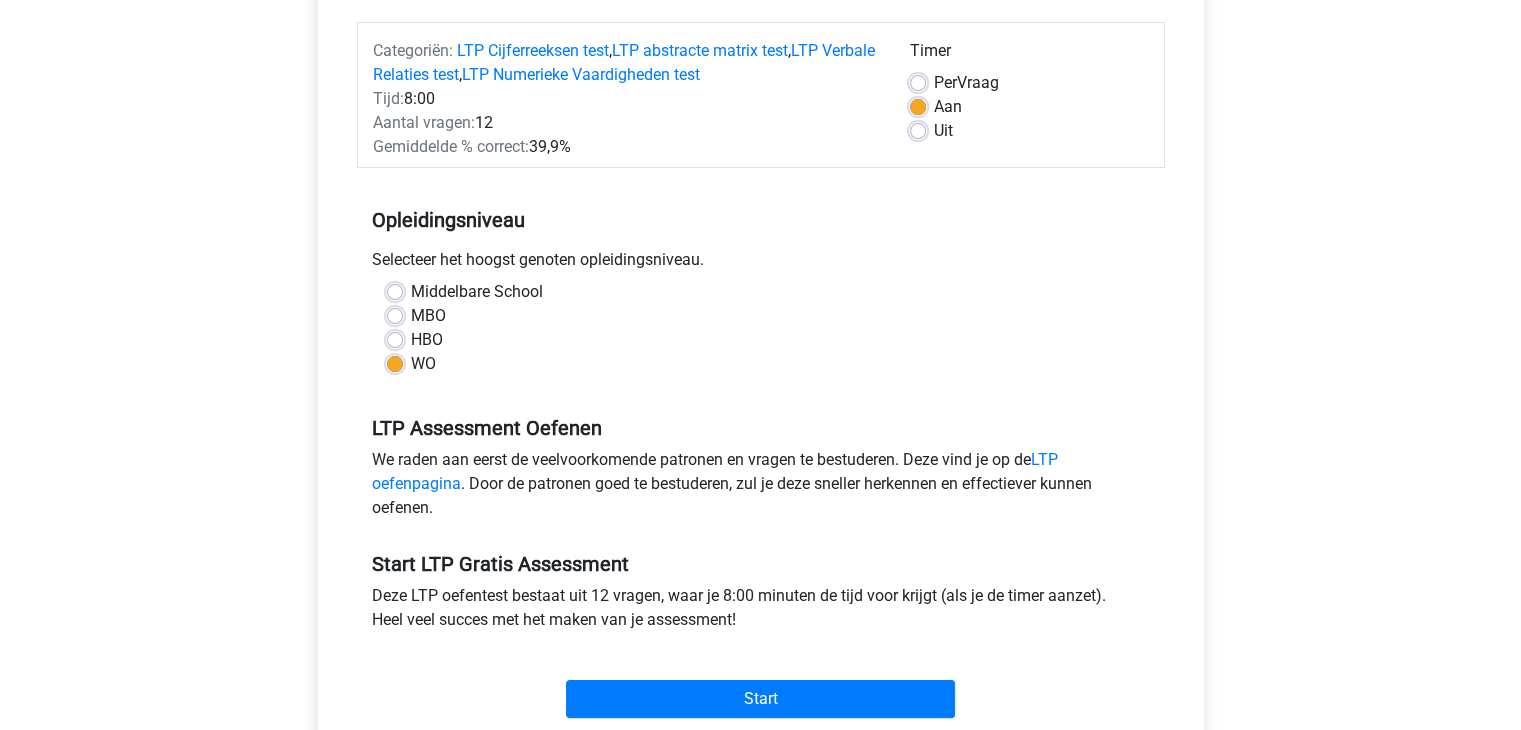 scroll, scrollTop: 0, scrollLeft: 0, axis: both 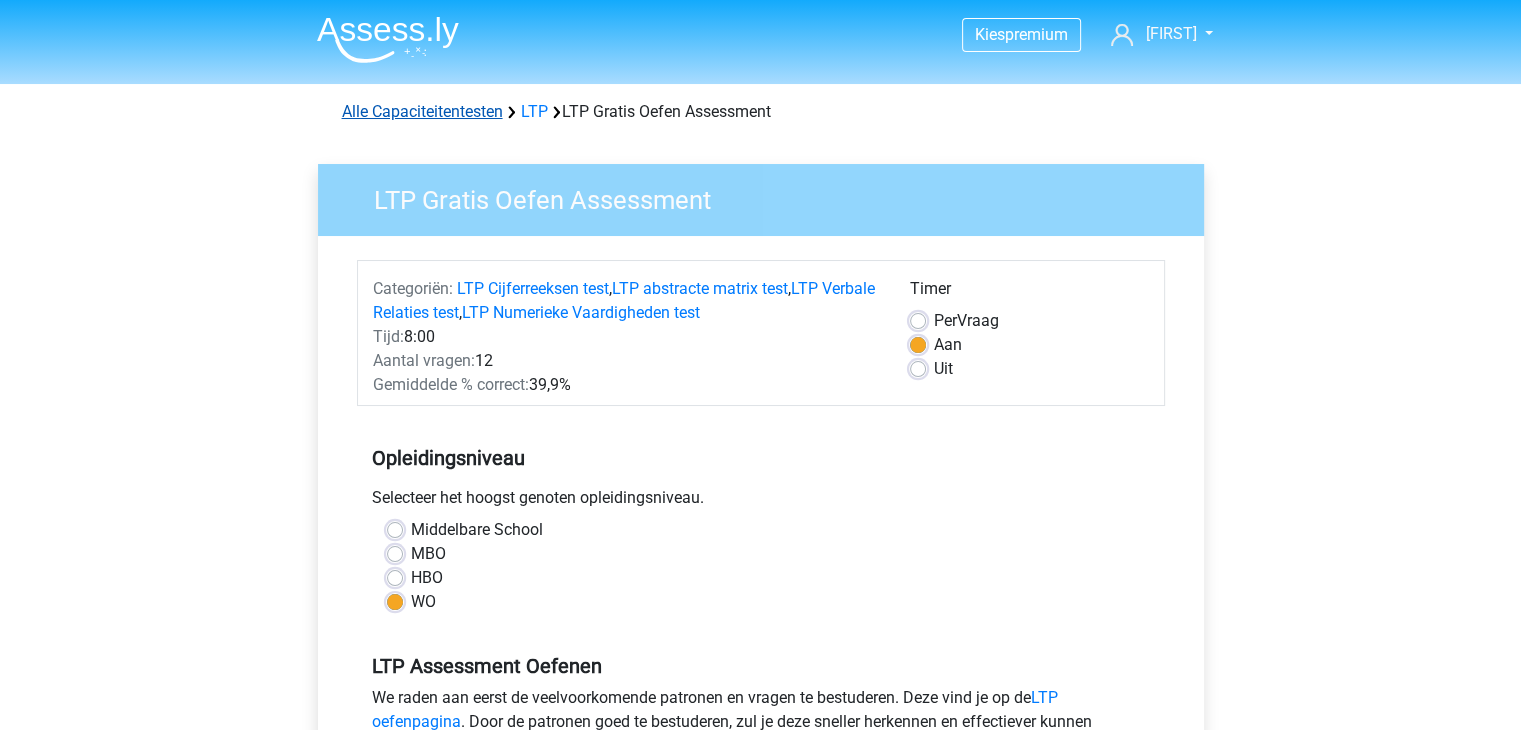 click on "Alle Capaciteitentesten" at bounding box center [422, 111] 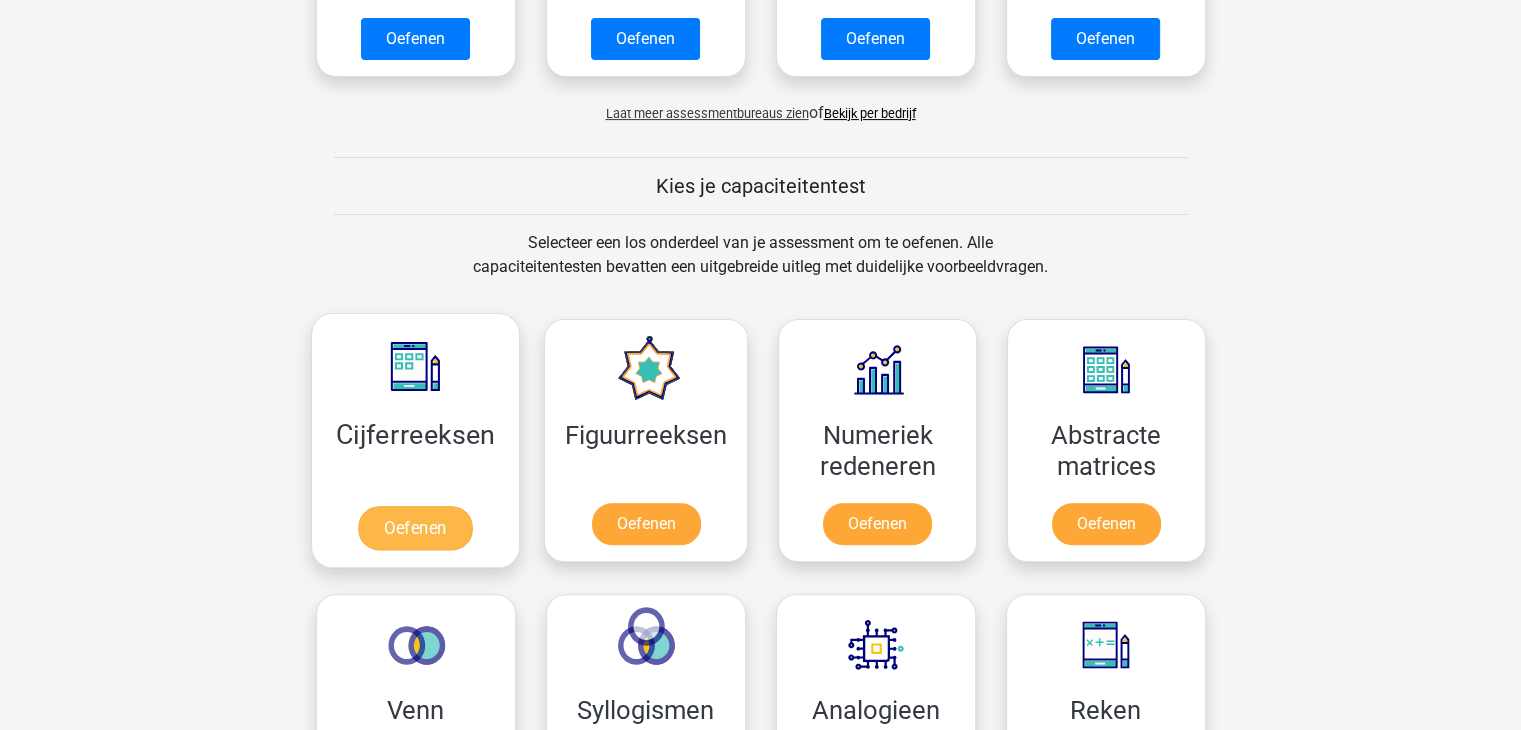 scroll, scrollTop: 348, scrollLeft: 0, axis: vertical 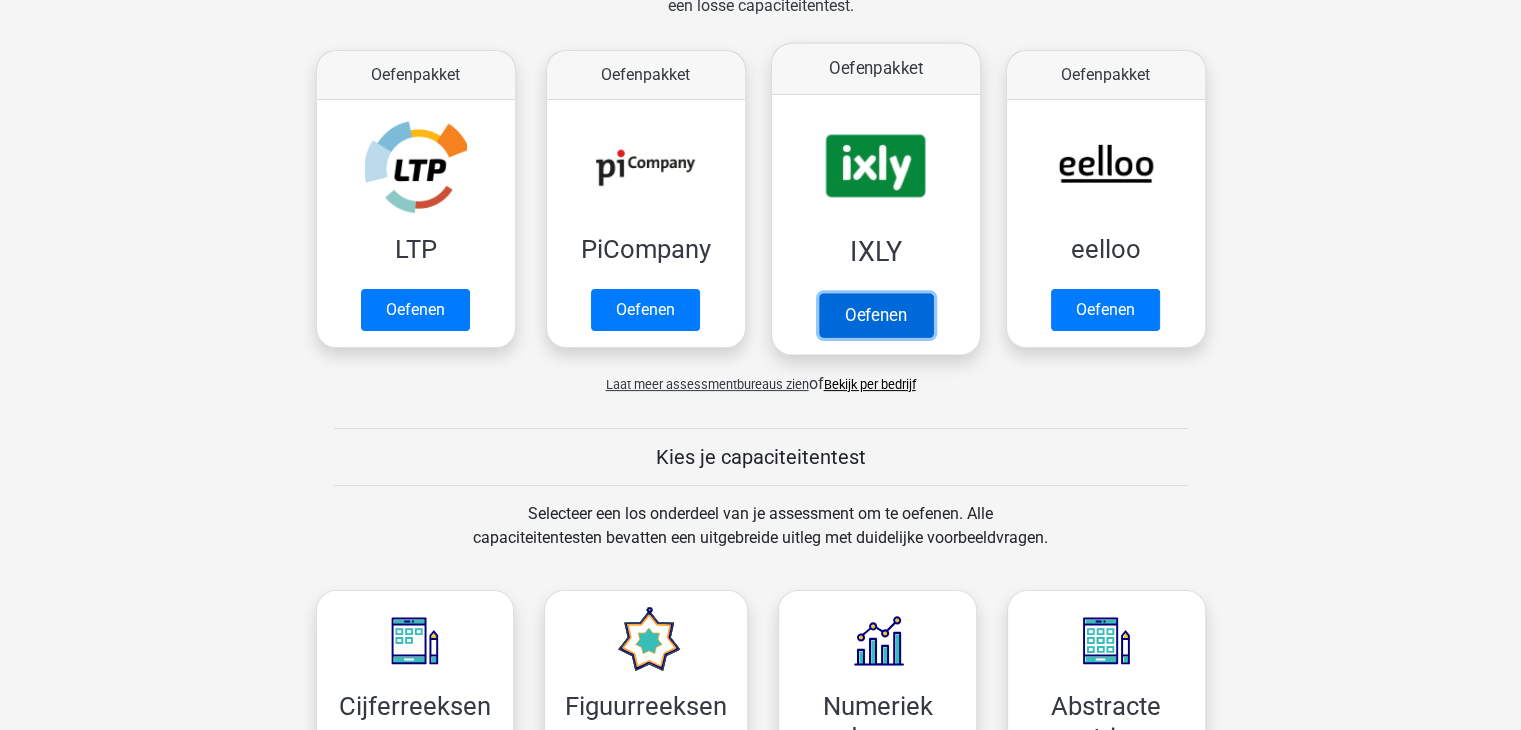 click on "Oefenen" at bounding box center (875, 315) 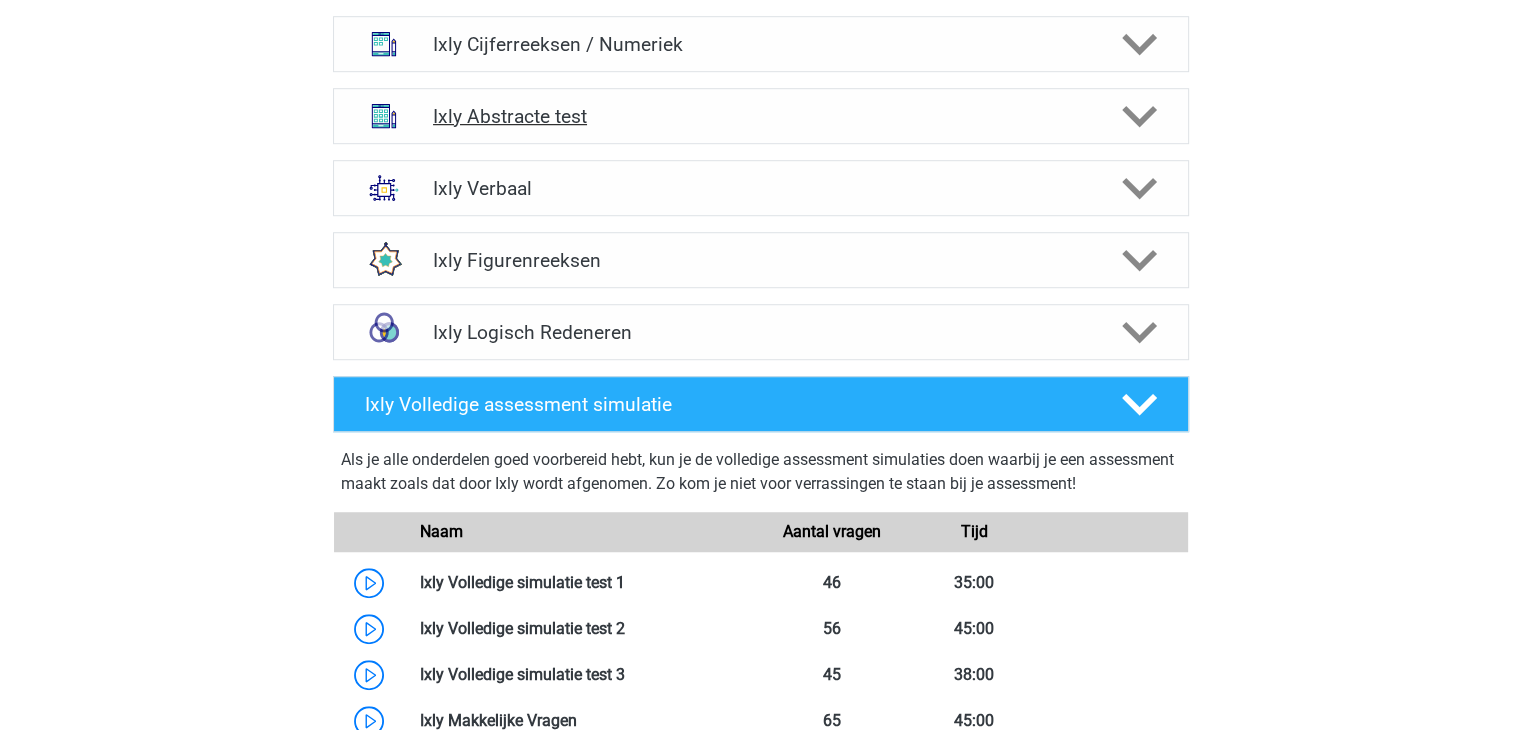scroll, scrollTop: 1400, scrollLeft: 0, axis: vertical 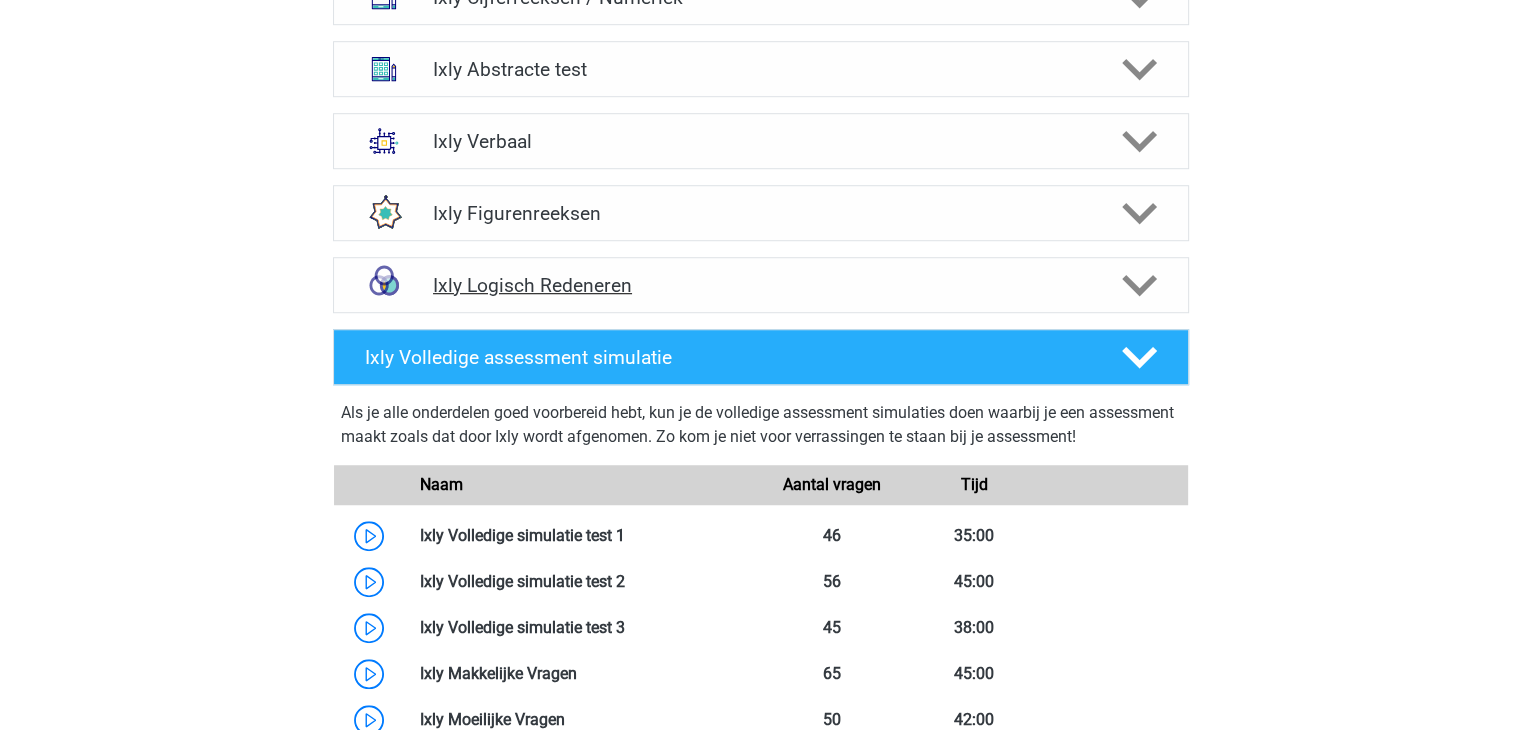 click 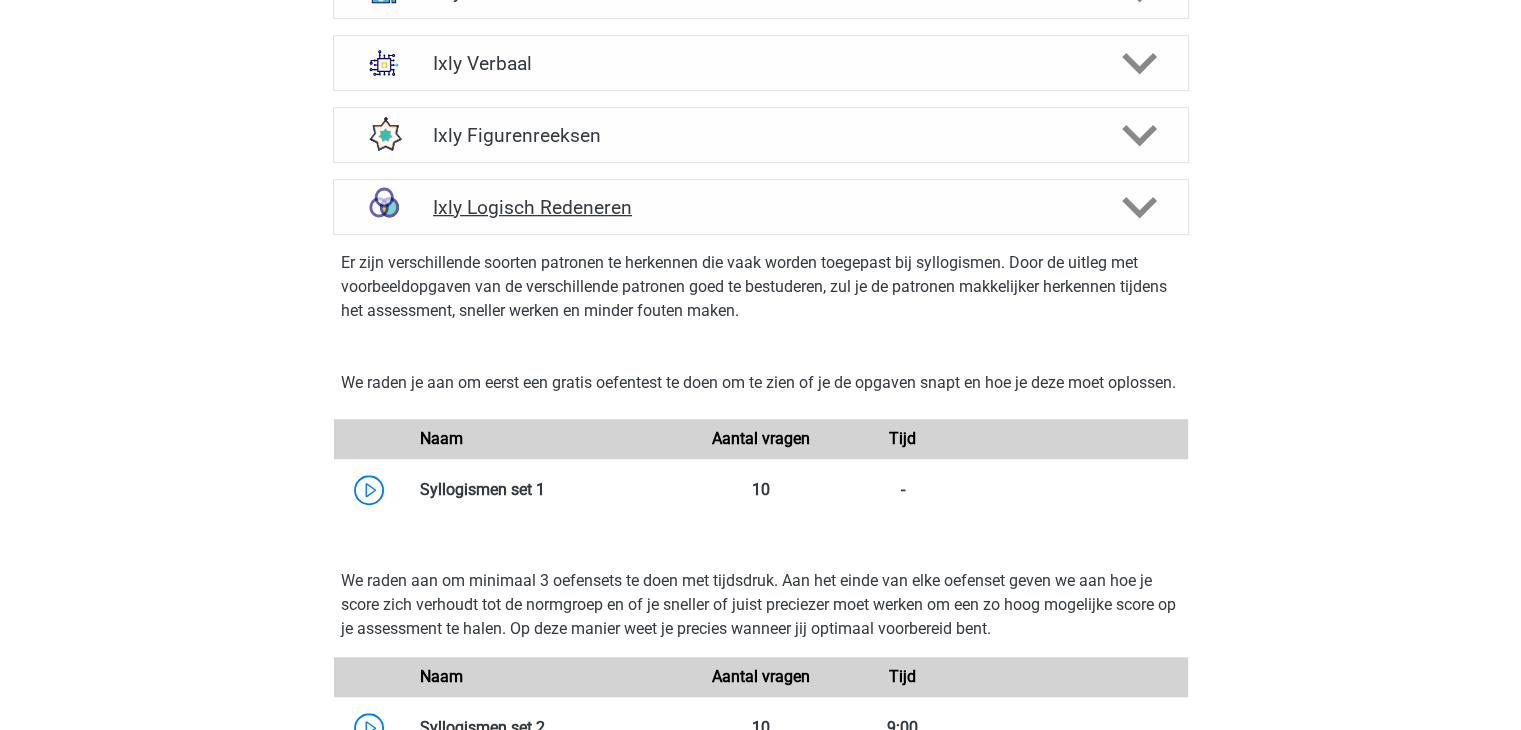 scroll, scrollTop: 1400, scrollLeft: 0, axis: vertical 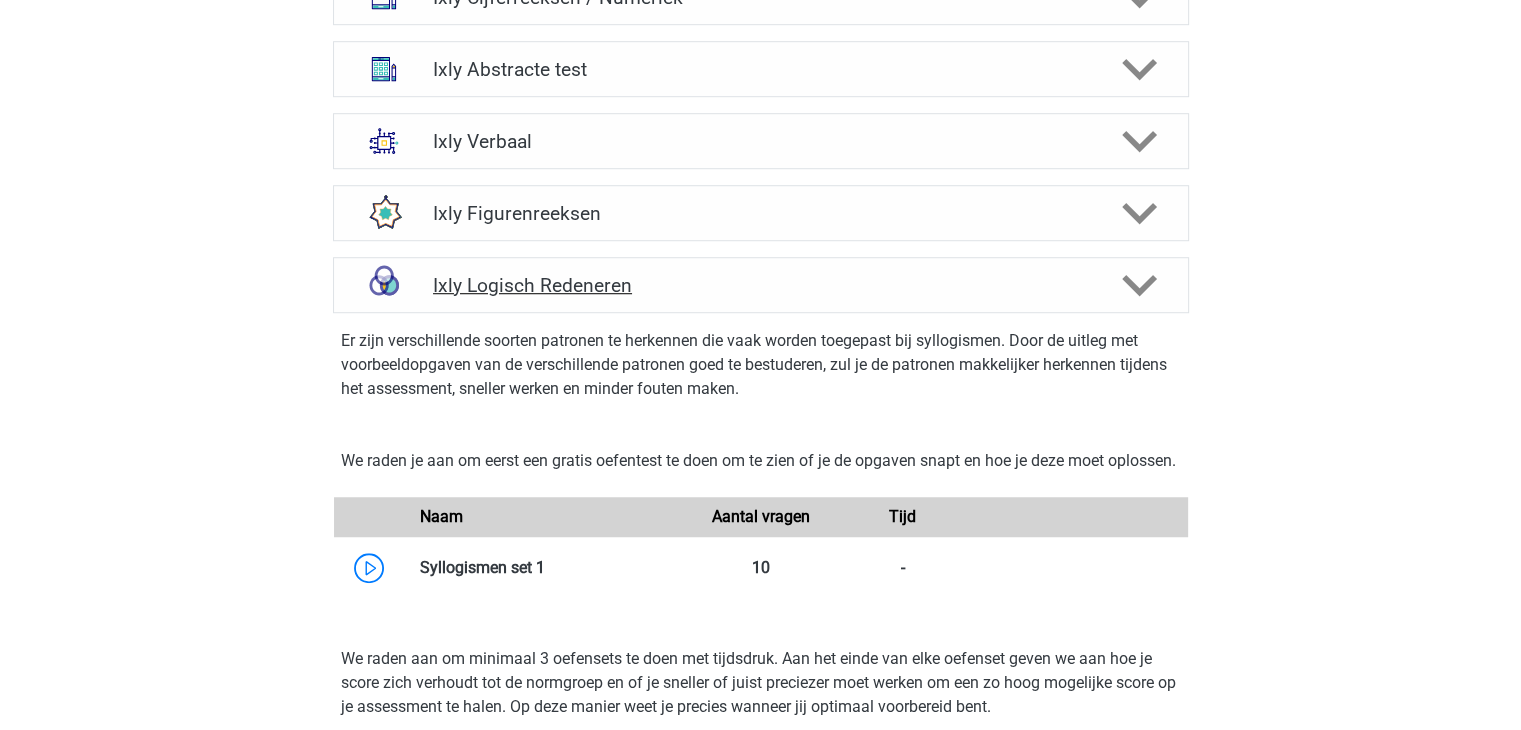 click 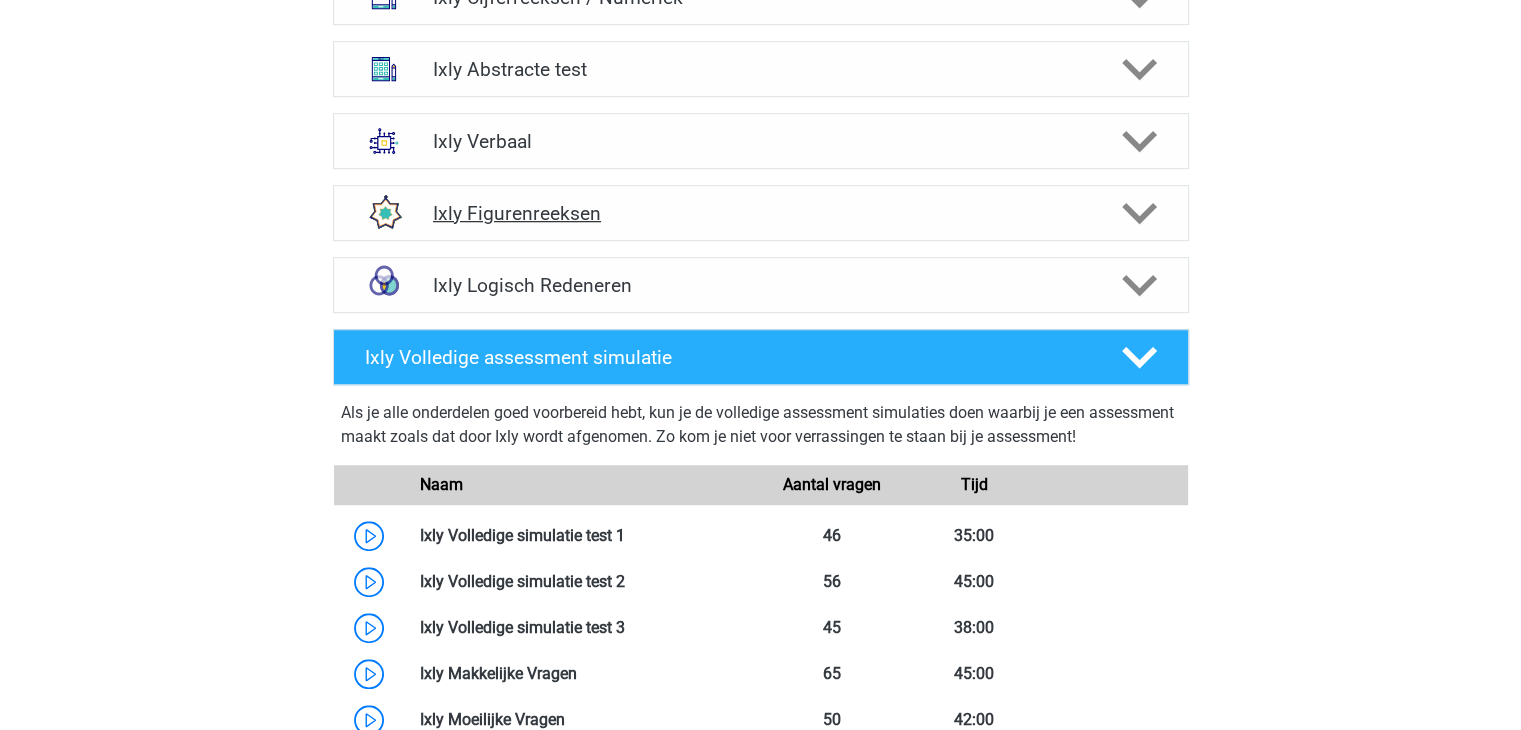 click 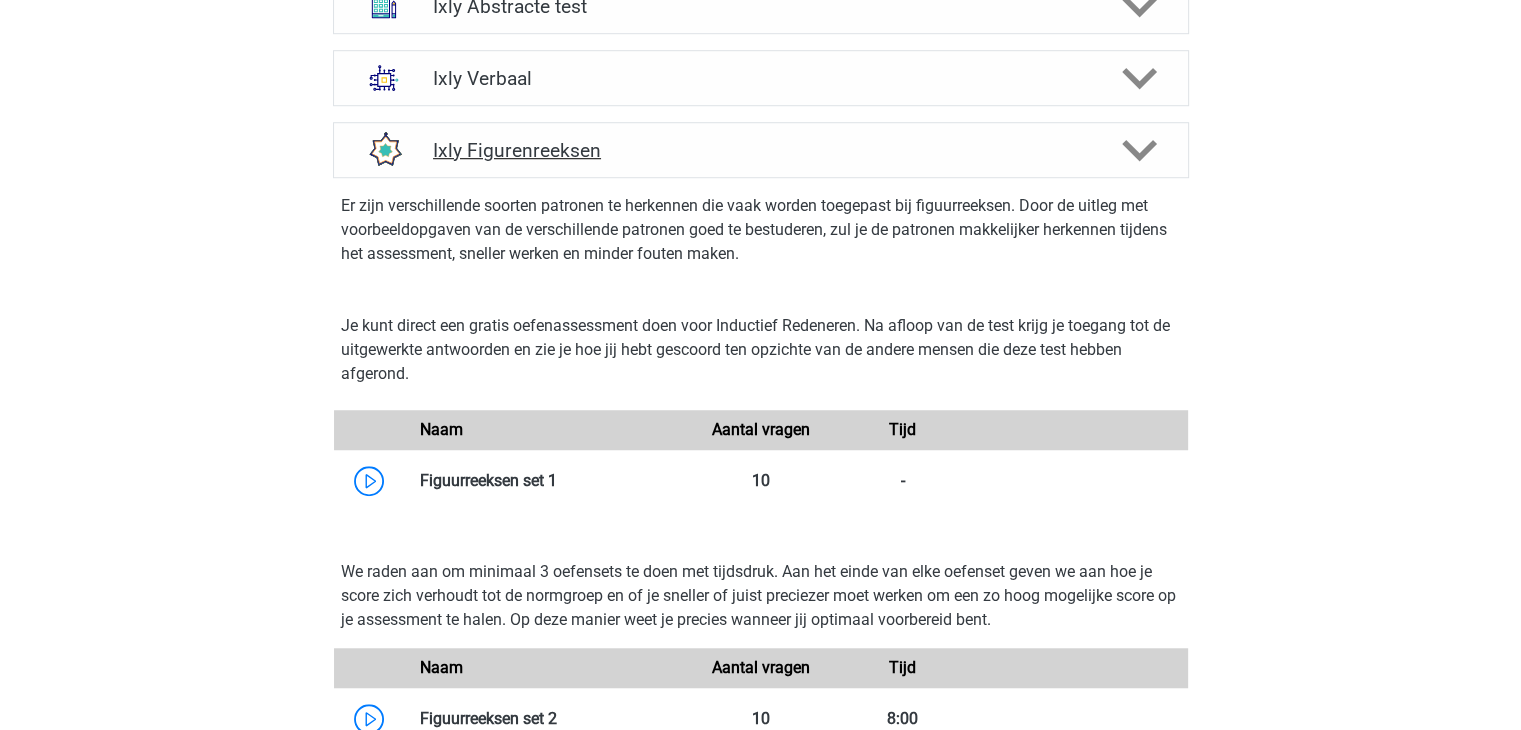 scroll, scrollTop: 1400, scrollLeft: 0, axis: vertical 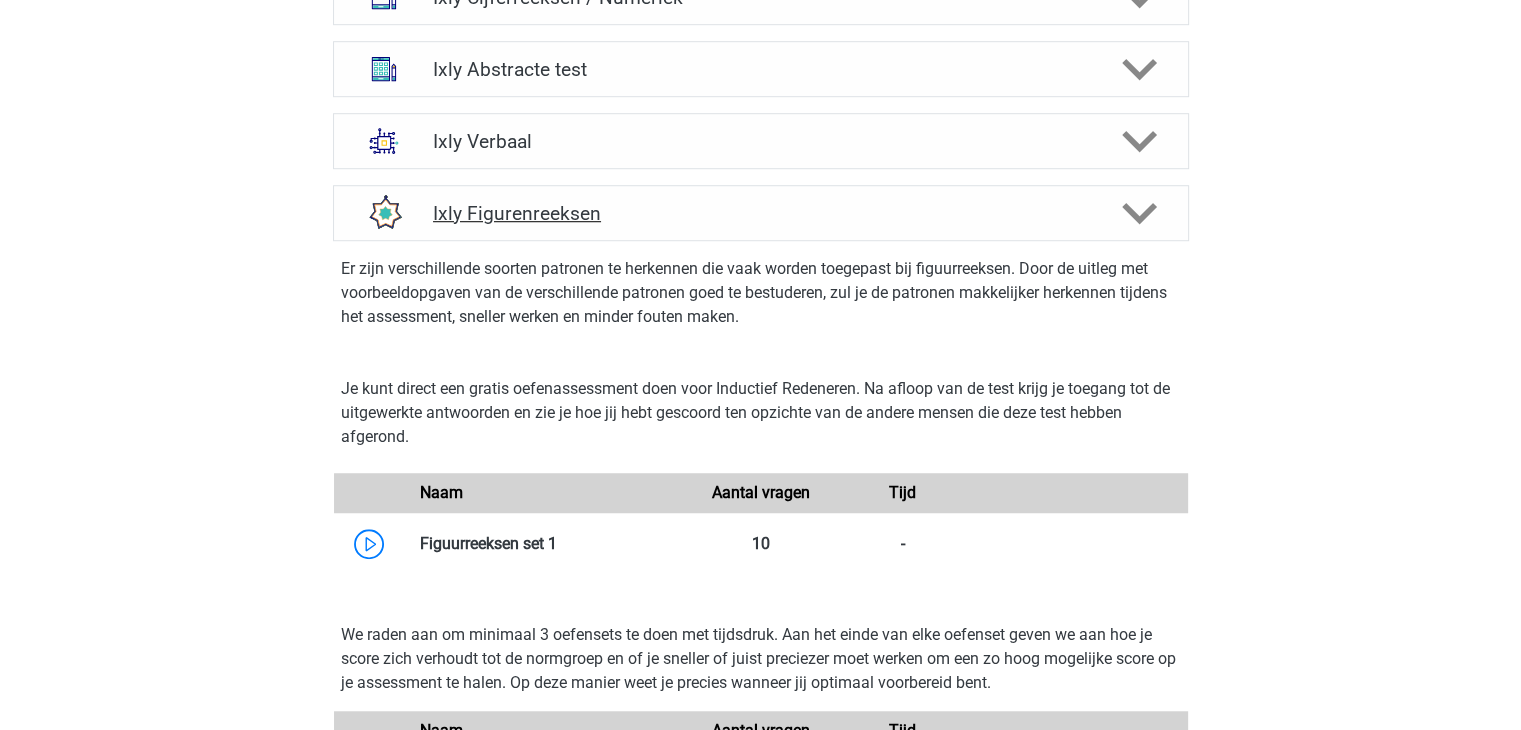 click 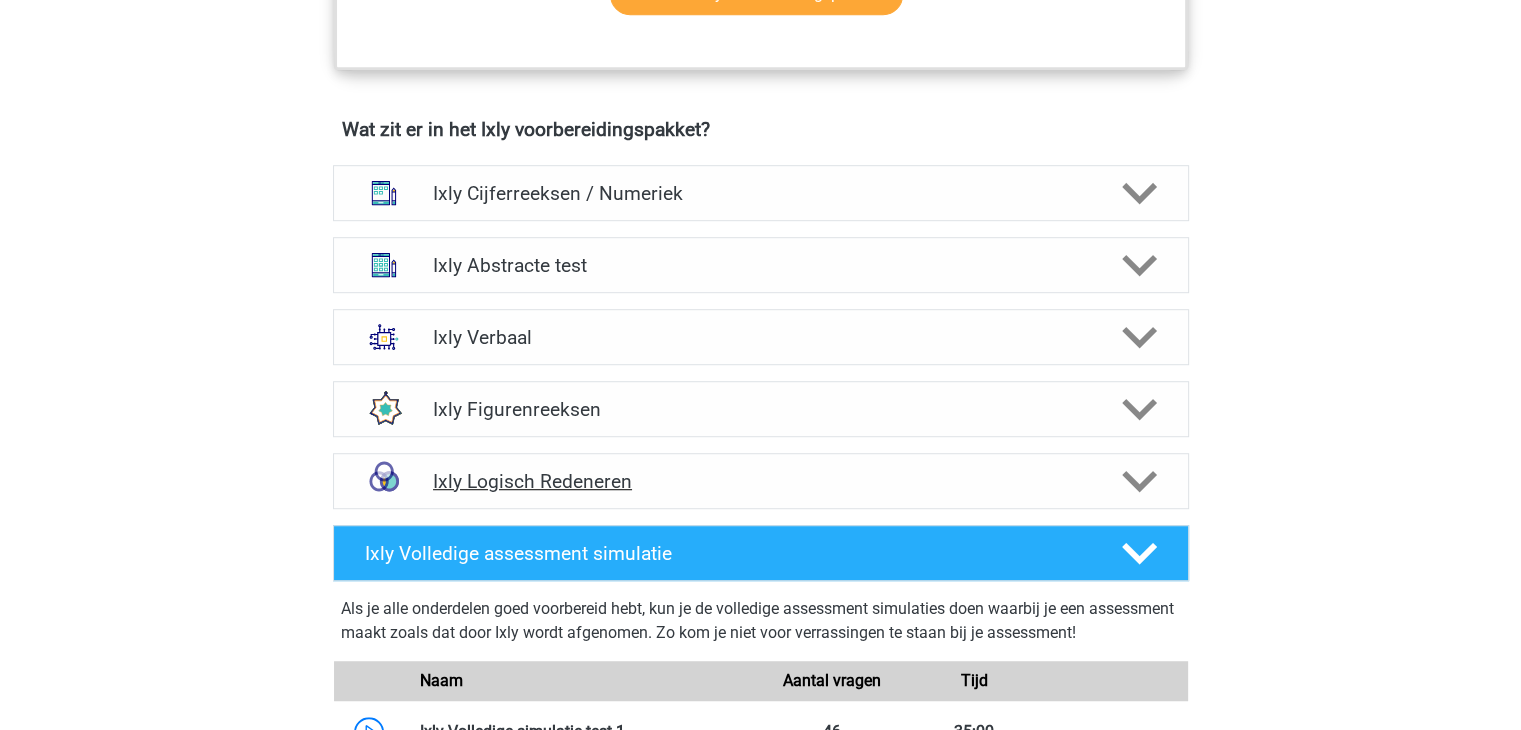 scroll, scrollTop: 1200, scrollLeft: 0, axis: vertical 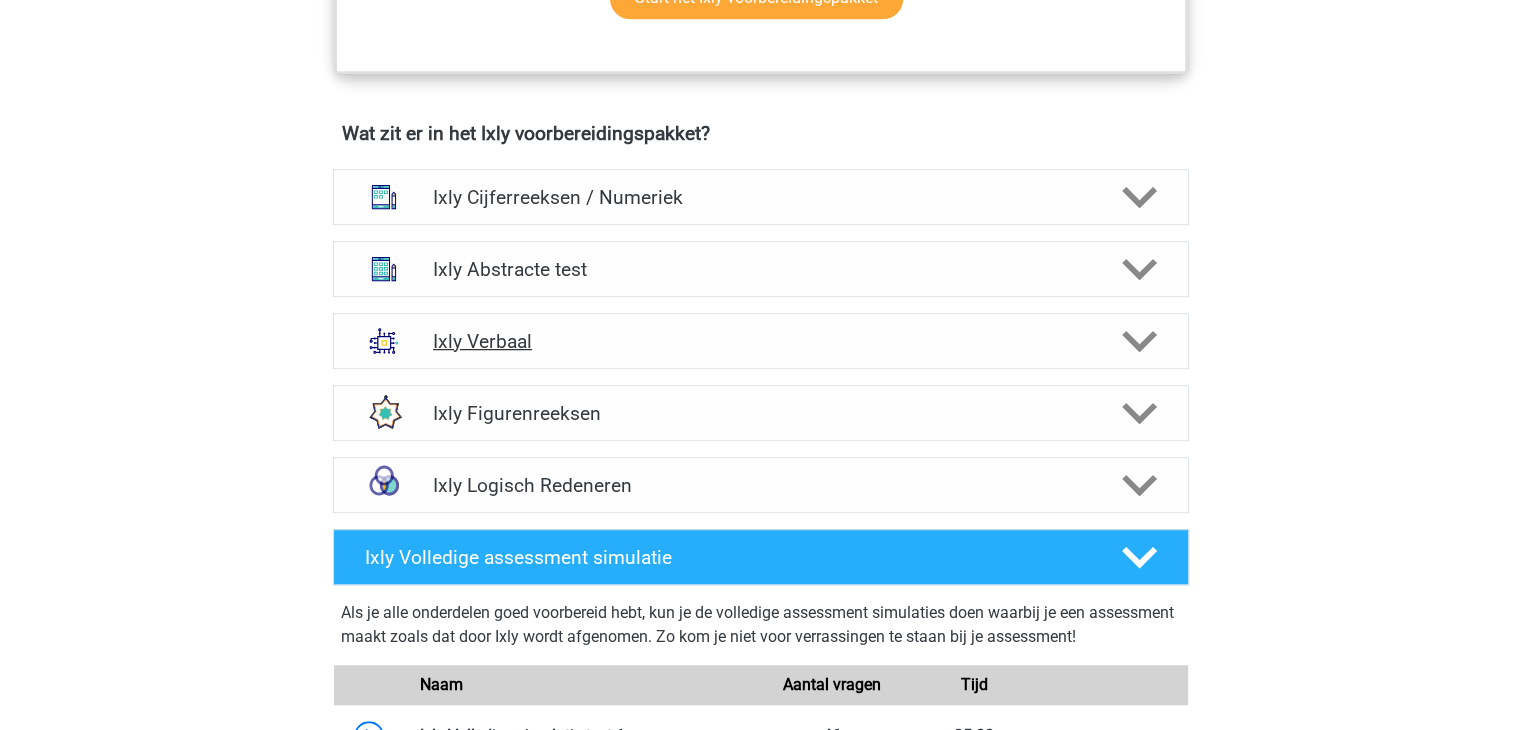 click 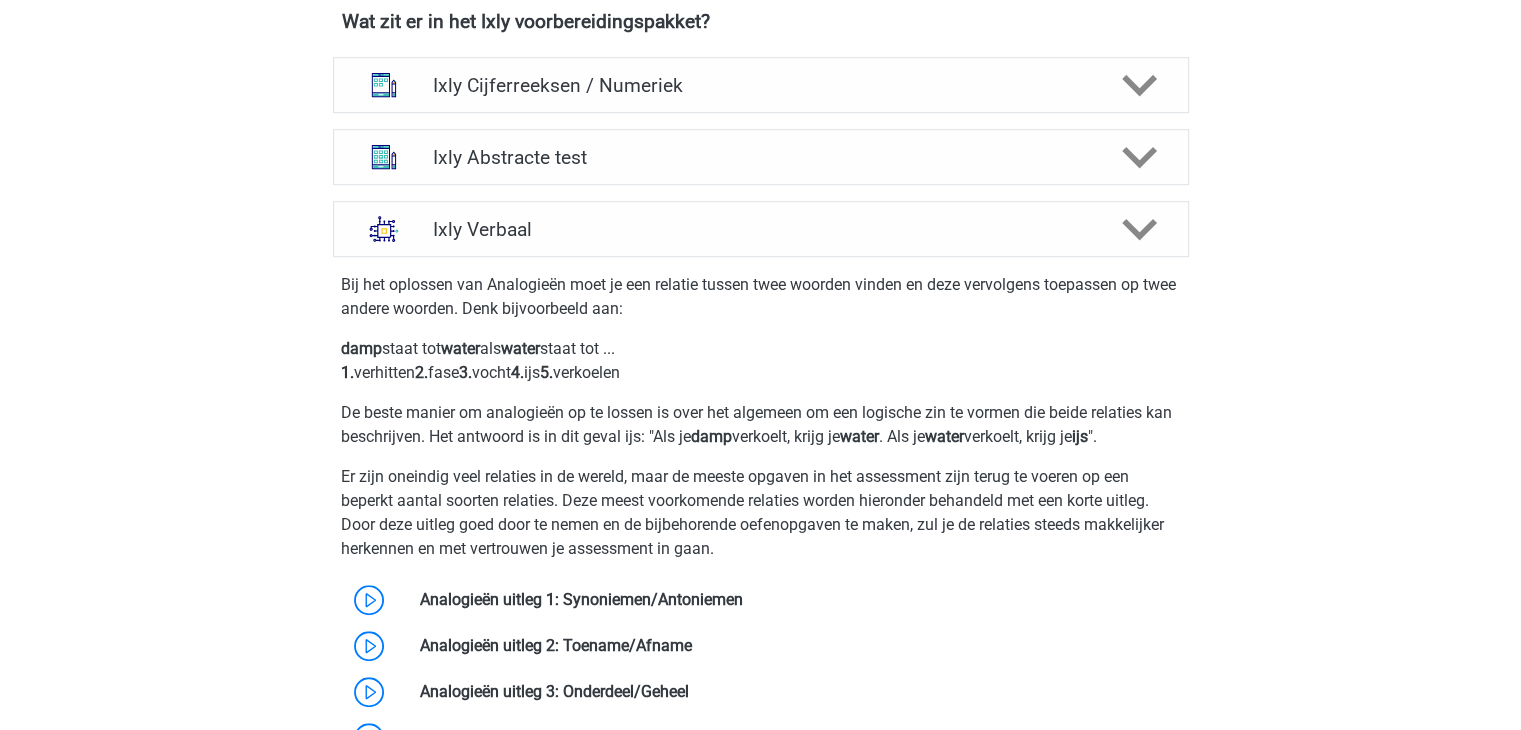 scroll, scrollTop: 1300, scrollLeft: 0, axis: vertical 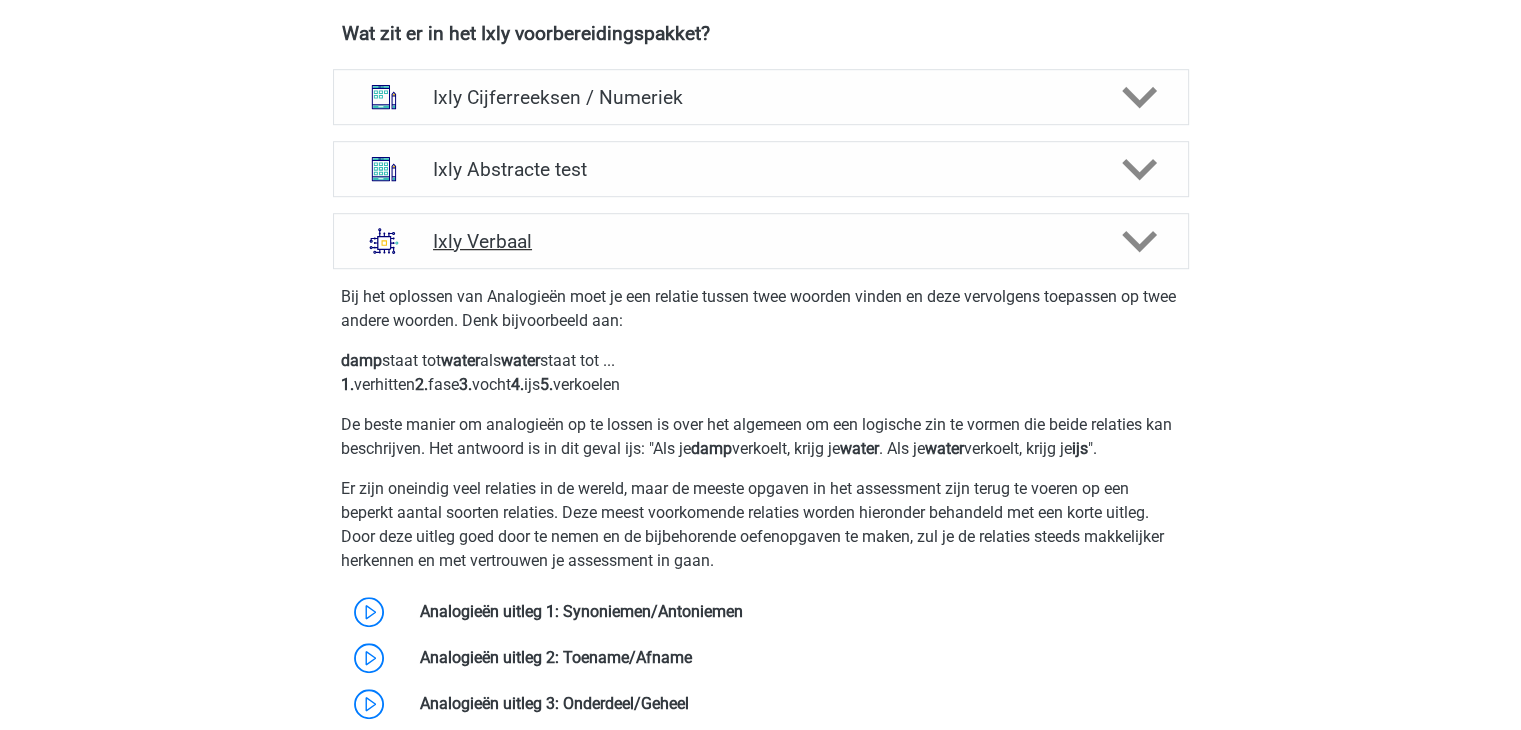 click 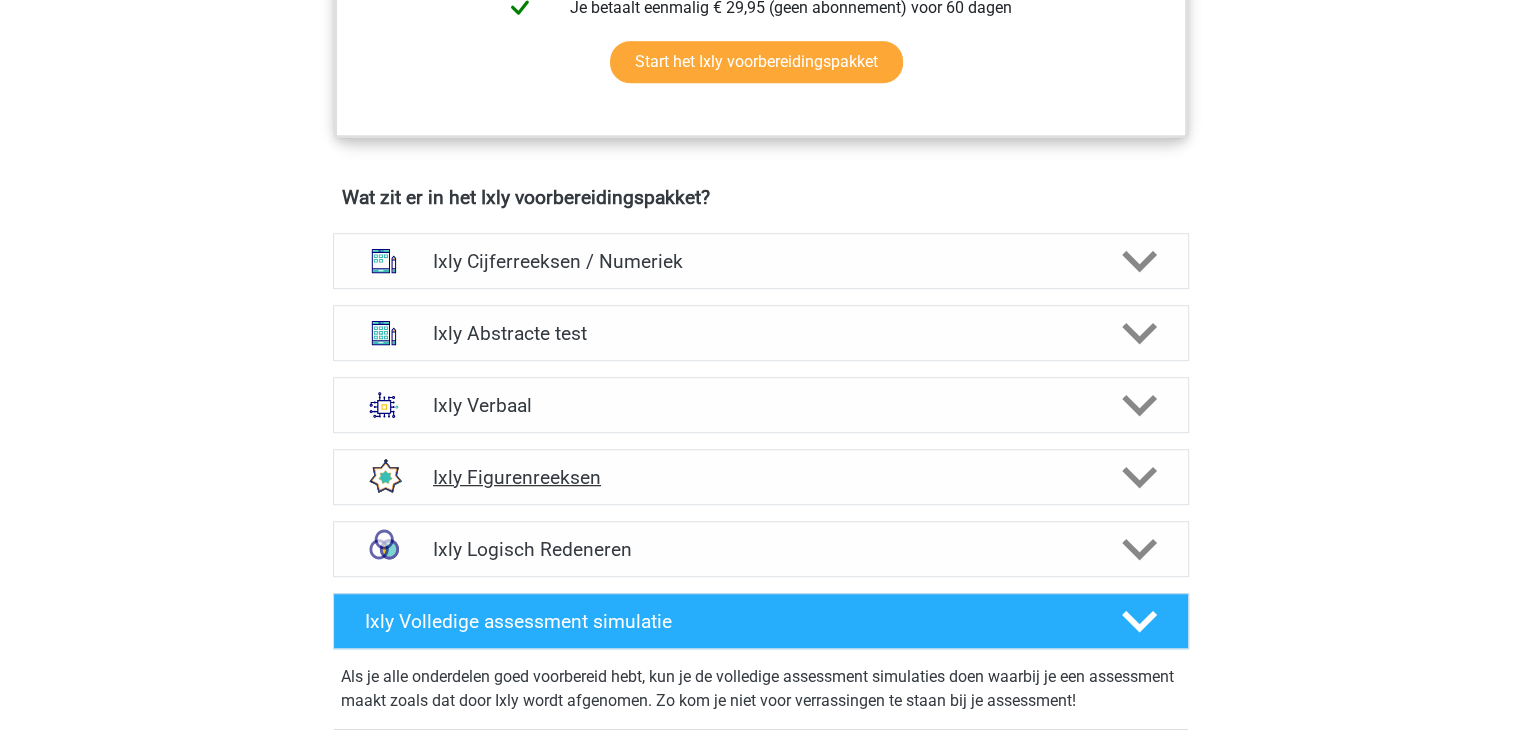 scroll, scrollTop: 1100, scrollLeft: 0, axis: vertical 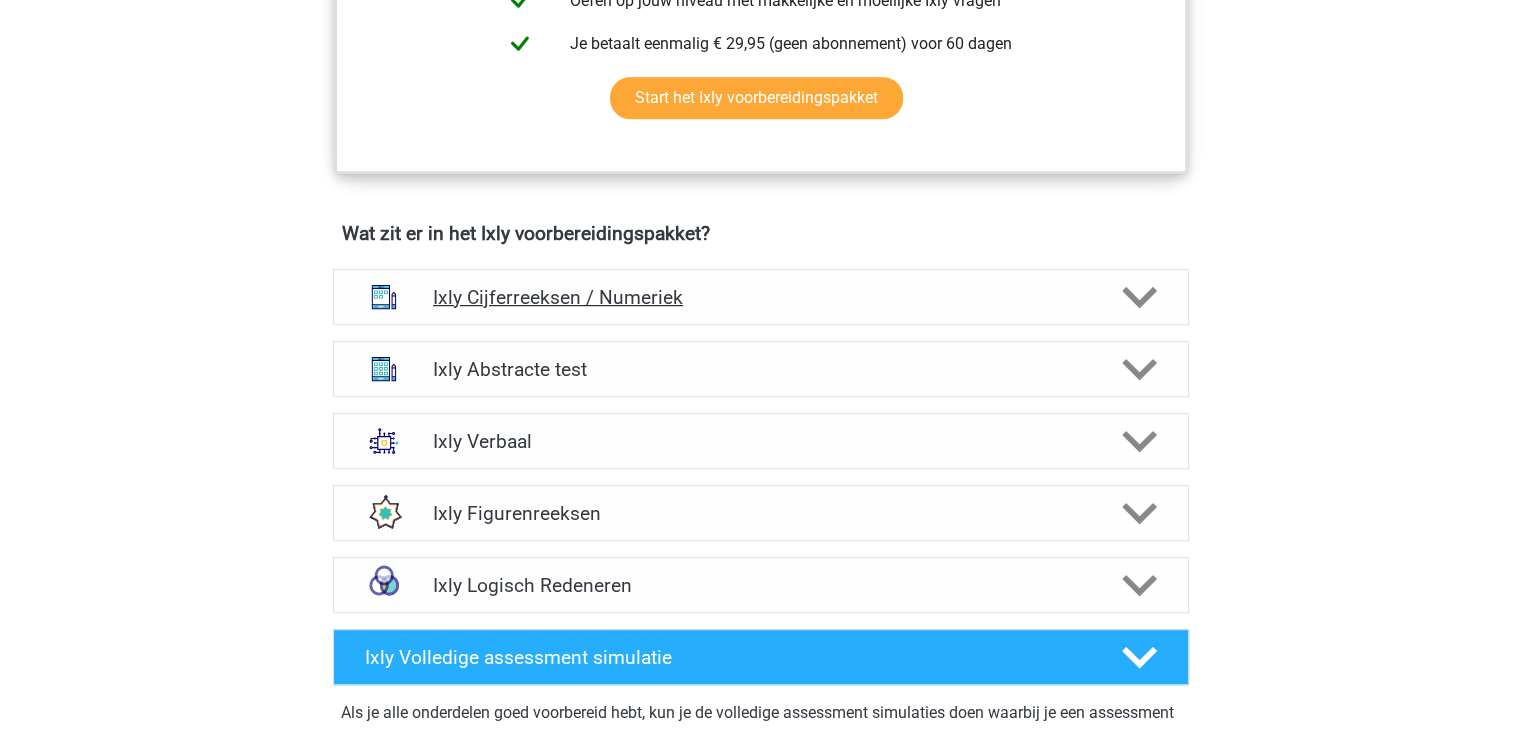 click 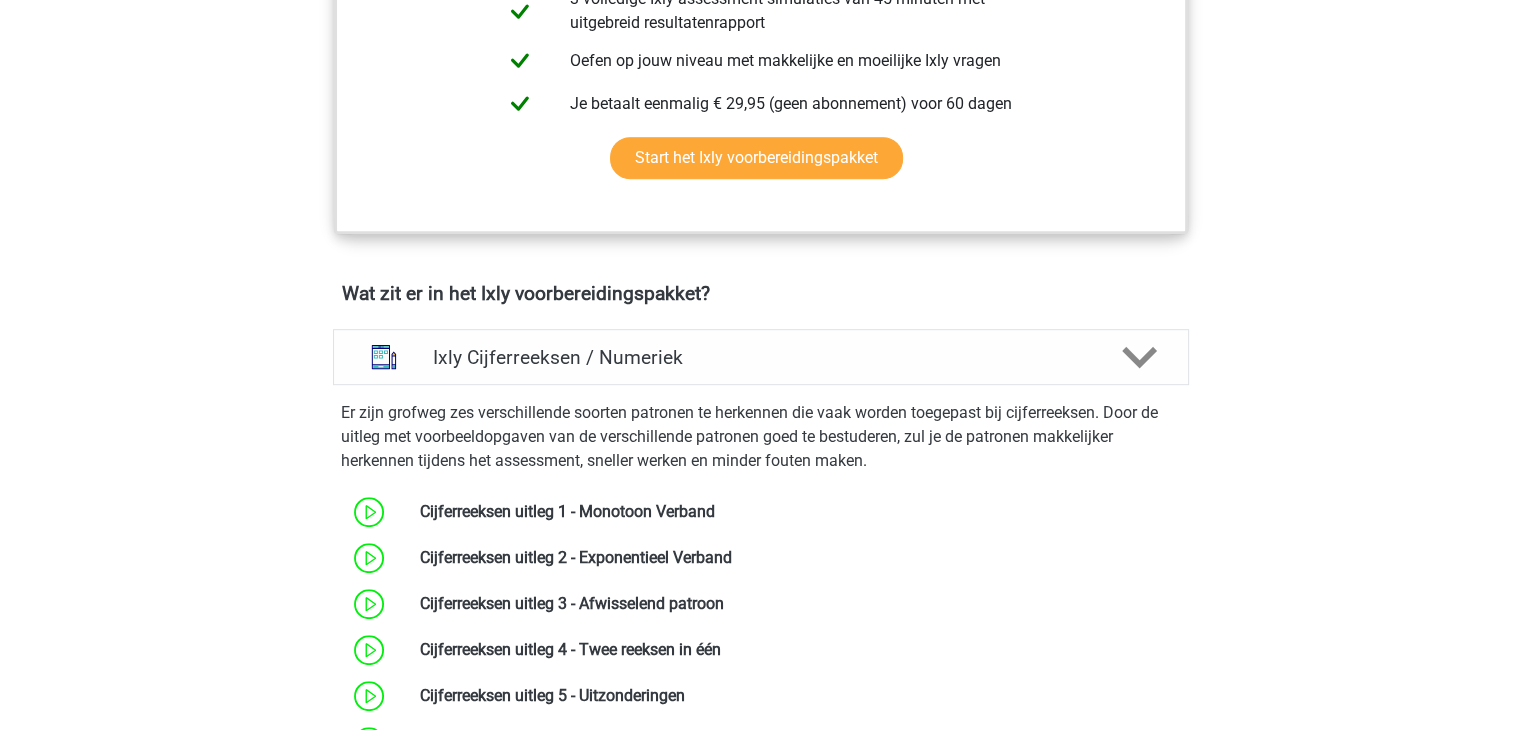 scroll, scrollTop: 1000, scrollLeft: 0, axis: vertical 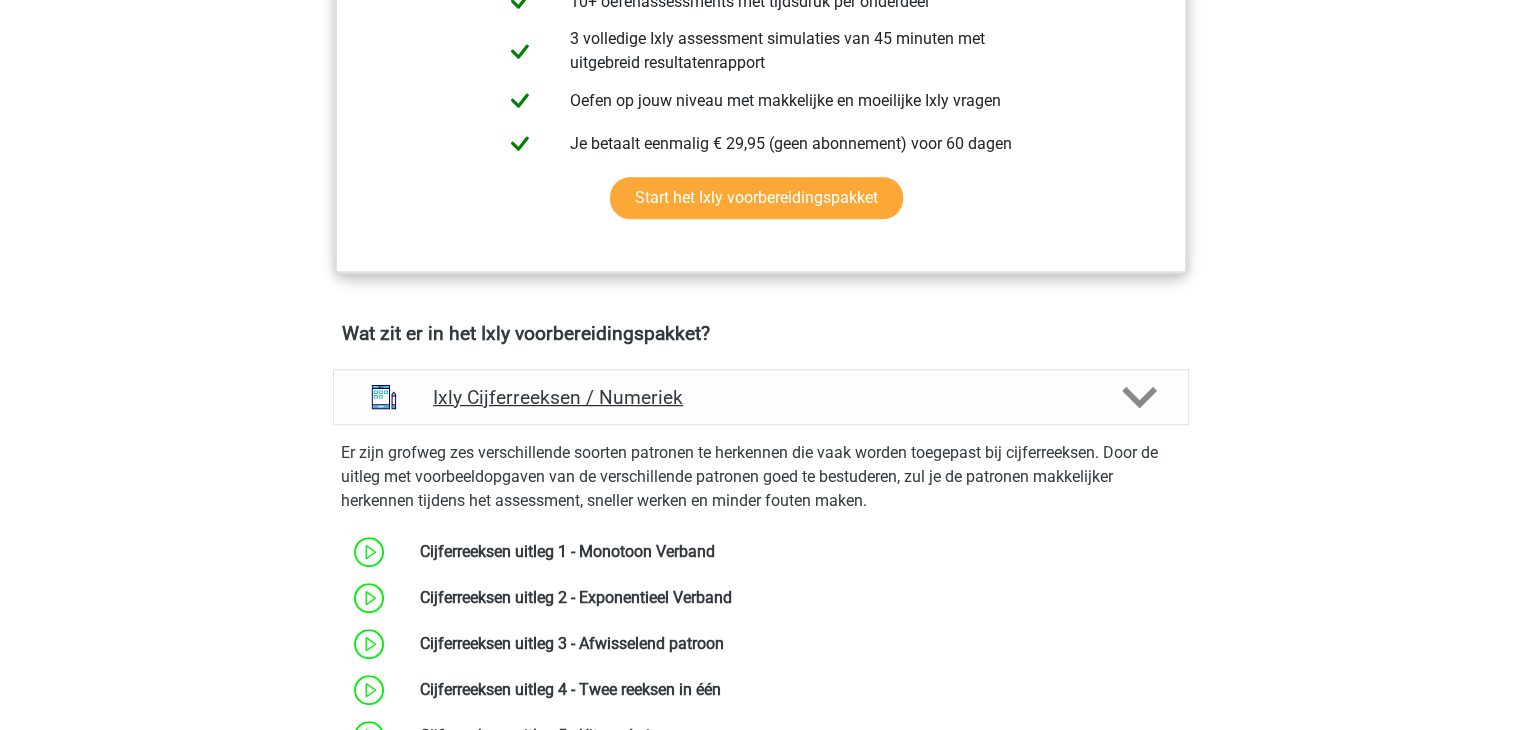 click 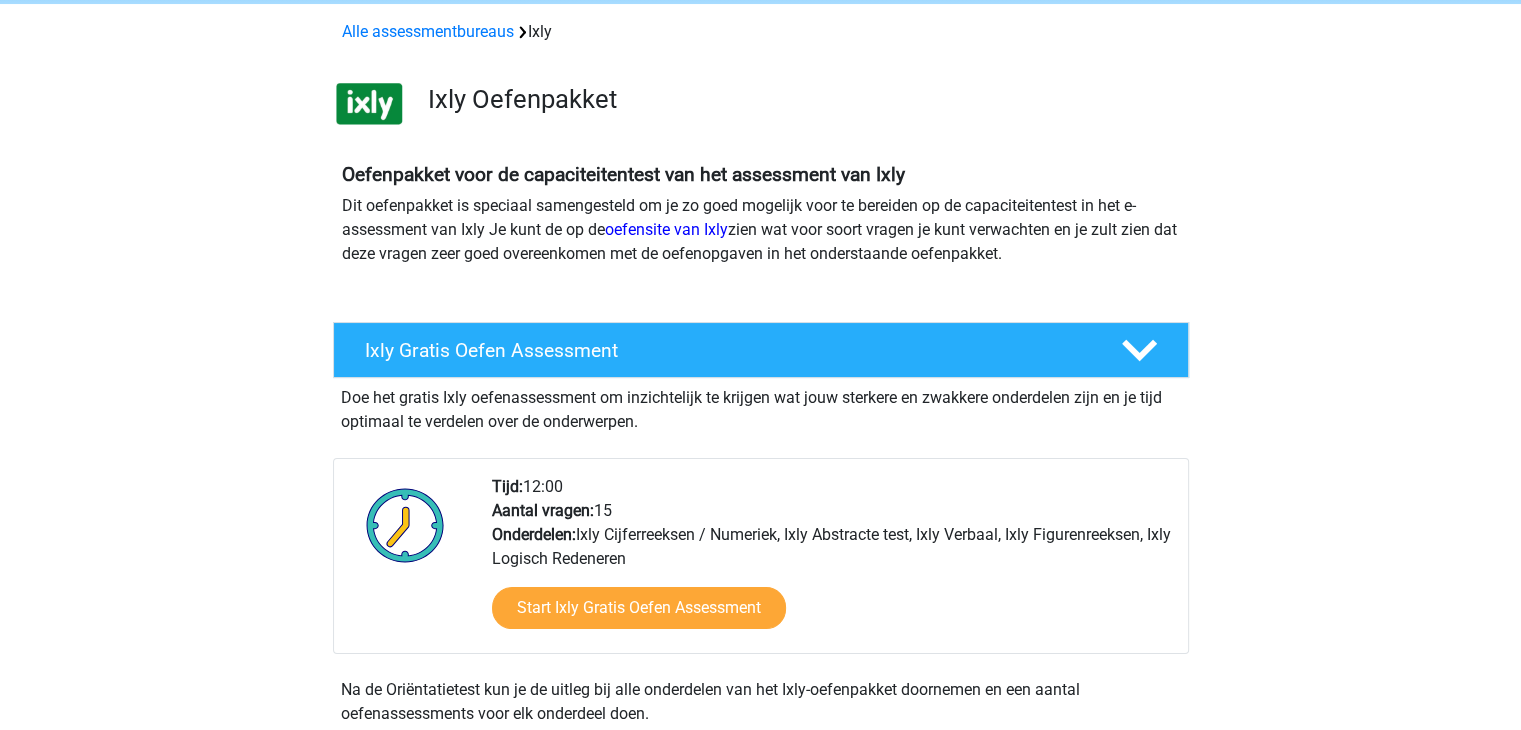 scroll, scrollTop: 0, scrollLeft: 0, axis: both 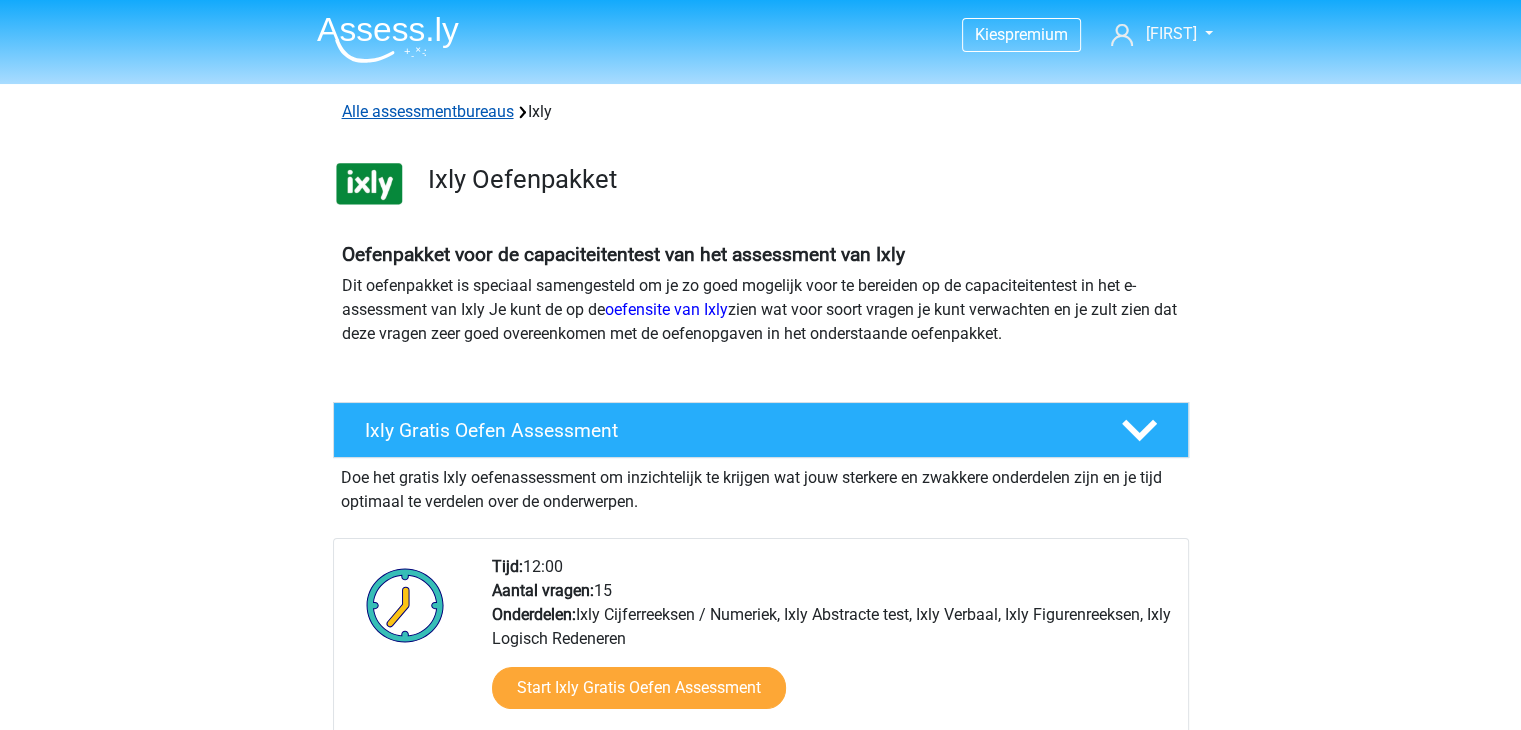 click on "Alle assessmentbureaus" at bounding box center (428, 111) 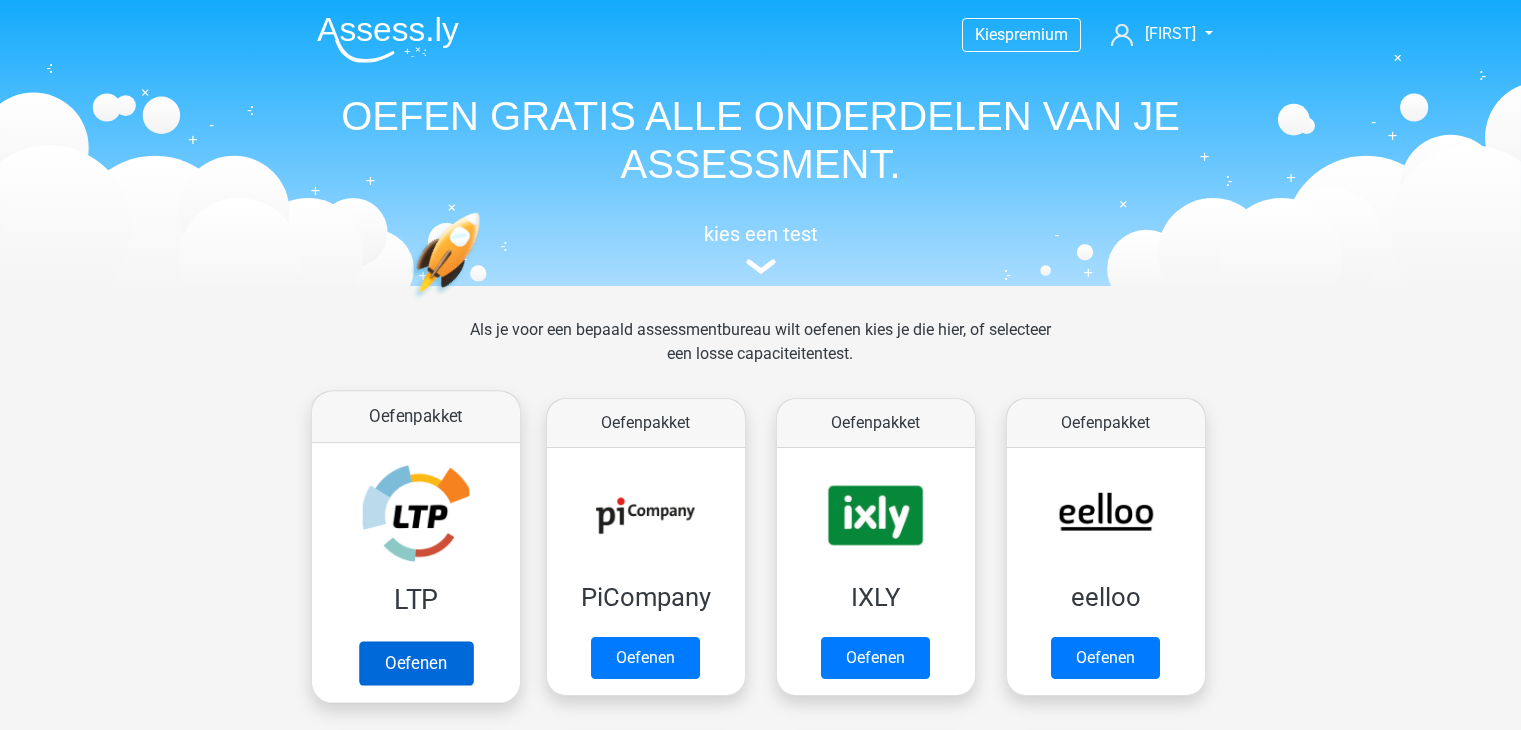 scroll, scrollTop: 318, scrollLeft: 0, axis: vertical 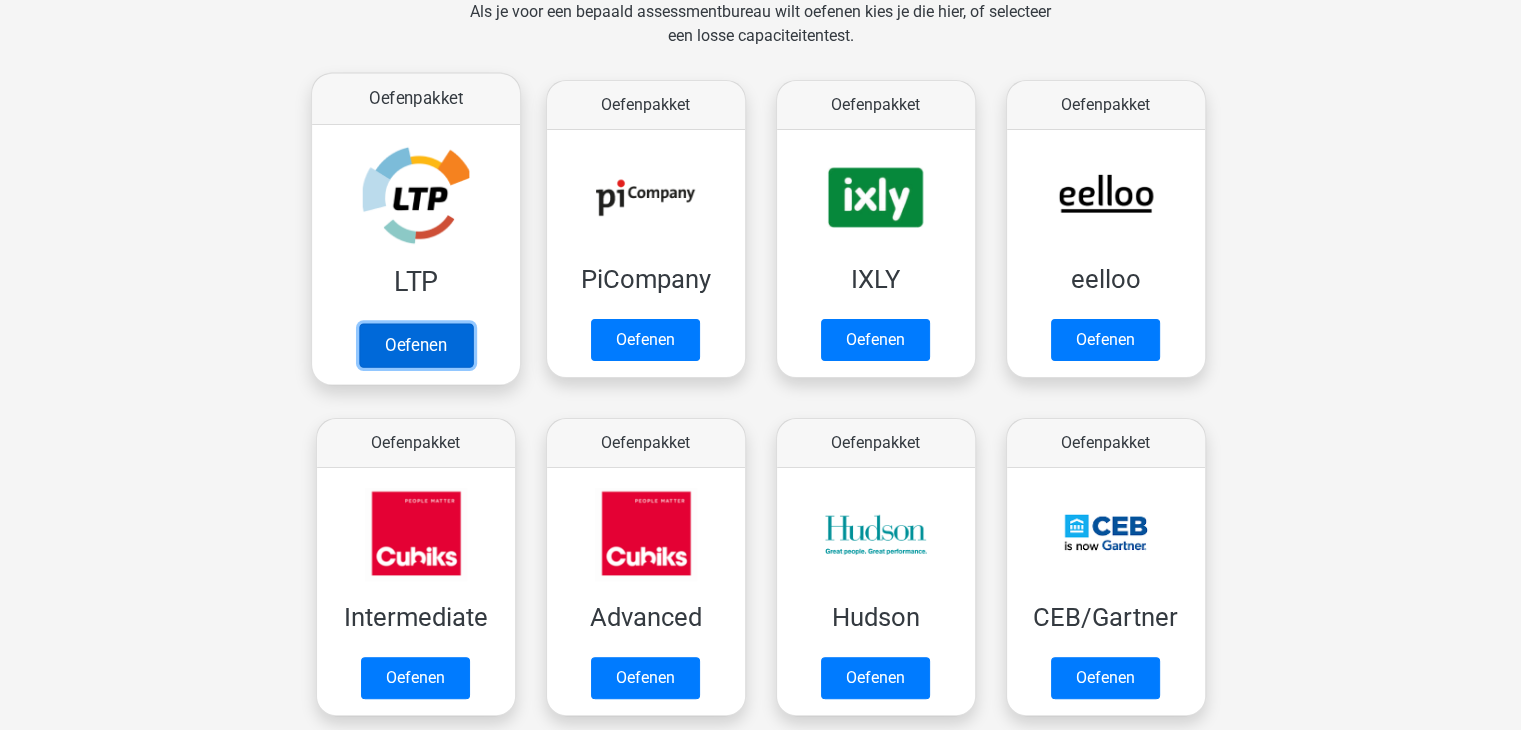 click on "Oefenen" at bounding box center [415, 345] 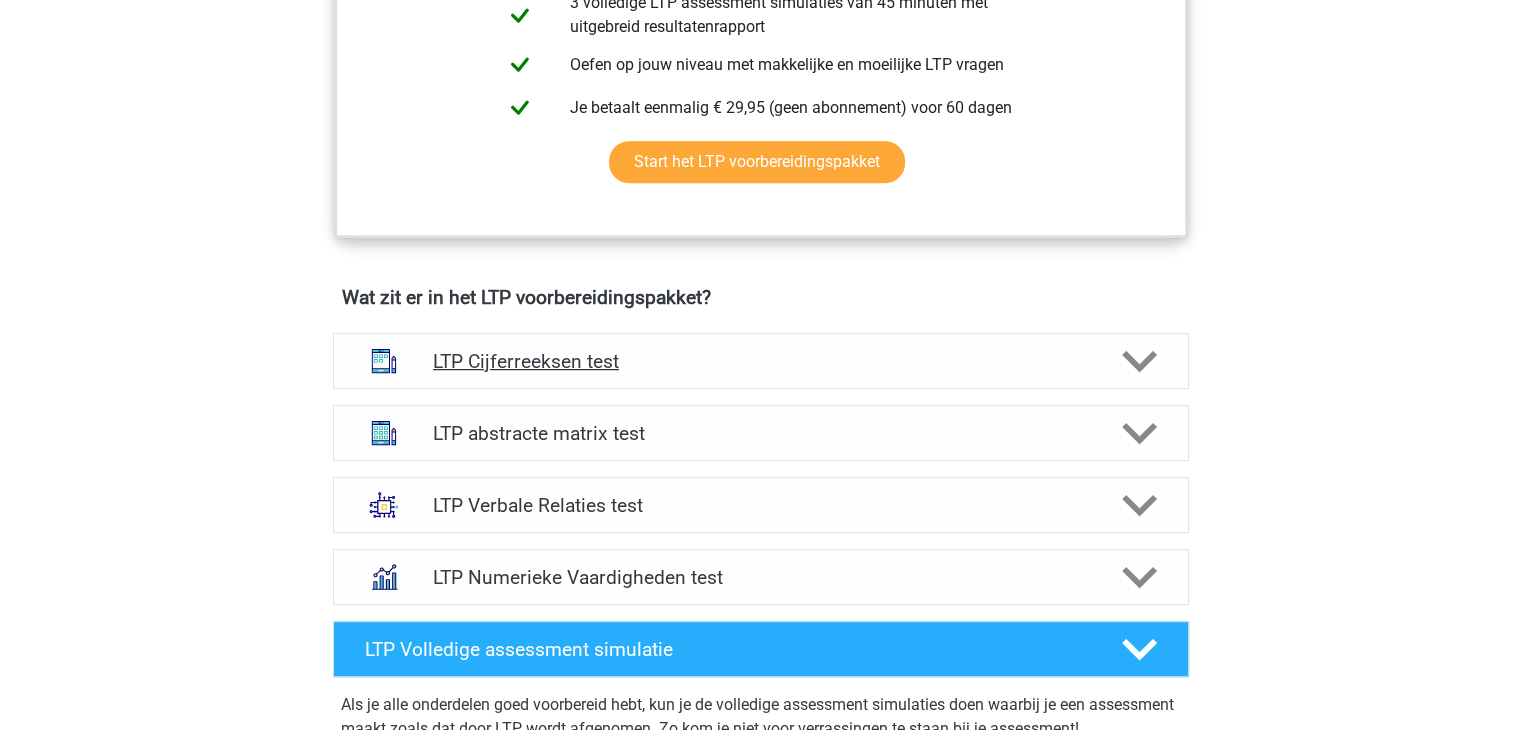 scroll, scrollTop: 1200, scrollLeft: 0, axis: vertical 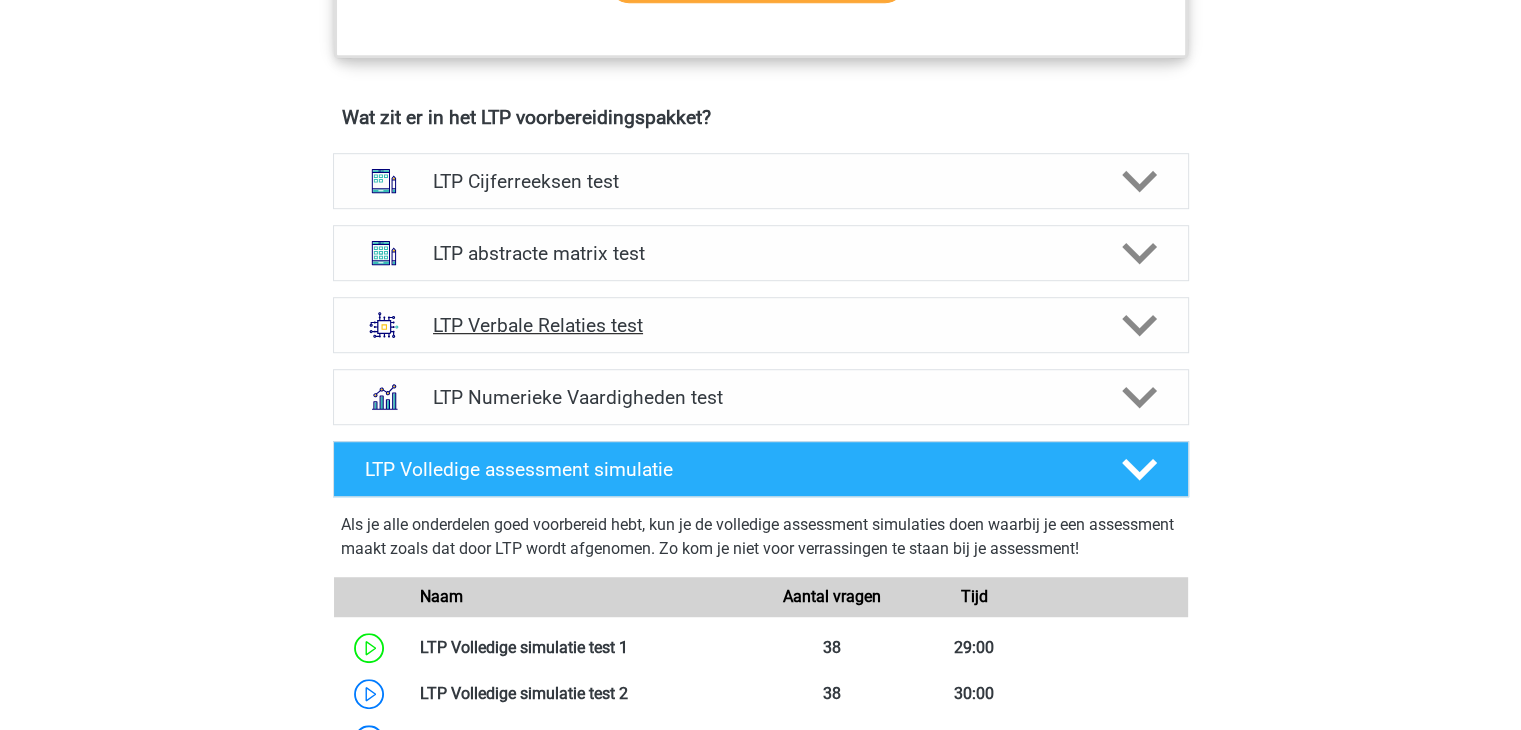 click 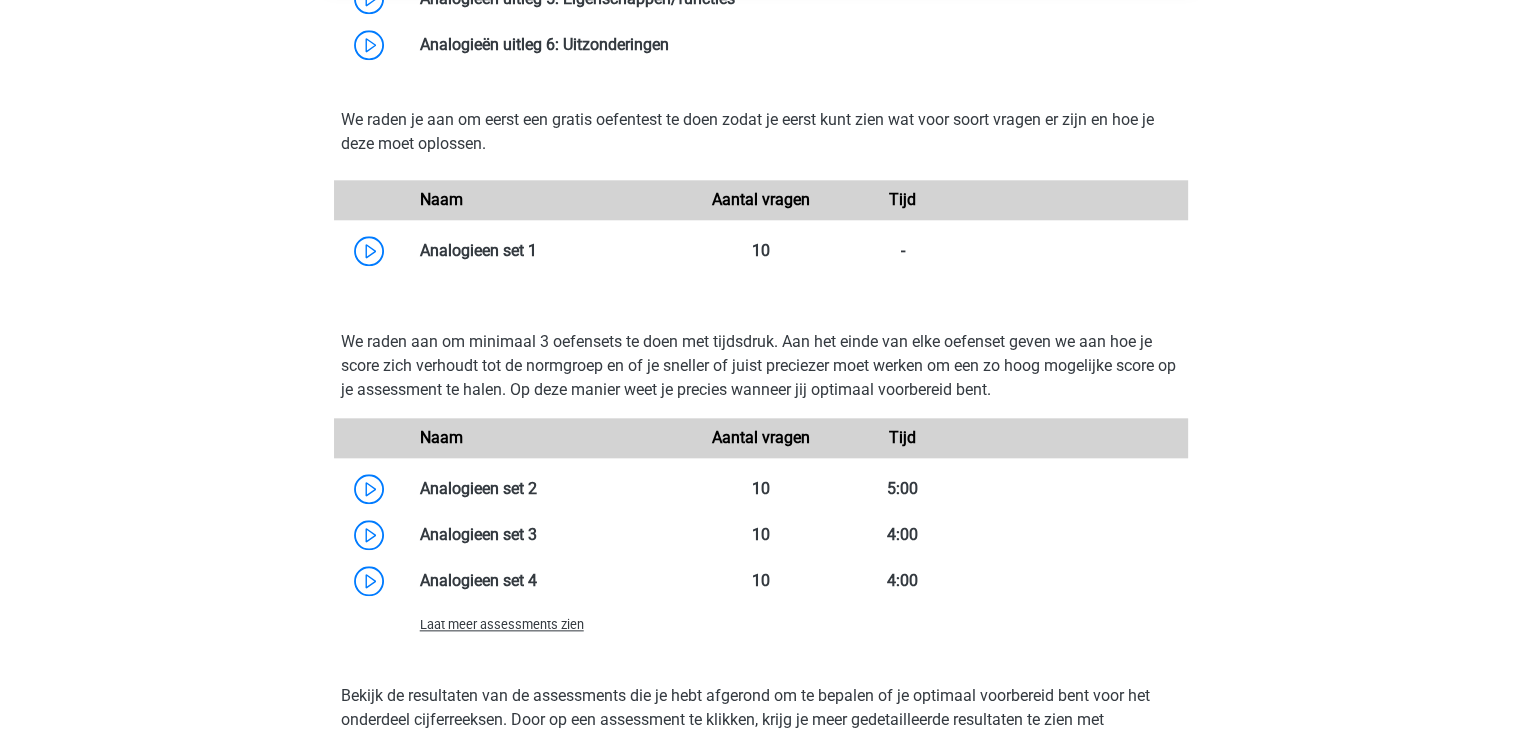 scroll, scrollTop: 2100, scrollLeft: 0, axis: vertical 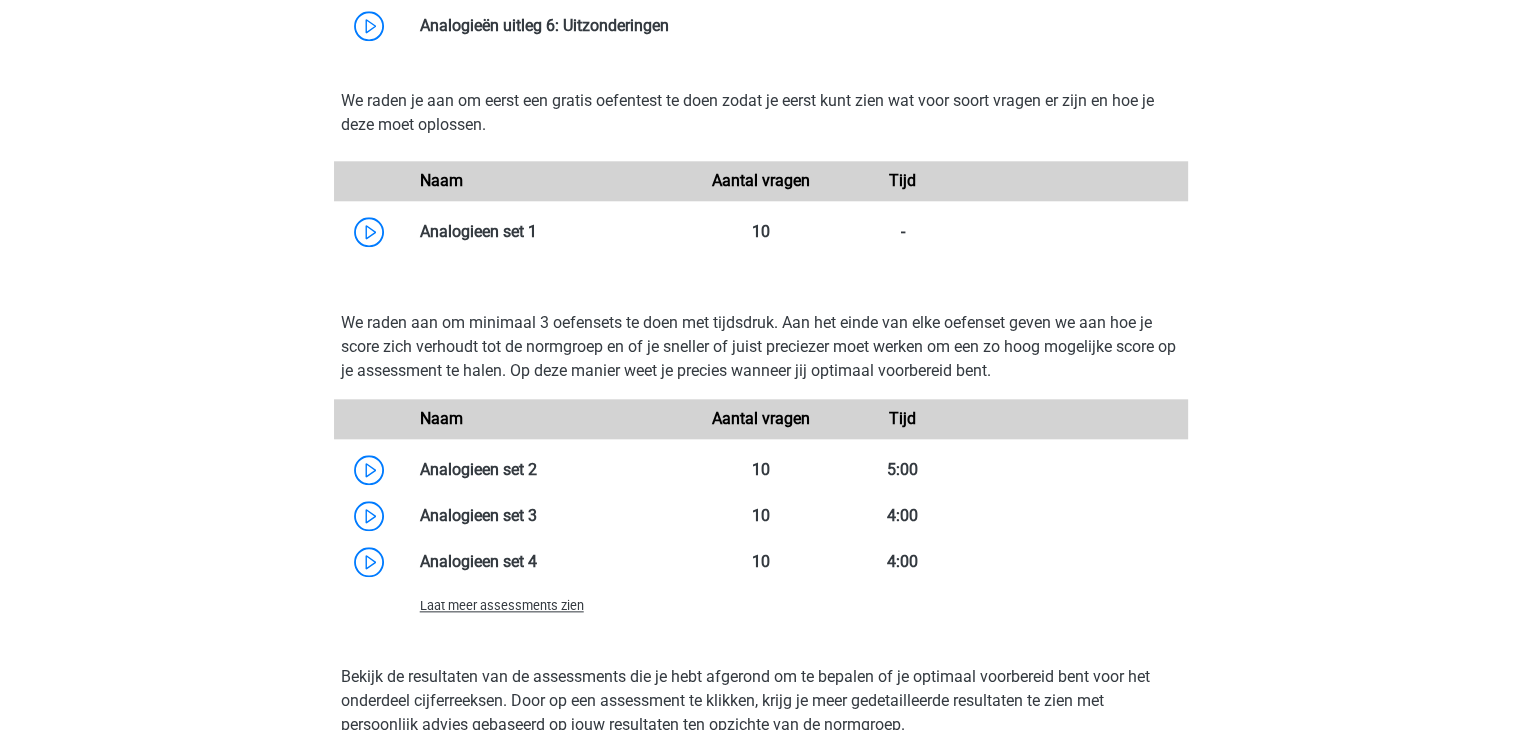 click on "Laat meer assessments zien" at bounding box center (502, 605) 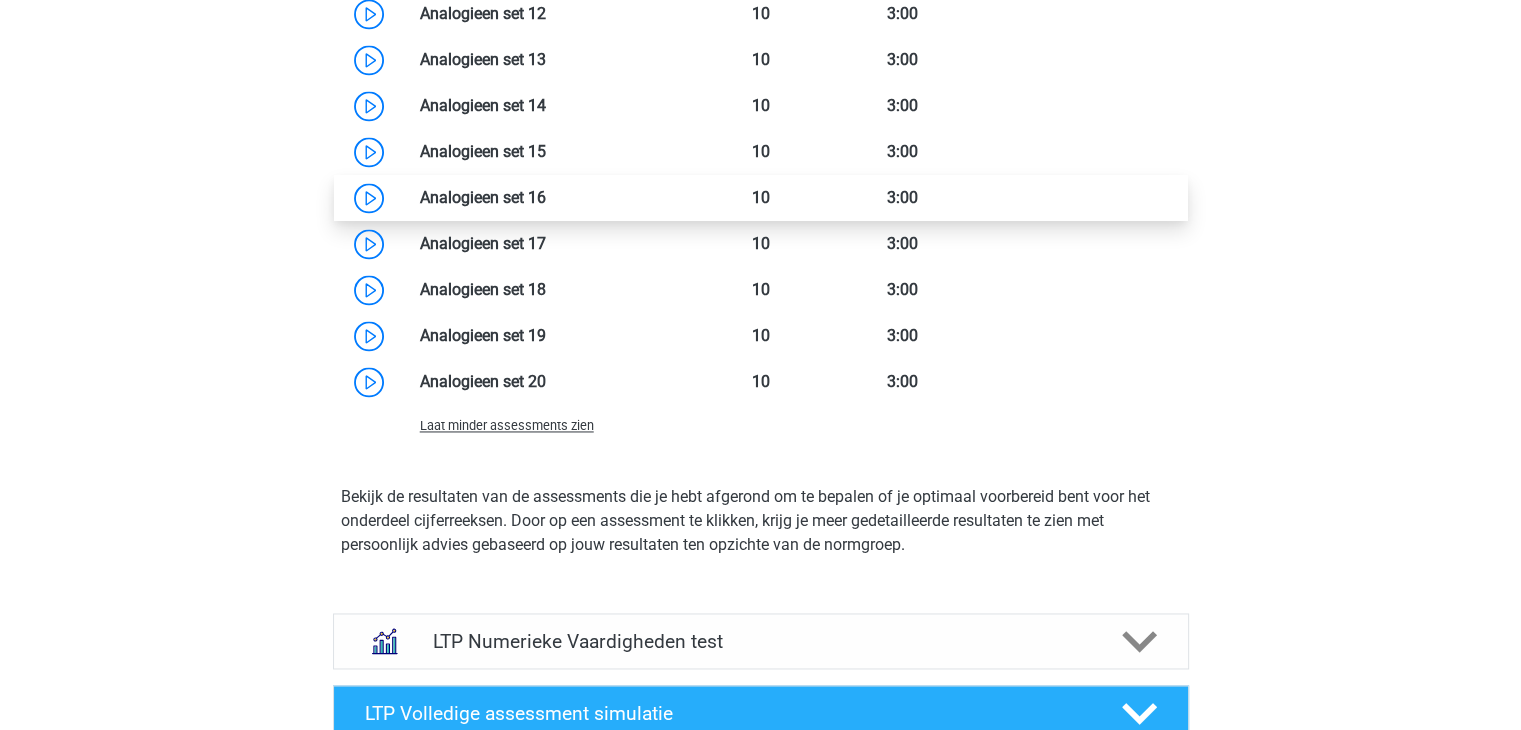 scroll, scrollTop: 3100, scrollLeft: 0, axis: vertical 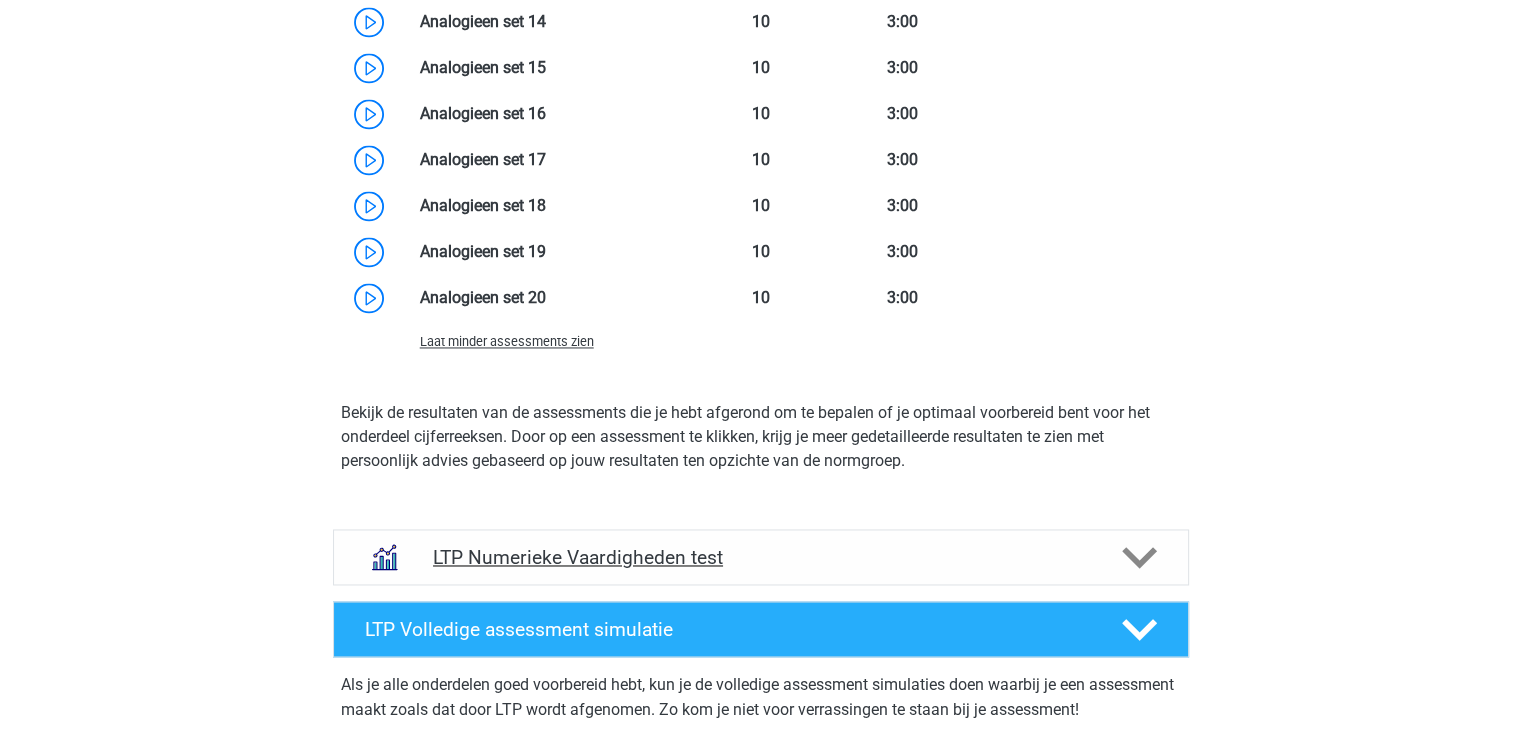 click 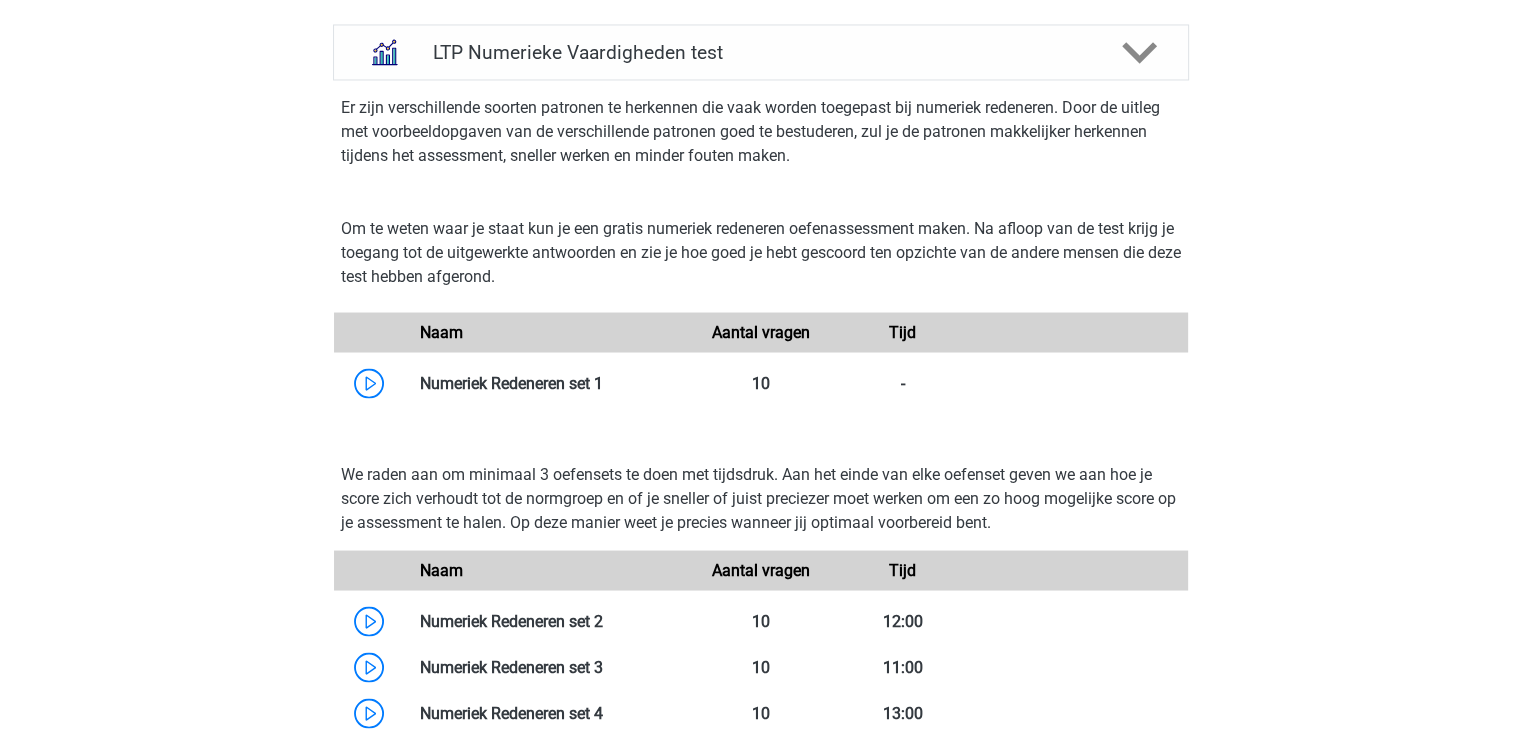 scroll, scrollTop: 3800, scrollLeft: 0, axis: vertical 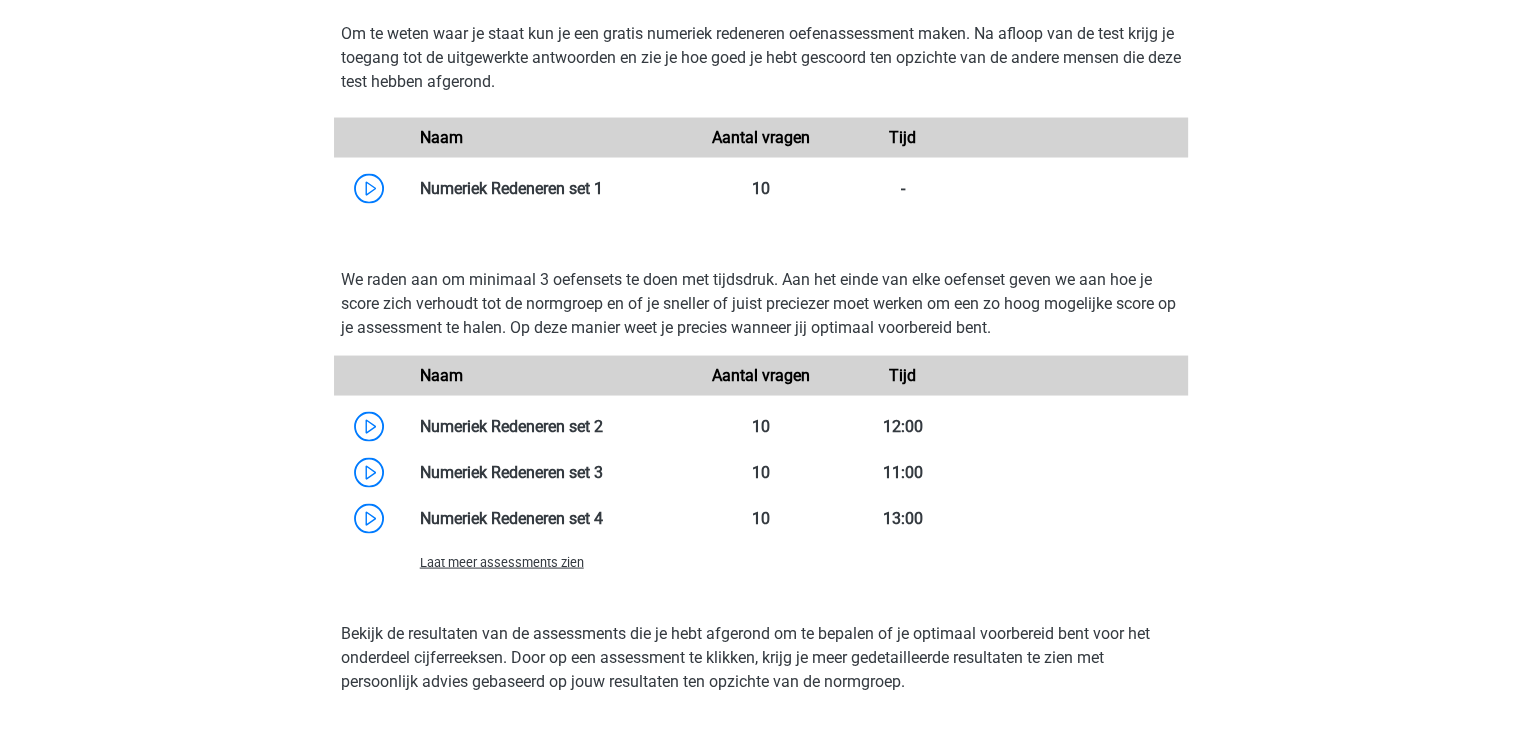 click on "Laat meer assessments zien" at bounding box center (502, 561) 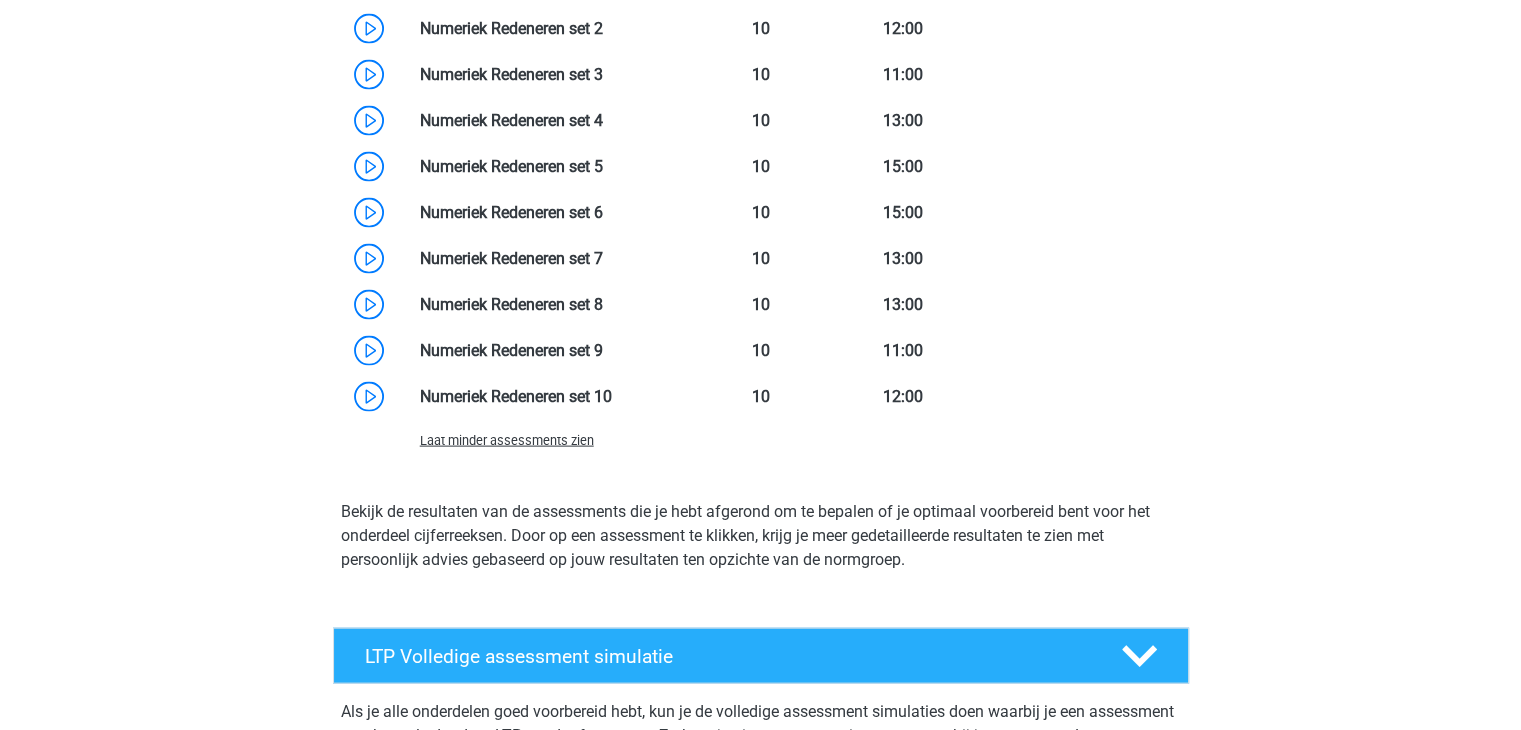 scroll, scrollTop: 4200, scrollLeft: 0, axis: vertical 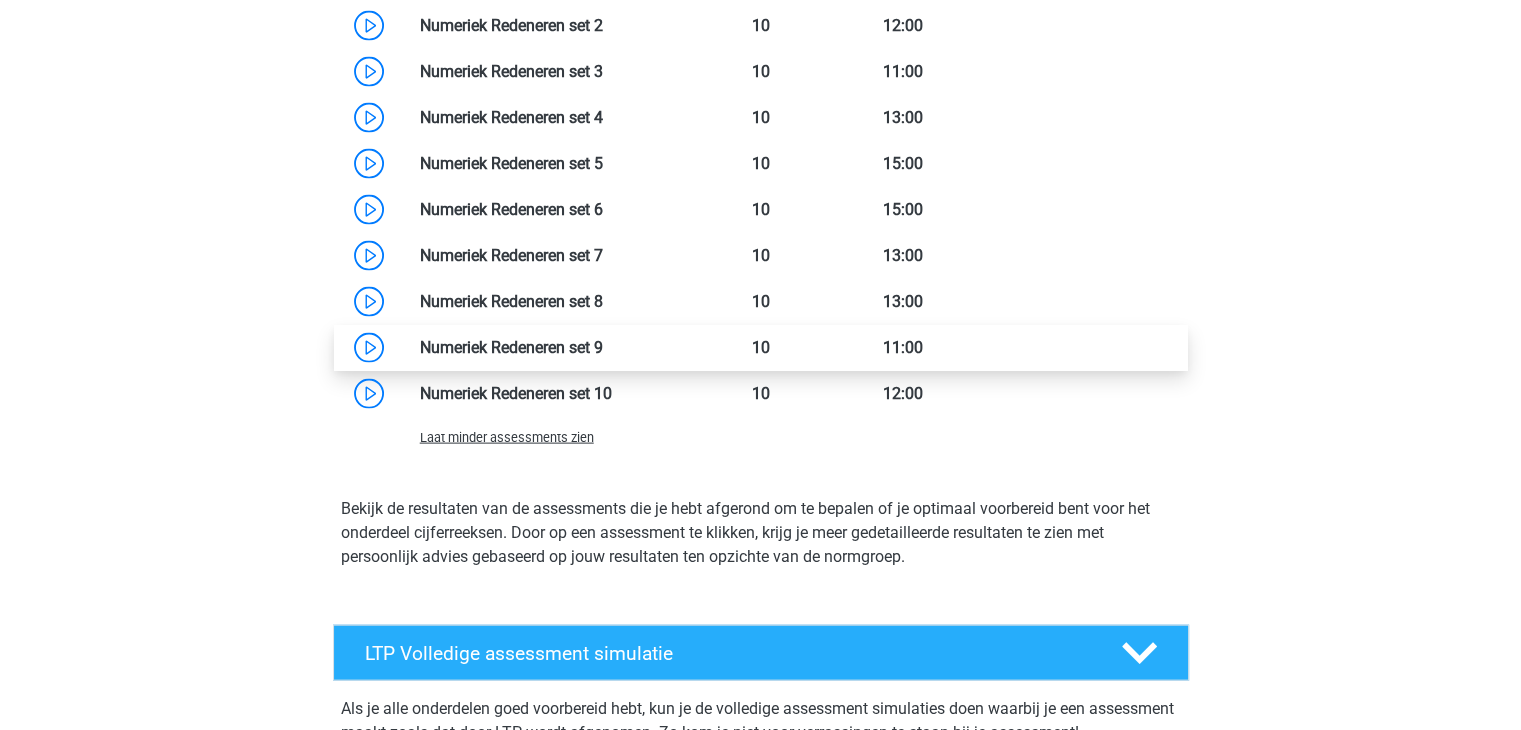 click at bounding box center [603, 347] 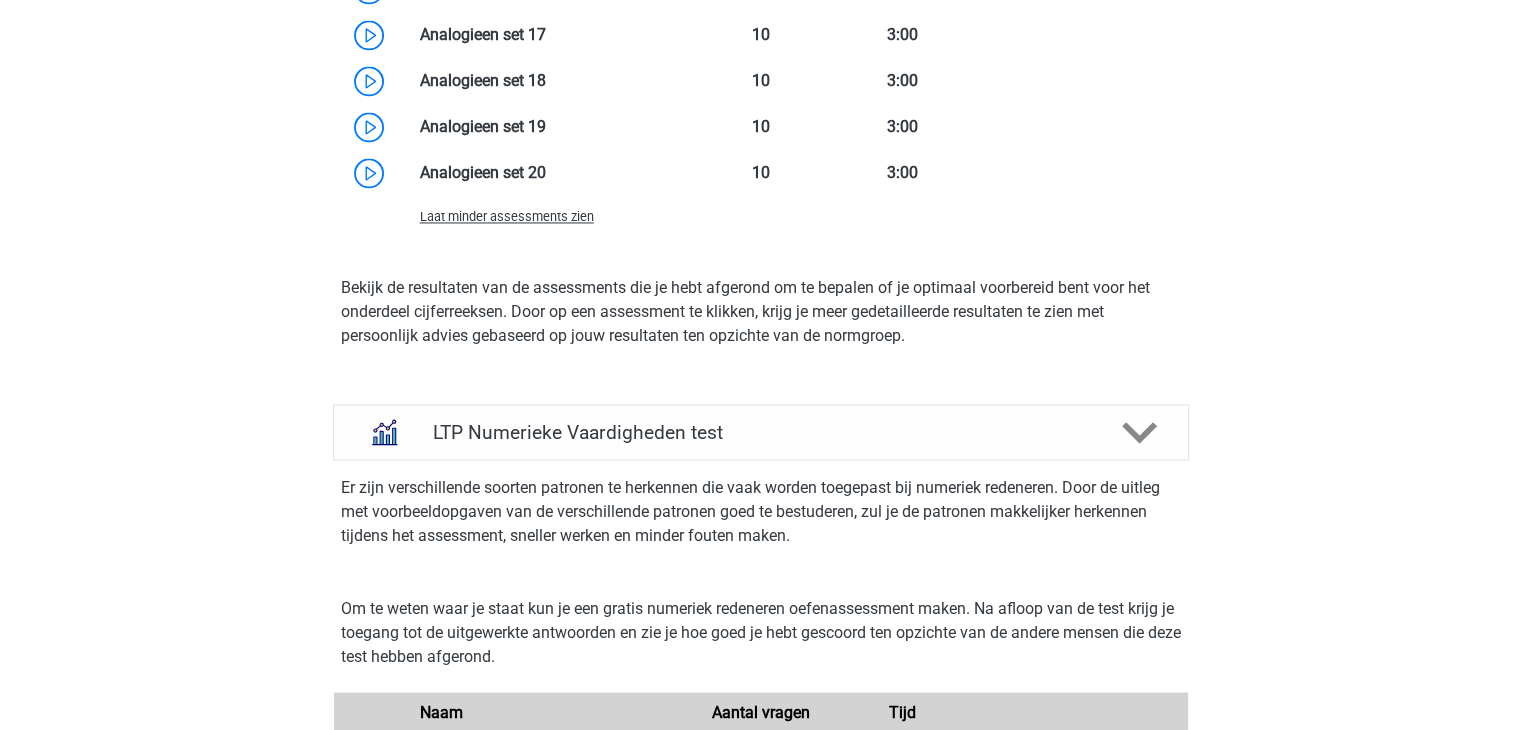 scroll, scrollTop: 3200, scrollLeft: 0, axis: vertical 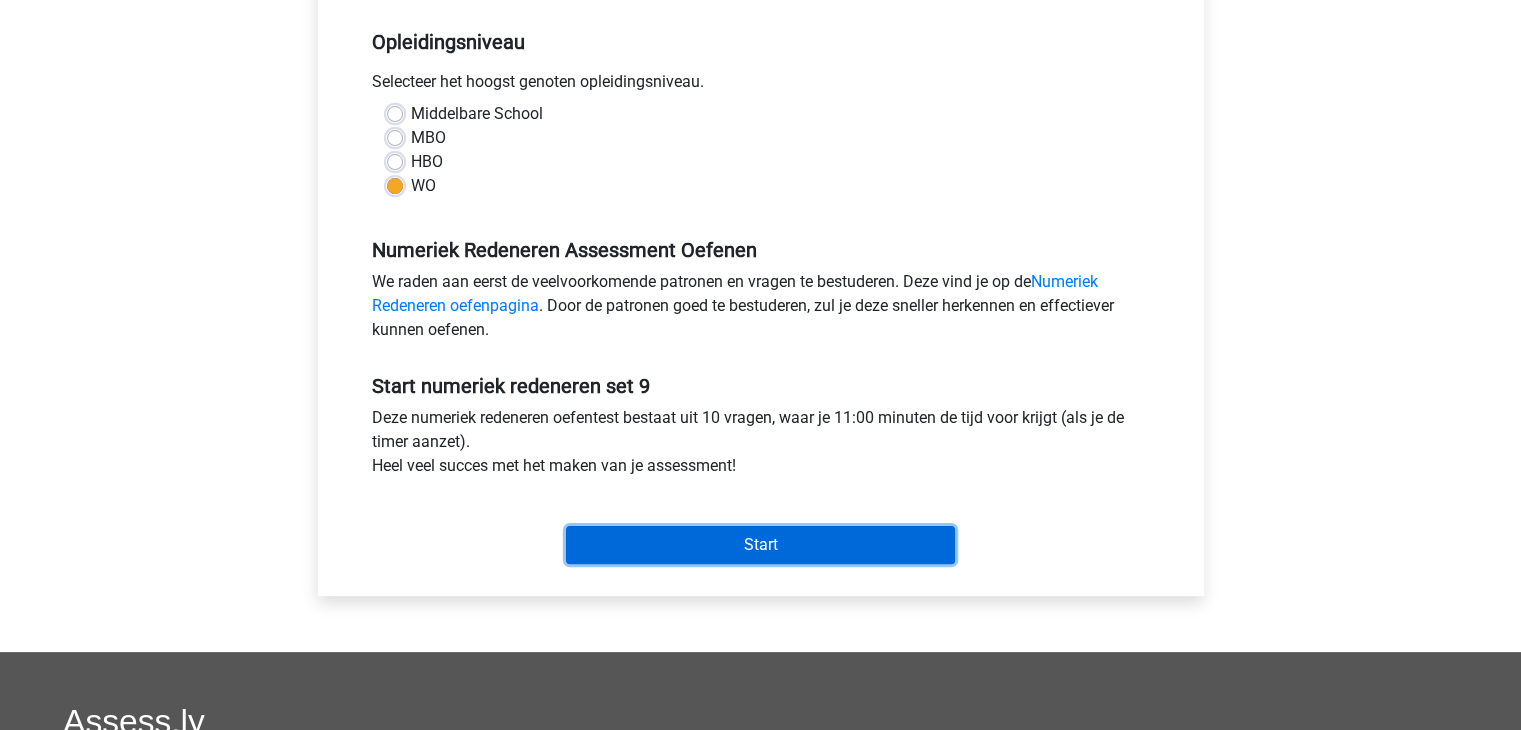 click on "Start" at bounding box center [760, 545] 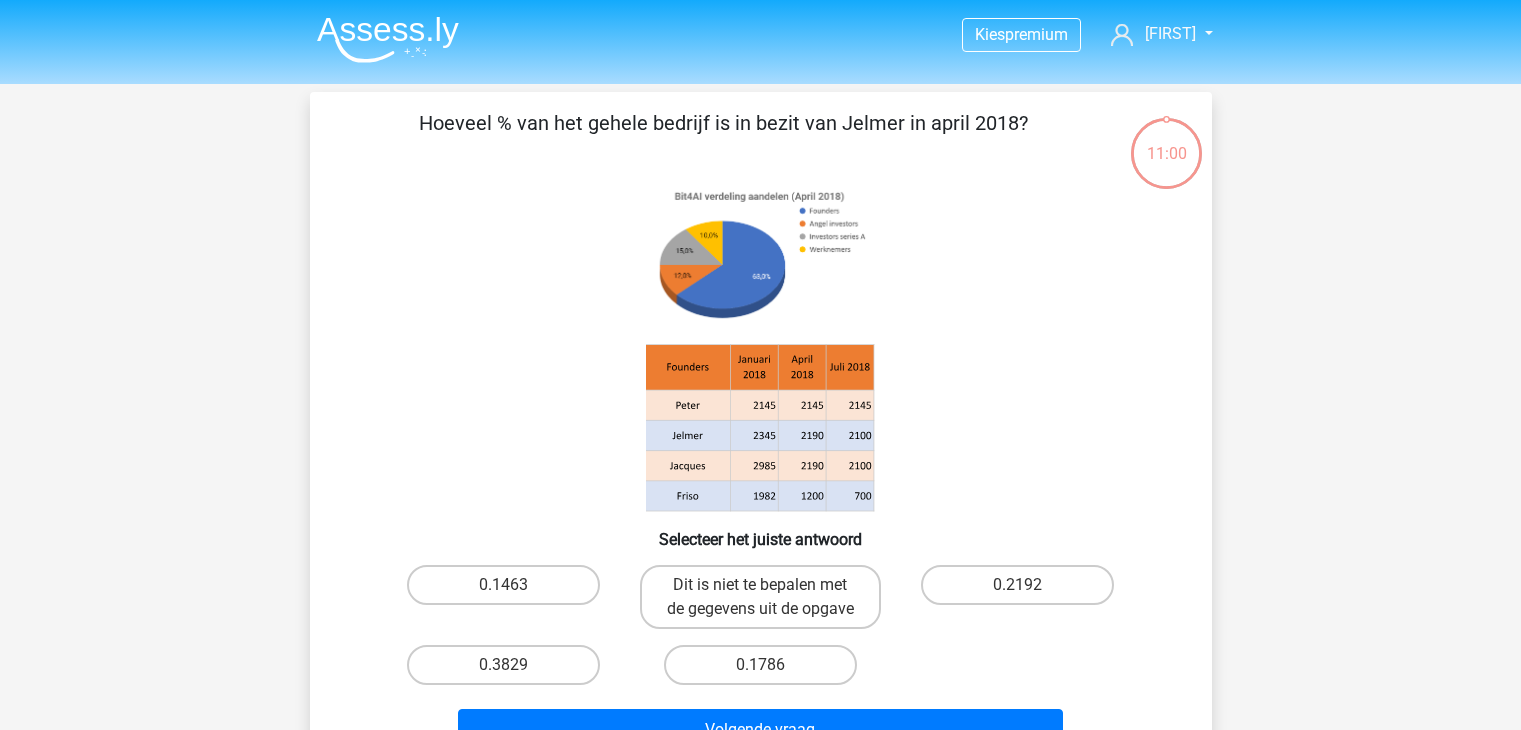 scroll, scrollTop: 0, scrollLeft: 0, axis: both 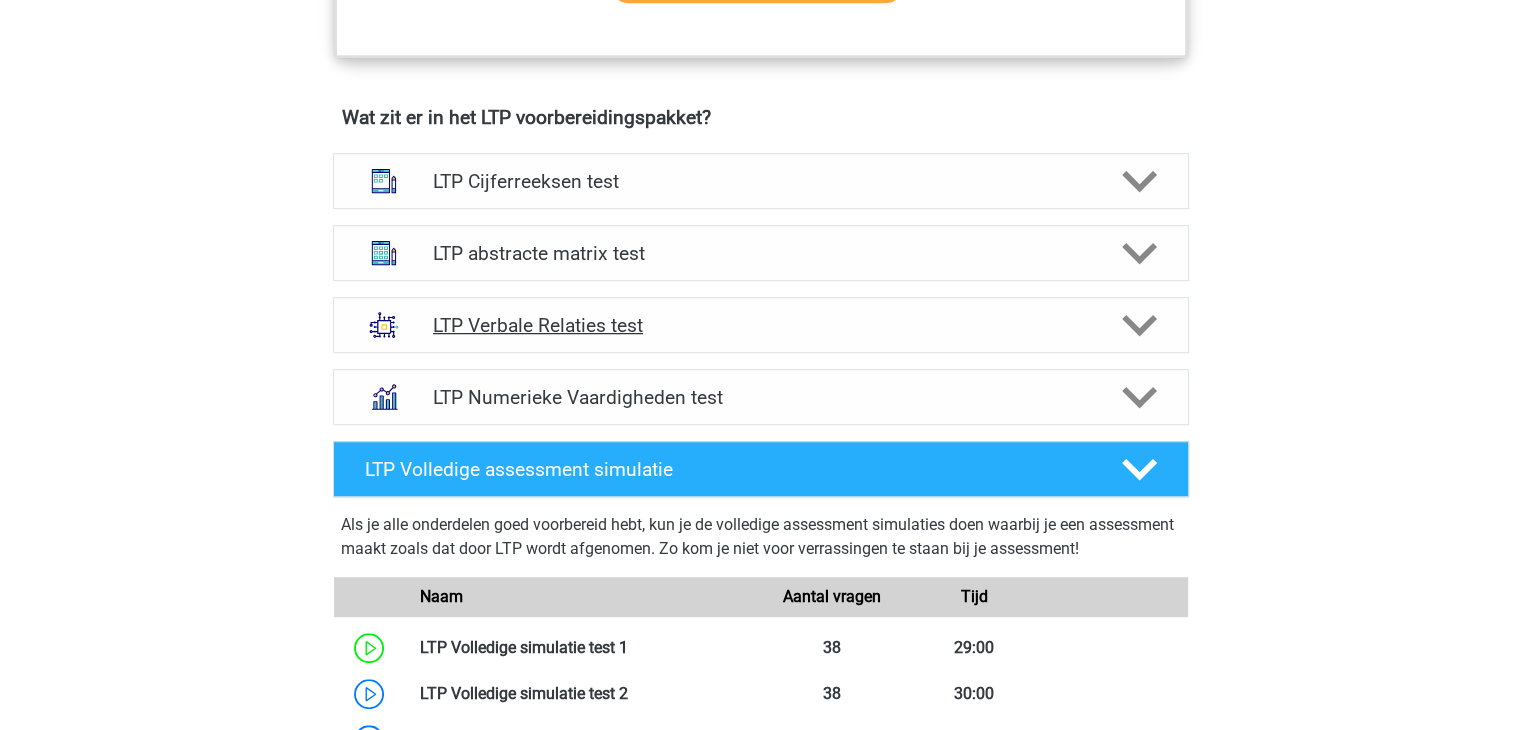 click 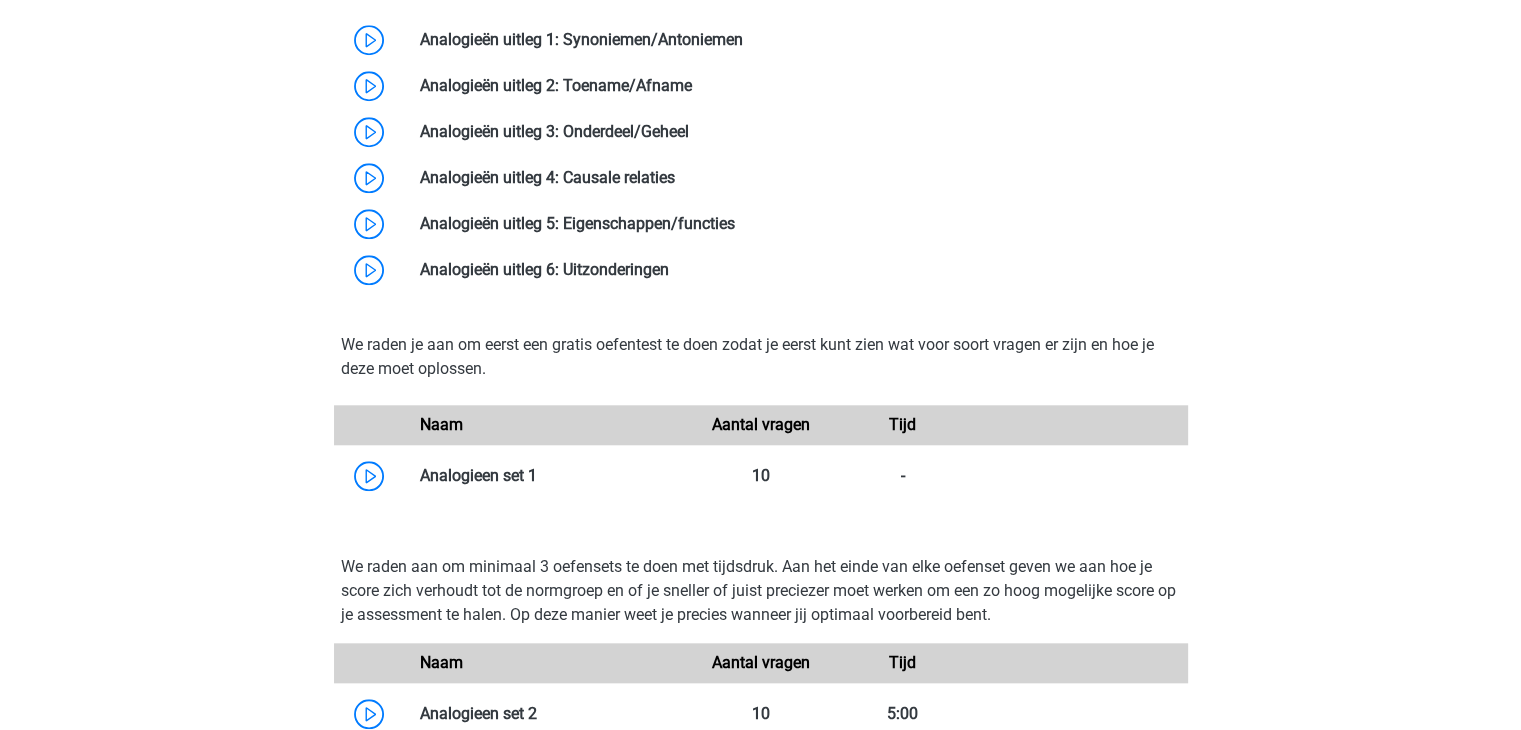 scroll, scrollTop: 2000, scrollLeft: 0, axis: vertical 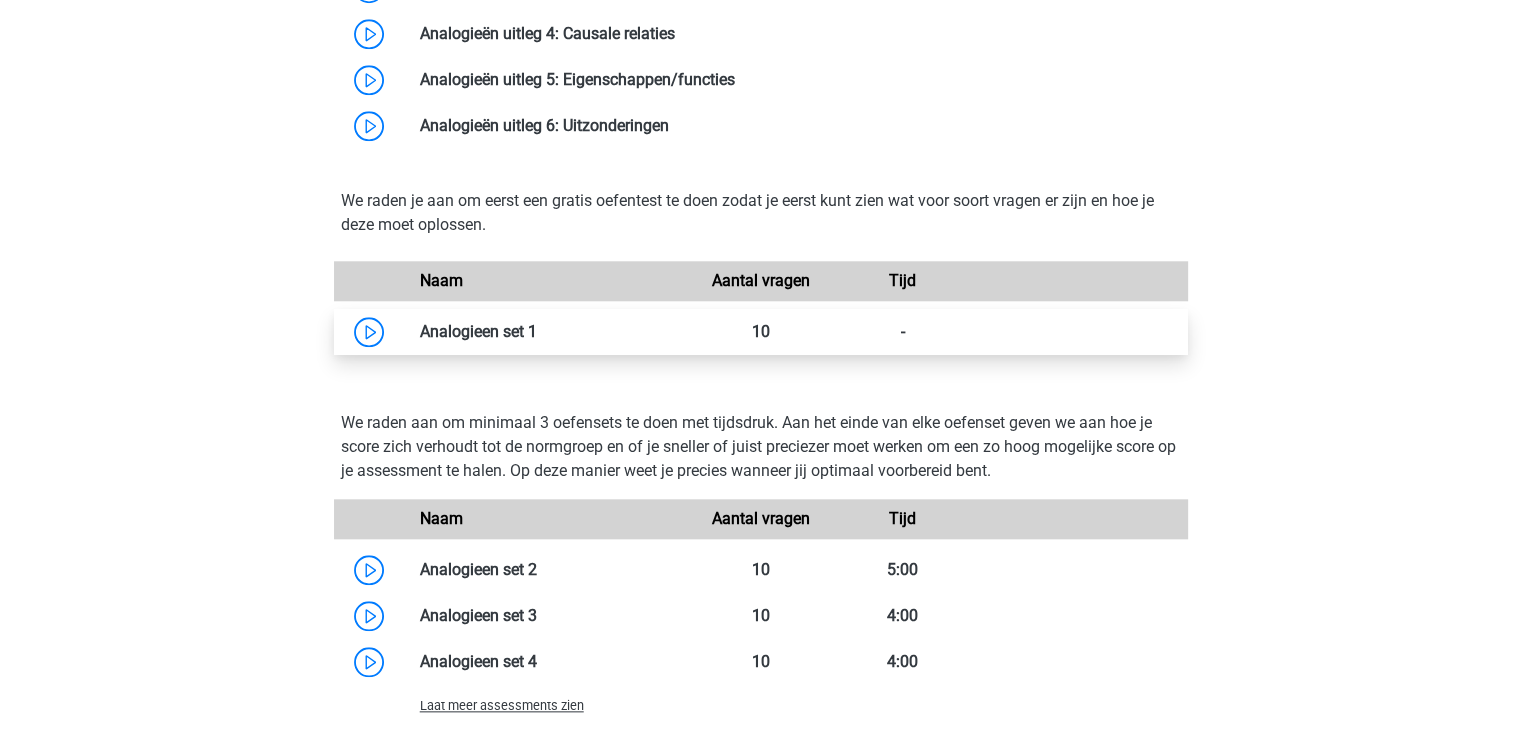 click at bounding box center (537, 331) 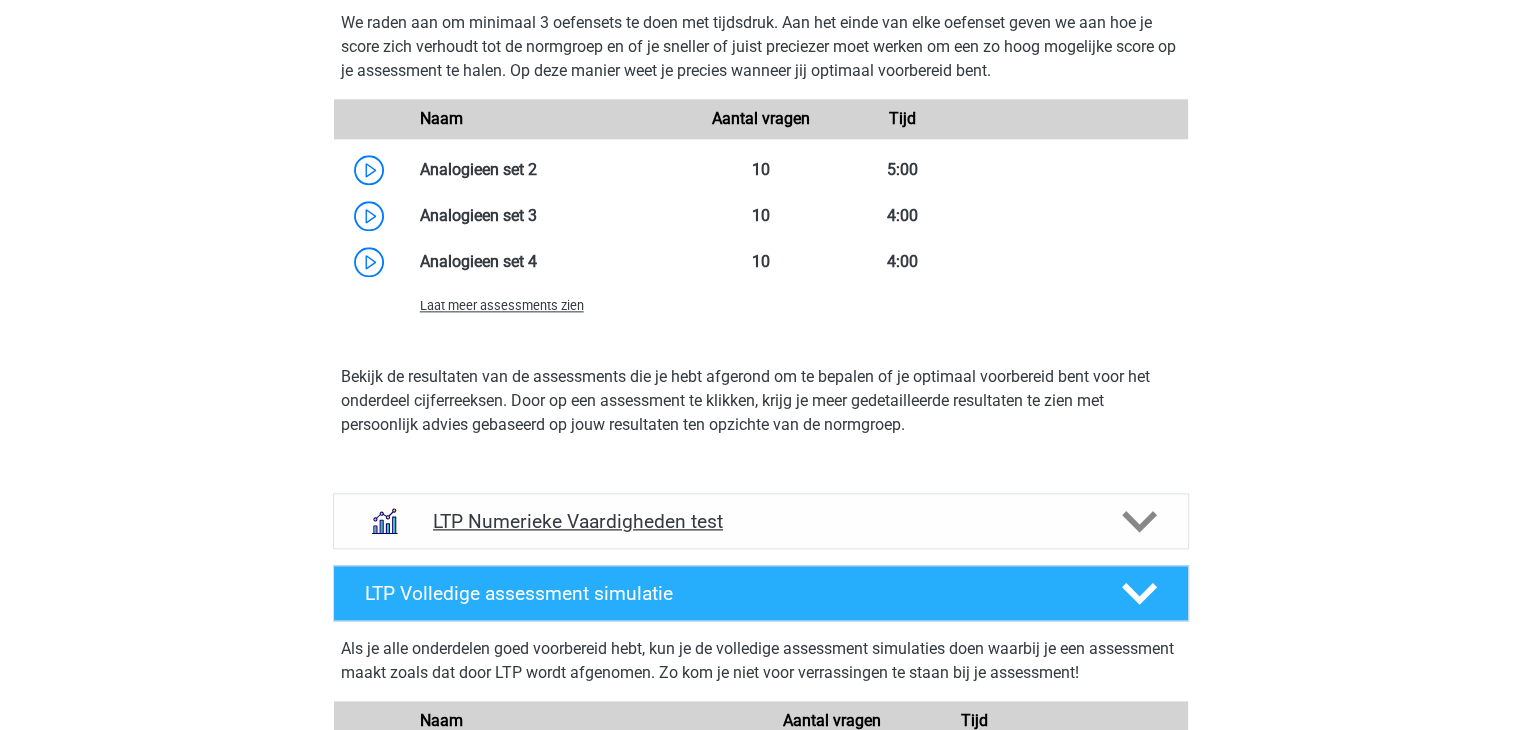 scroll, scrollTop: 2300, scrollLeft: 0, axis: vertical 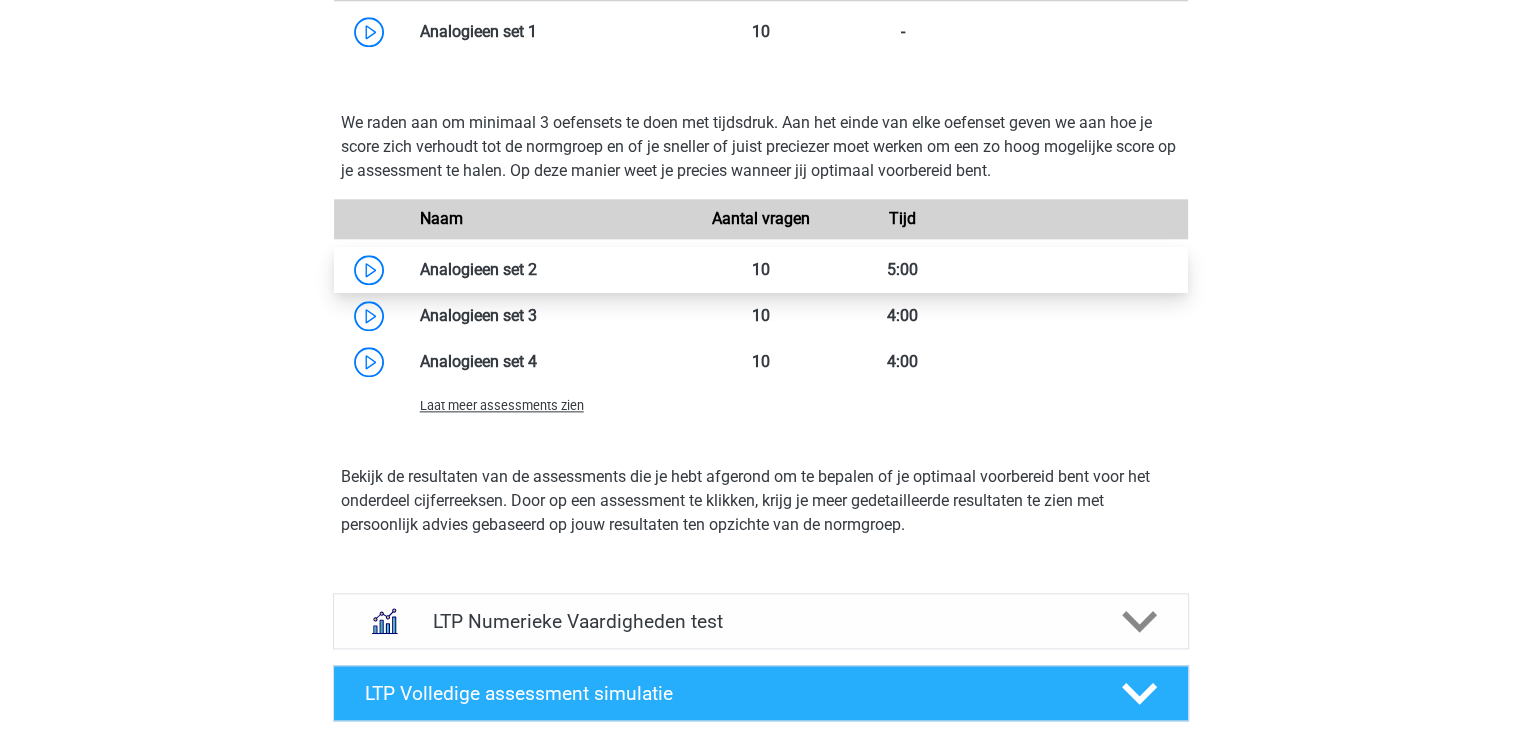 click at bounding box center (537, 269) 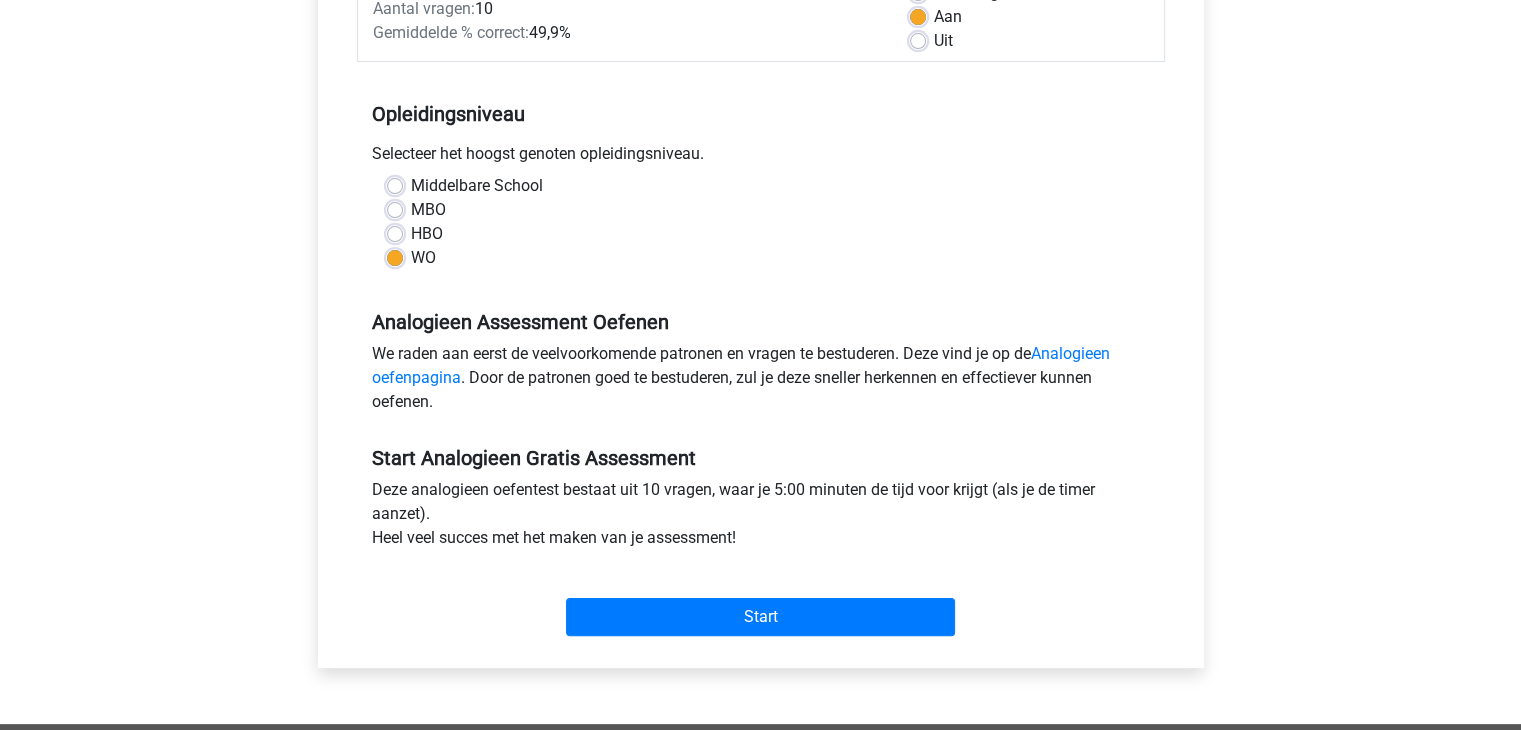 scroll, scrollTop: 400, scrollLeft: 0, axis: vertical 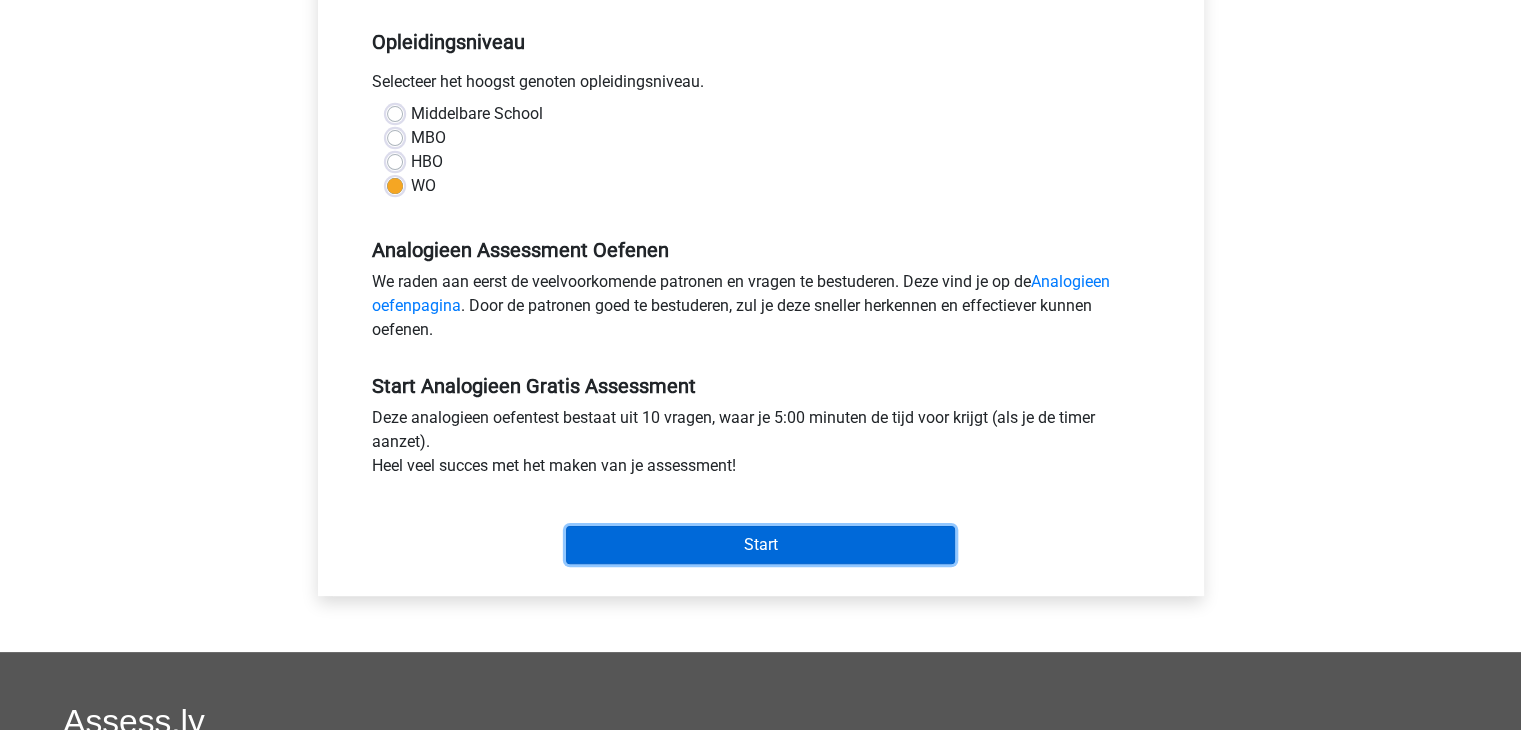 click on "Start" at bounding box center (760, 545) 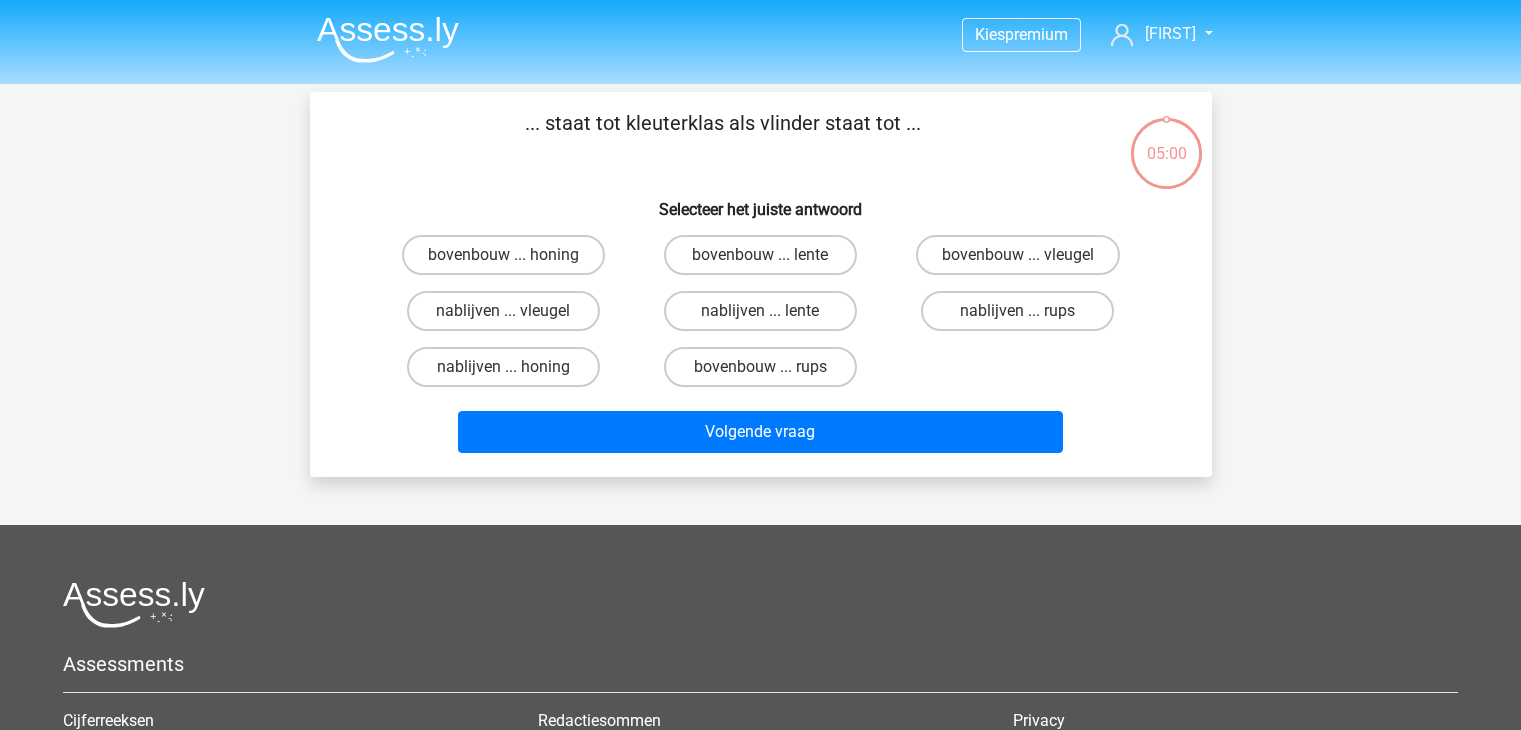 scroll, scrollTop: 0, scrollLeft: 0, axis: both 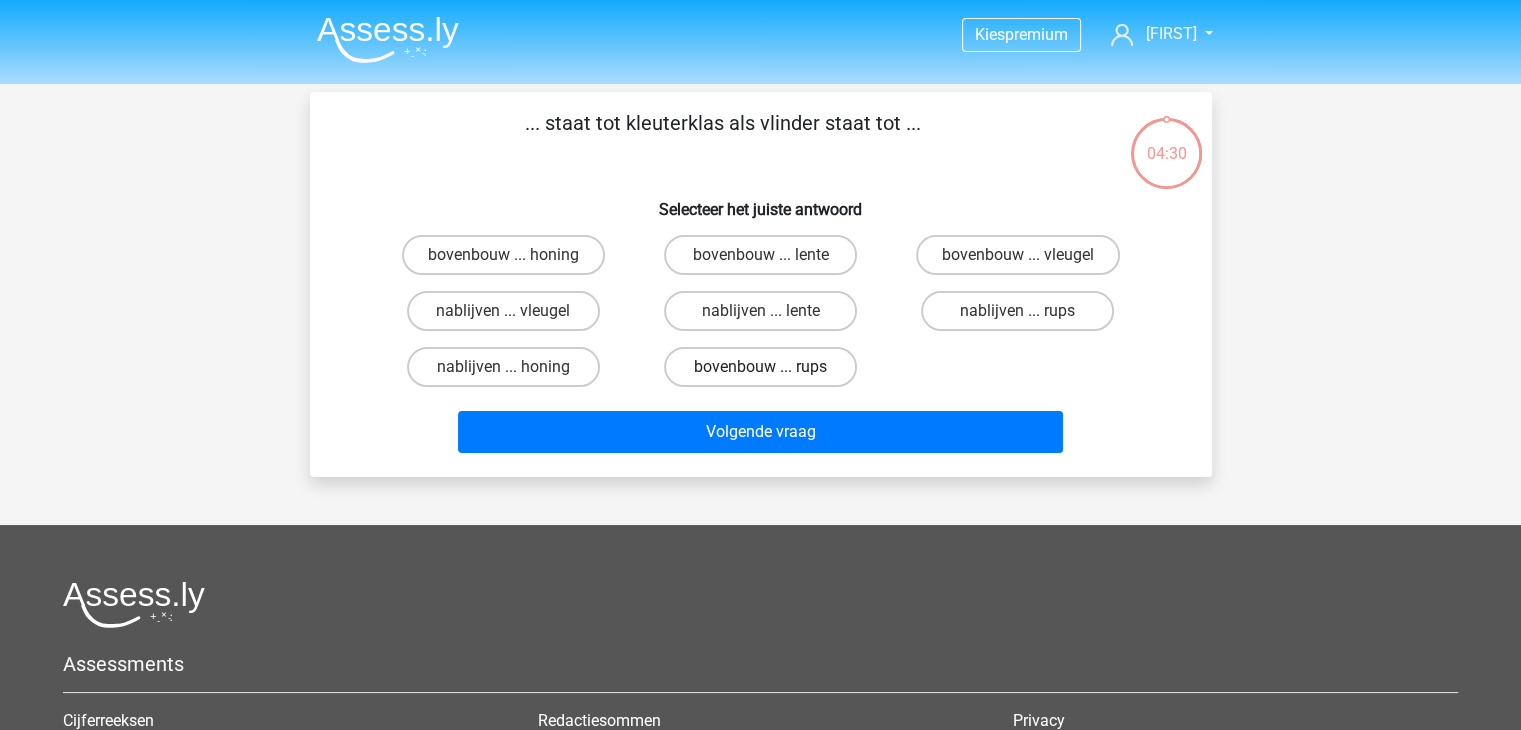 click on "bovenbouw ... rups" at bounding box center [760, 367] 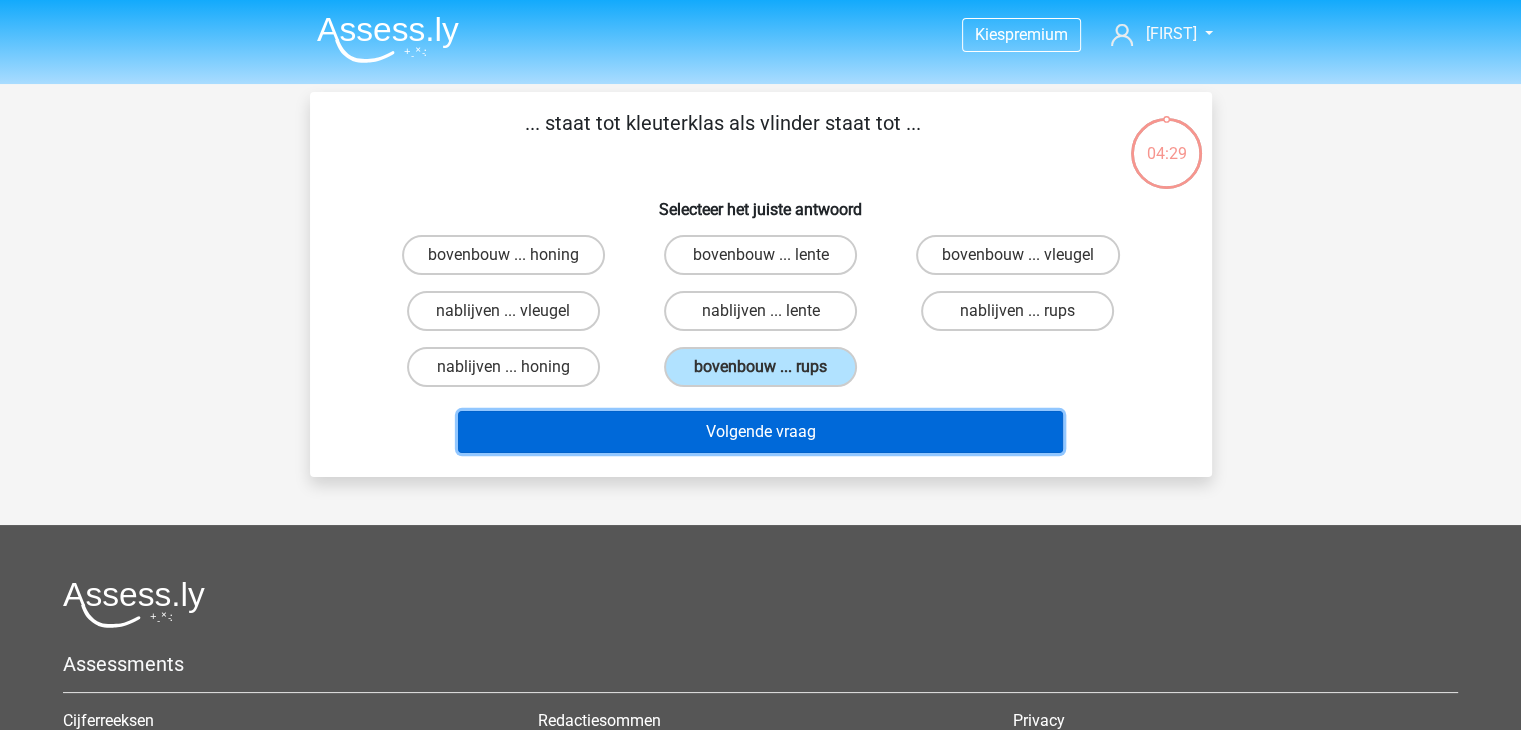 click on "Volgende vraag" at bounding box center [760, 432] 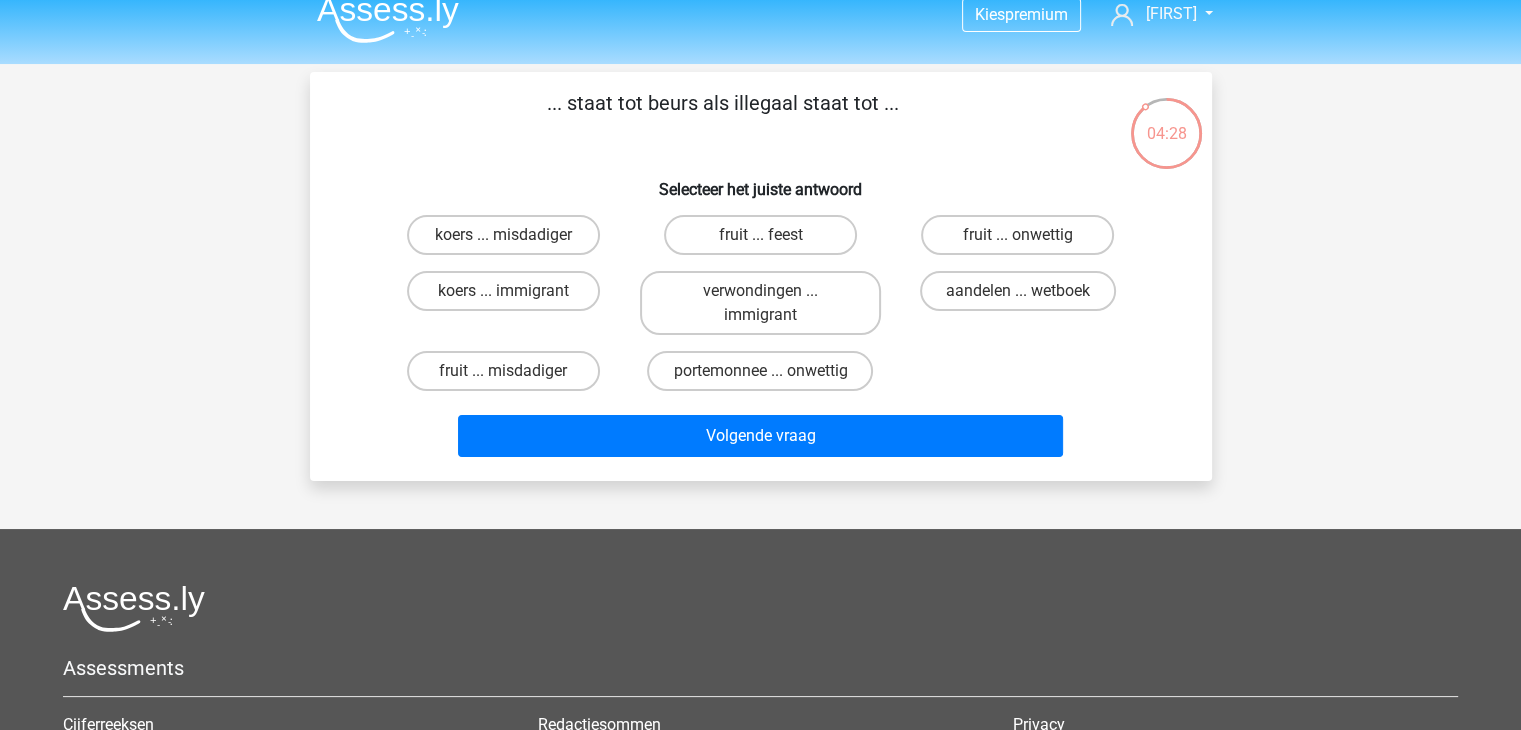 scroll, scrollTop: 0, scrollLeft: 0, axis: both 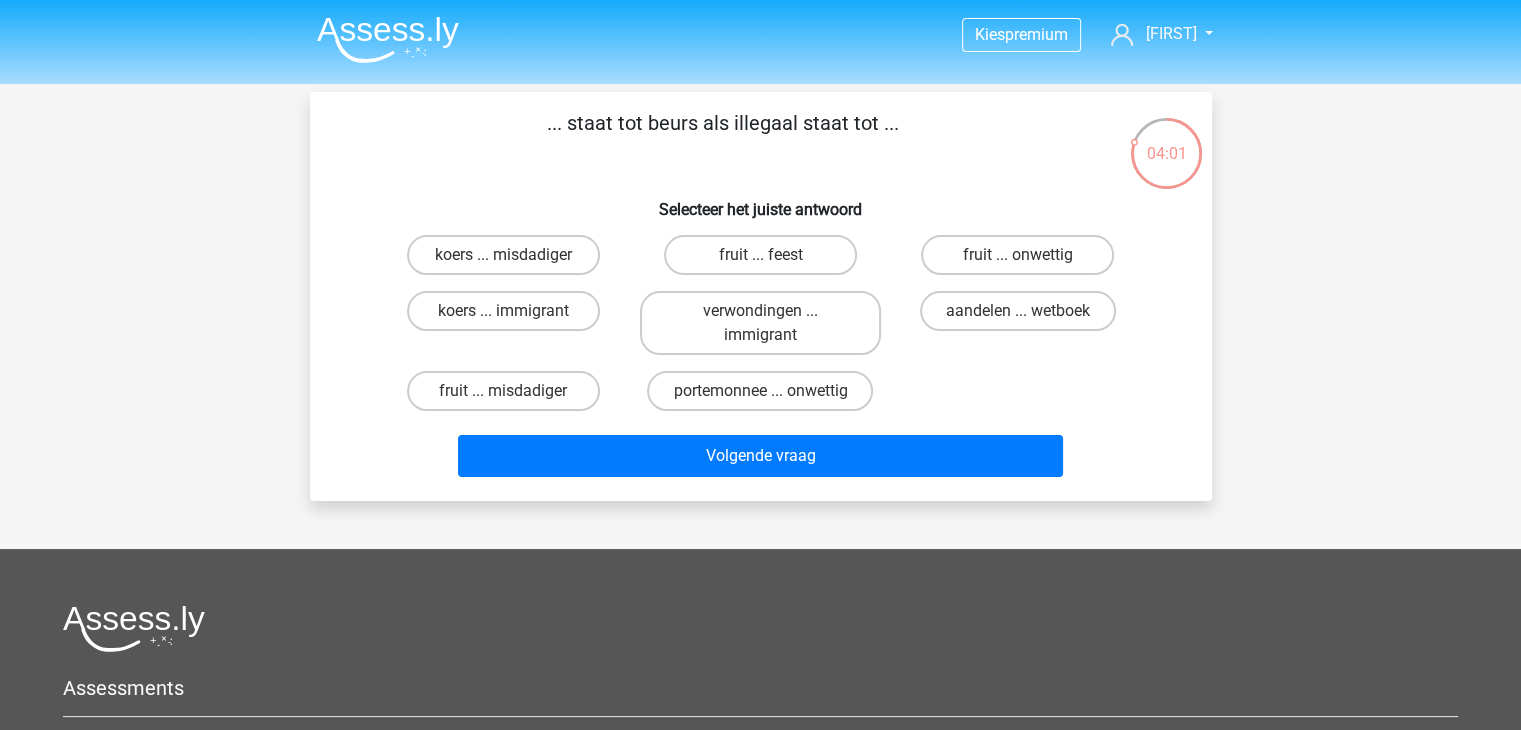 click on "portemonnee ... onwettig" at bounding box center (766, 397) 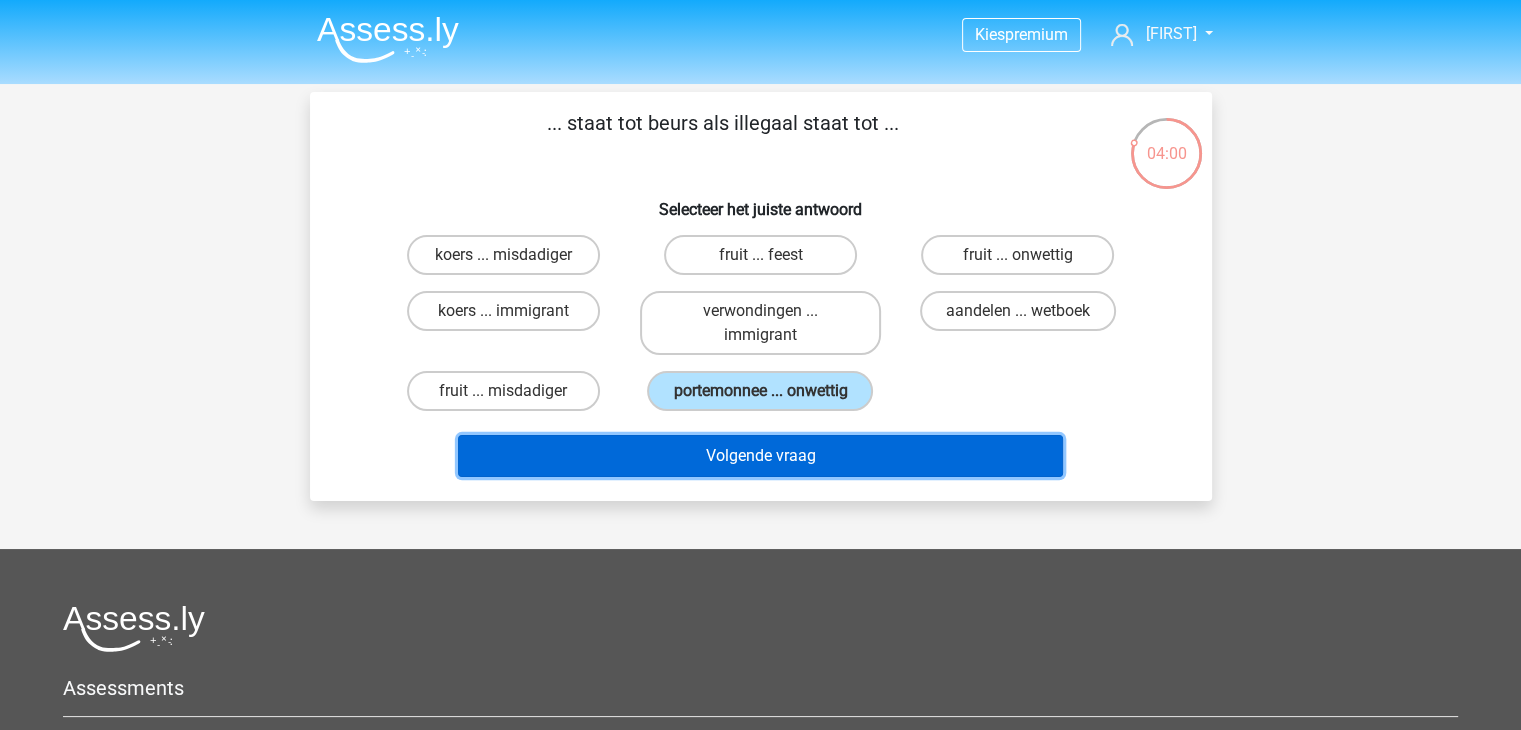 click on "Volgende vraag" at bounding box center [760, 456] 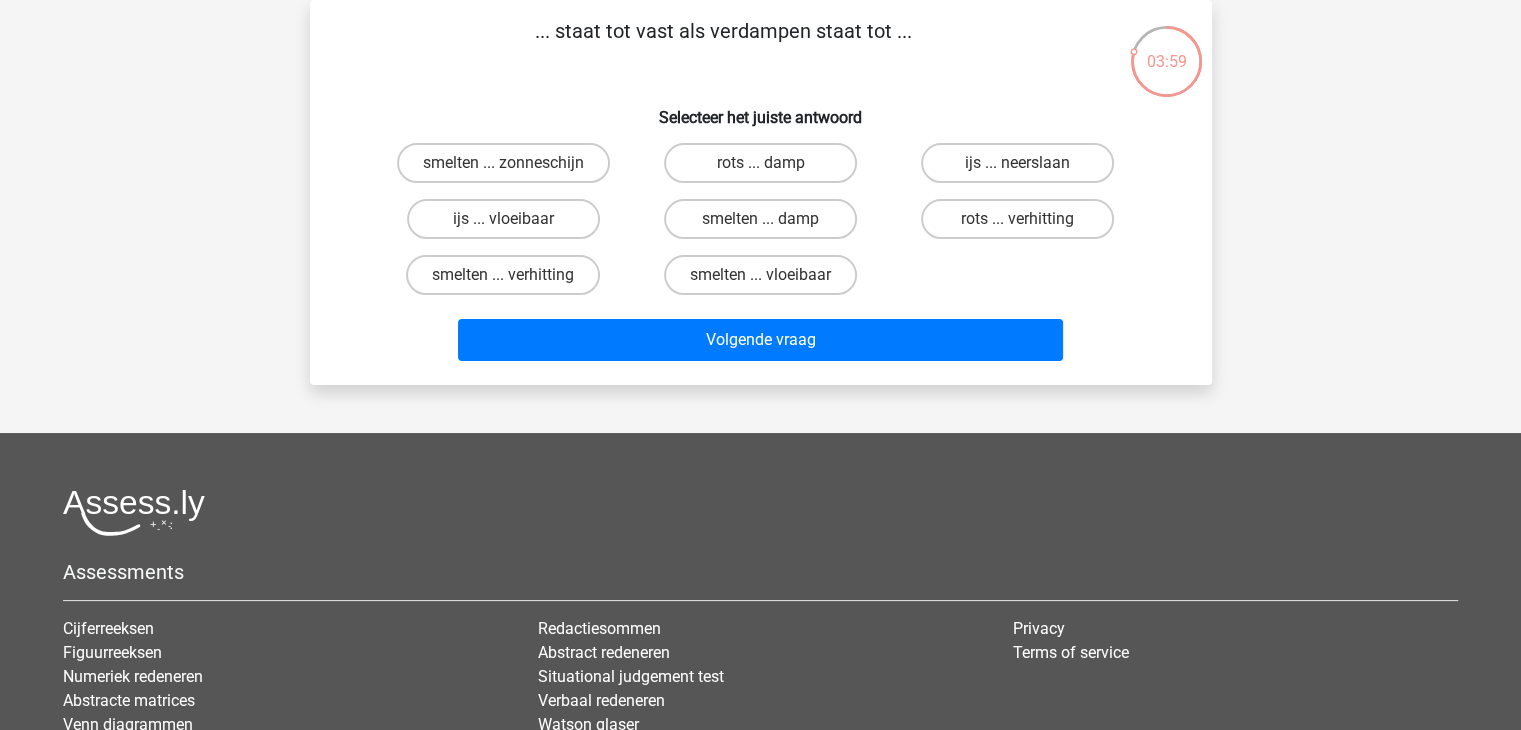 scroll, scrollTop: 0, scrollLeft: 0, axis: both 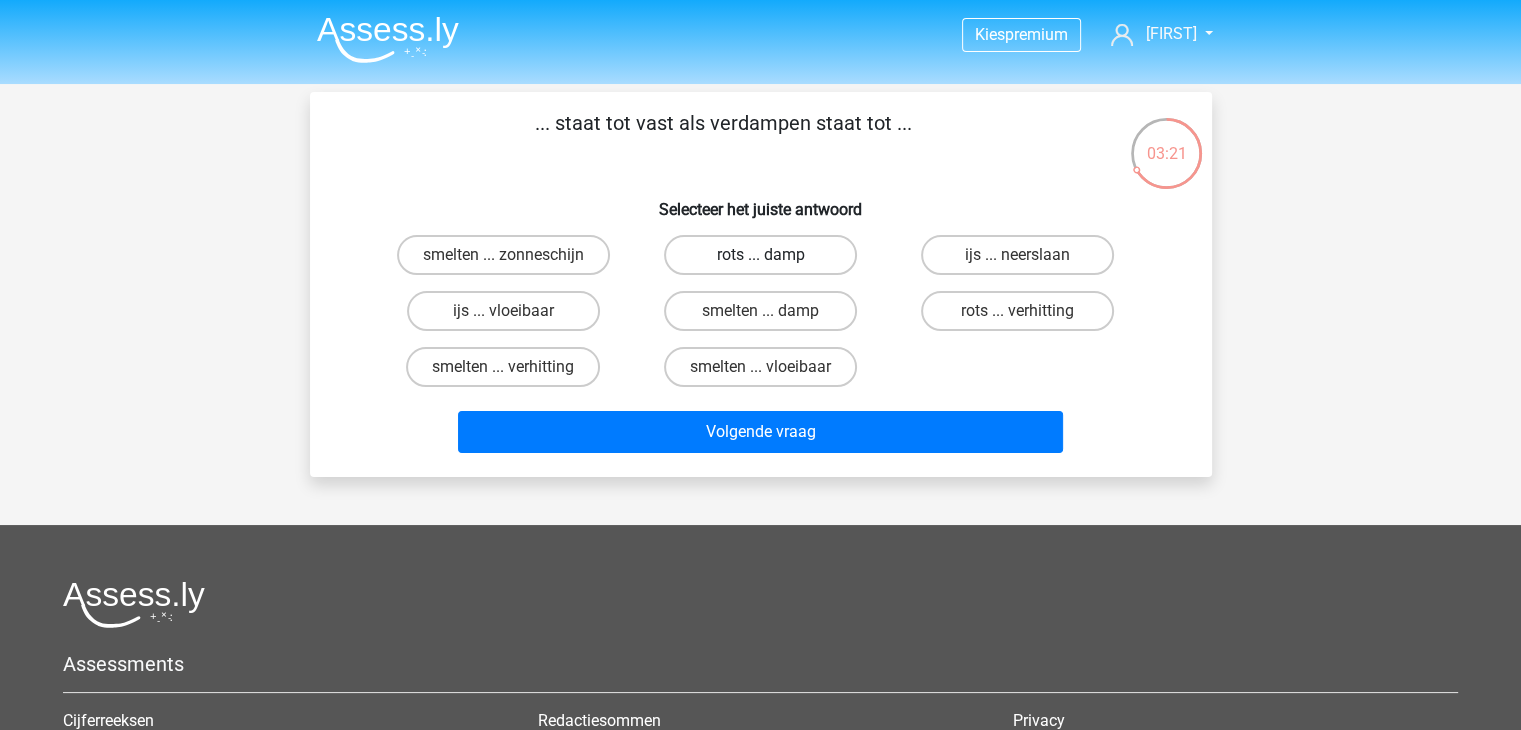 click on "rots ... damp" at bounding box center [760, 255] 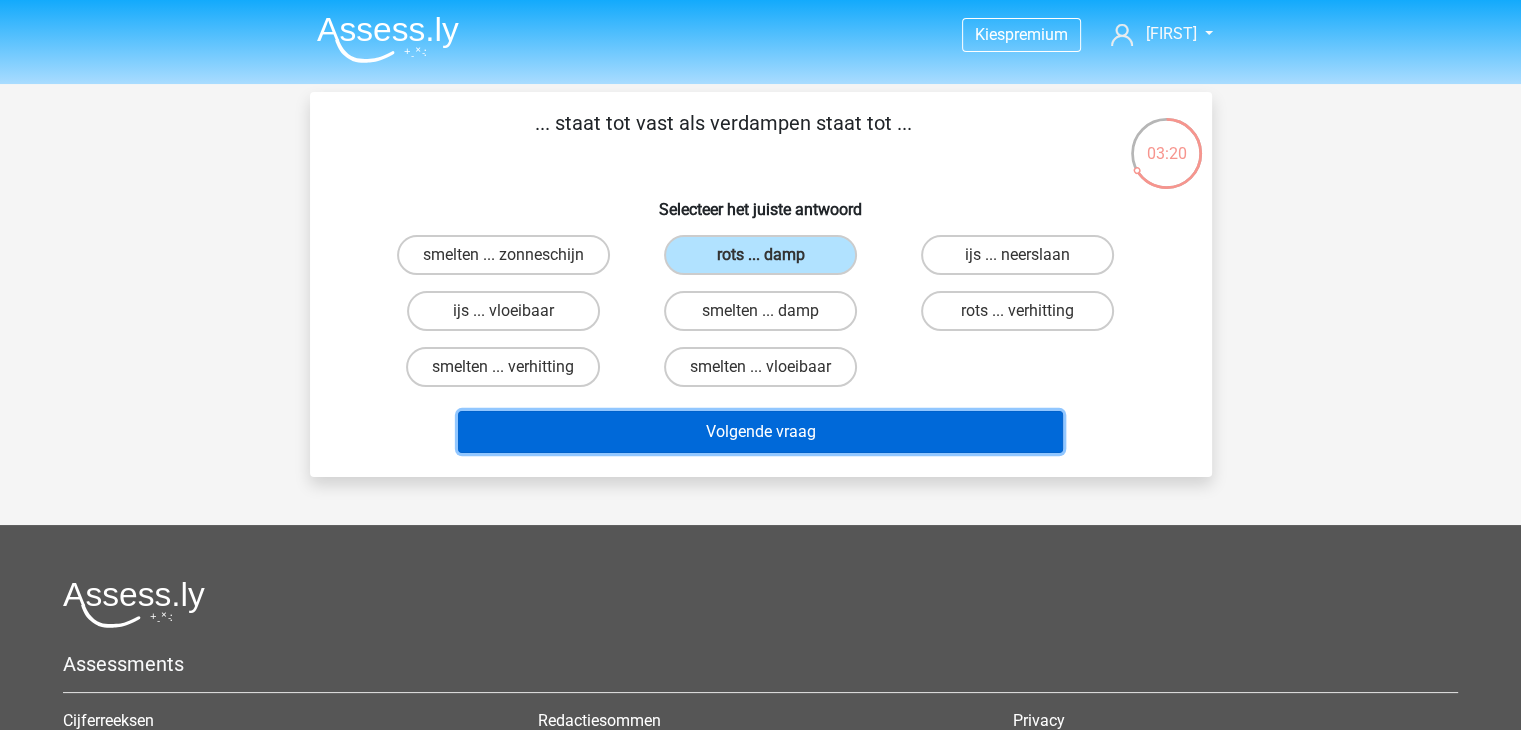 click on "Volgende vraag" at bounding box center [760, 432] 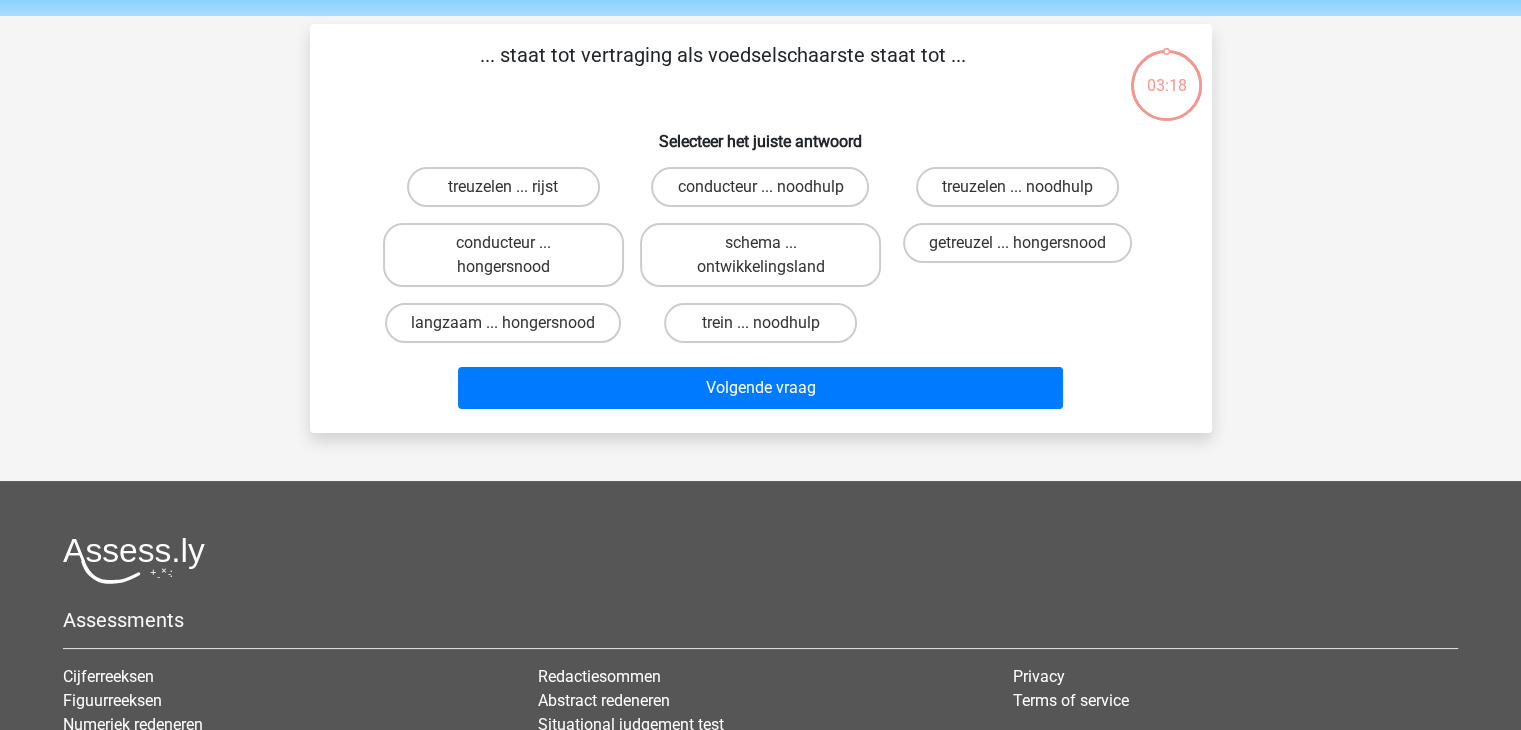 scroll, scrollTop: 92, scrollLeft: 0, axis: vertical 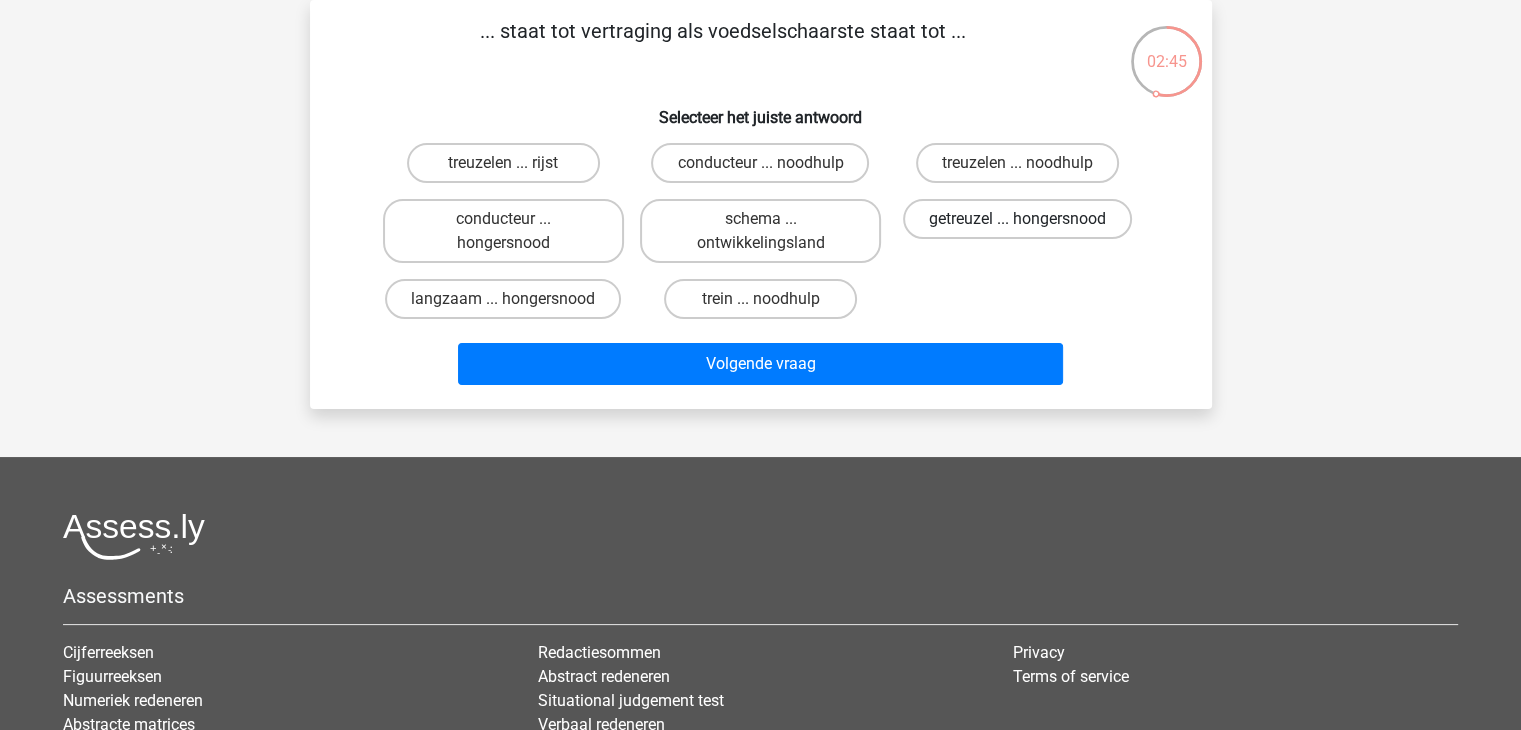 click on "getreuzel ... hongersnood" at bounding box center (1017, 219) 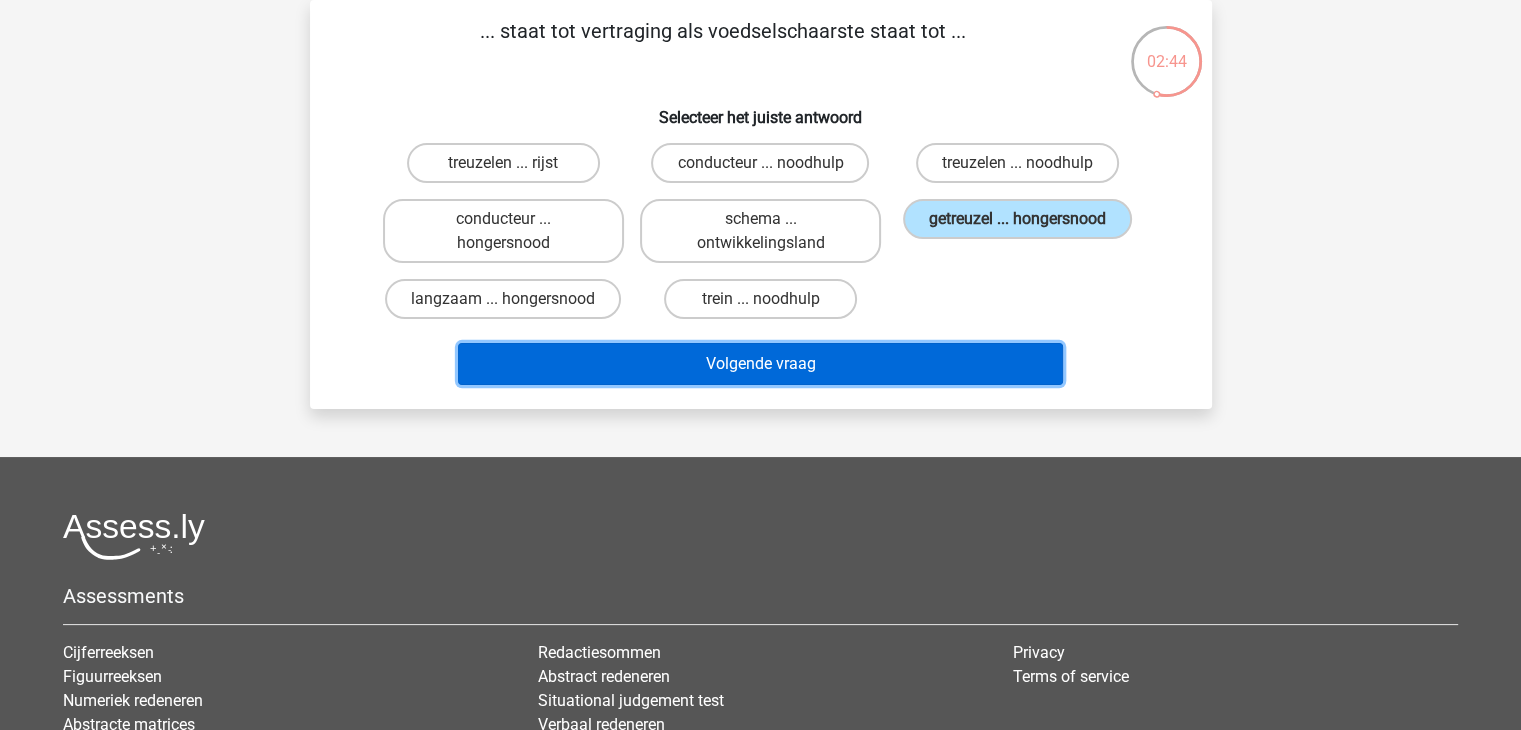 click on "Volgende vraag" at bounding box center (760, 364) 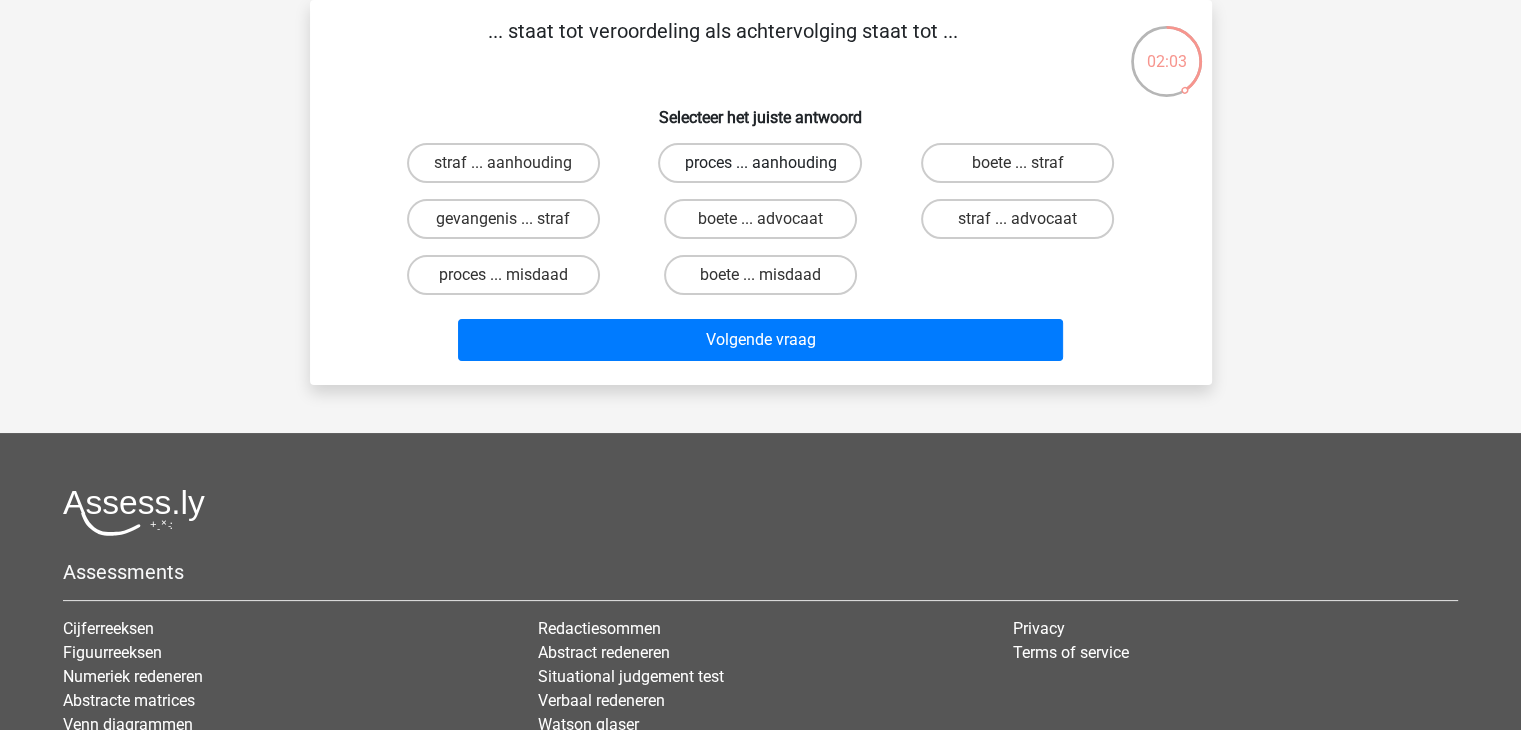 click on "proces ... aanhouding" at bounding box center [760, 163] 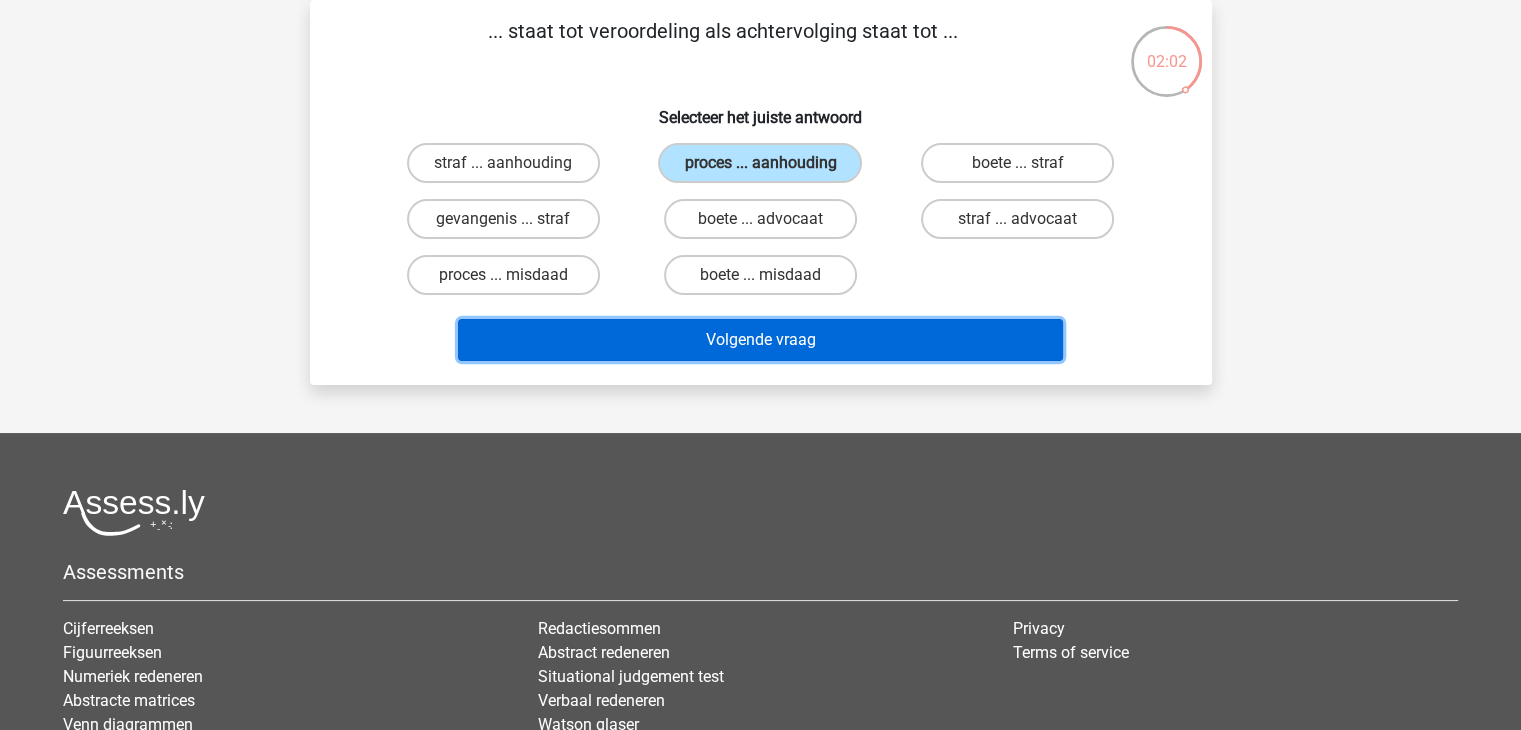 click on "Volgende vraag" at bounding box center [760, 340] 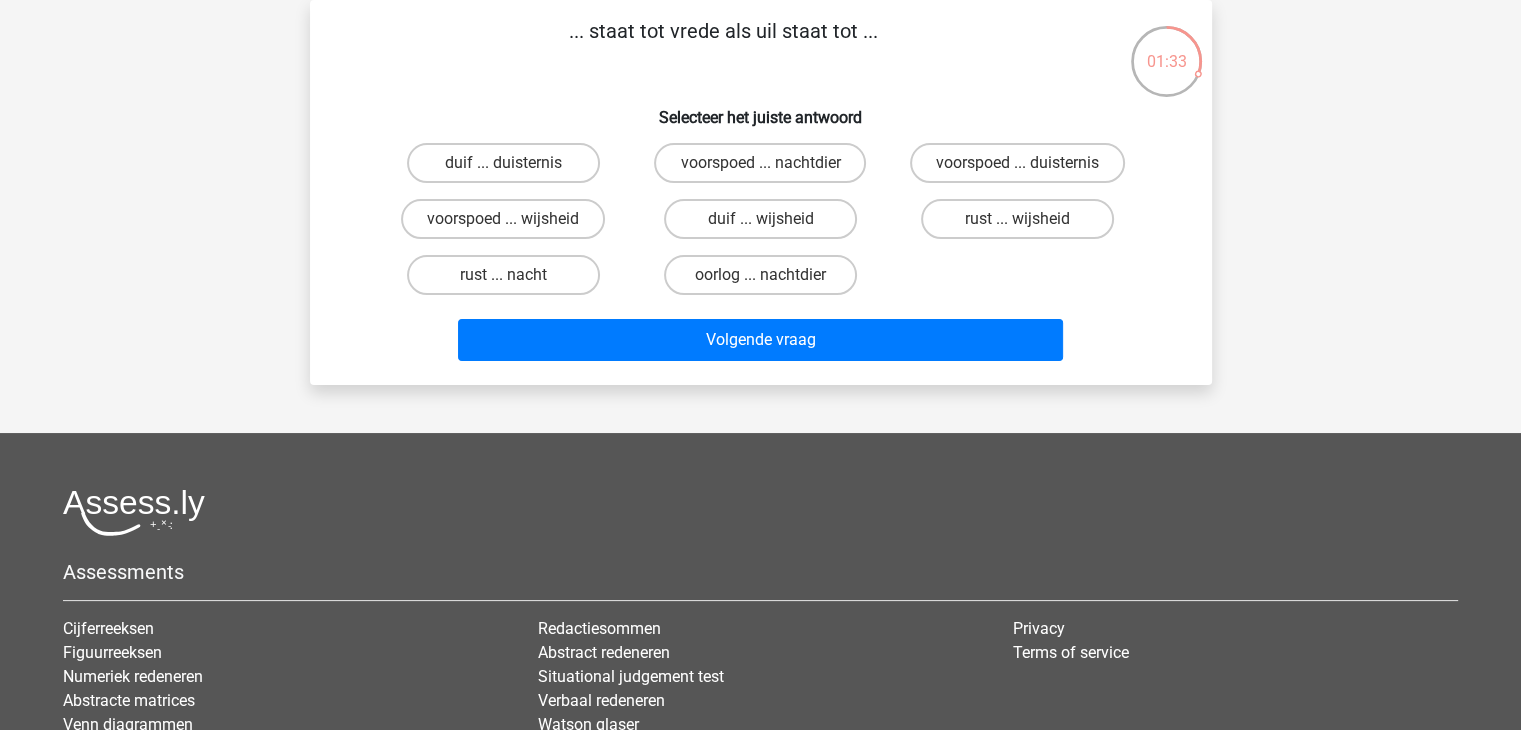 click on "rust ... nacht" at bounding box center (509, 281) 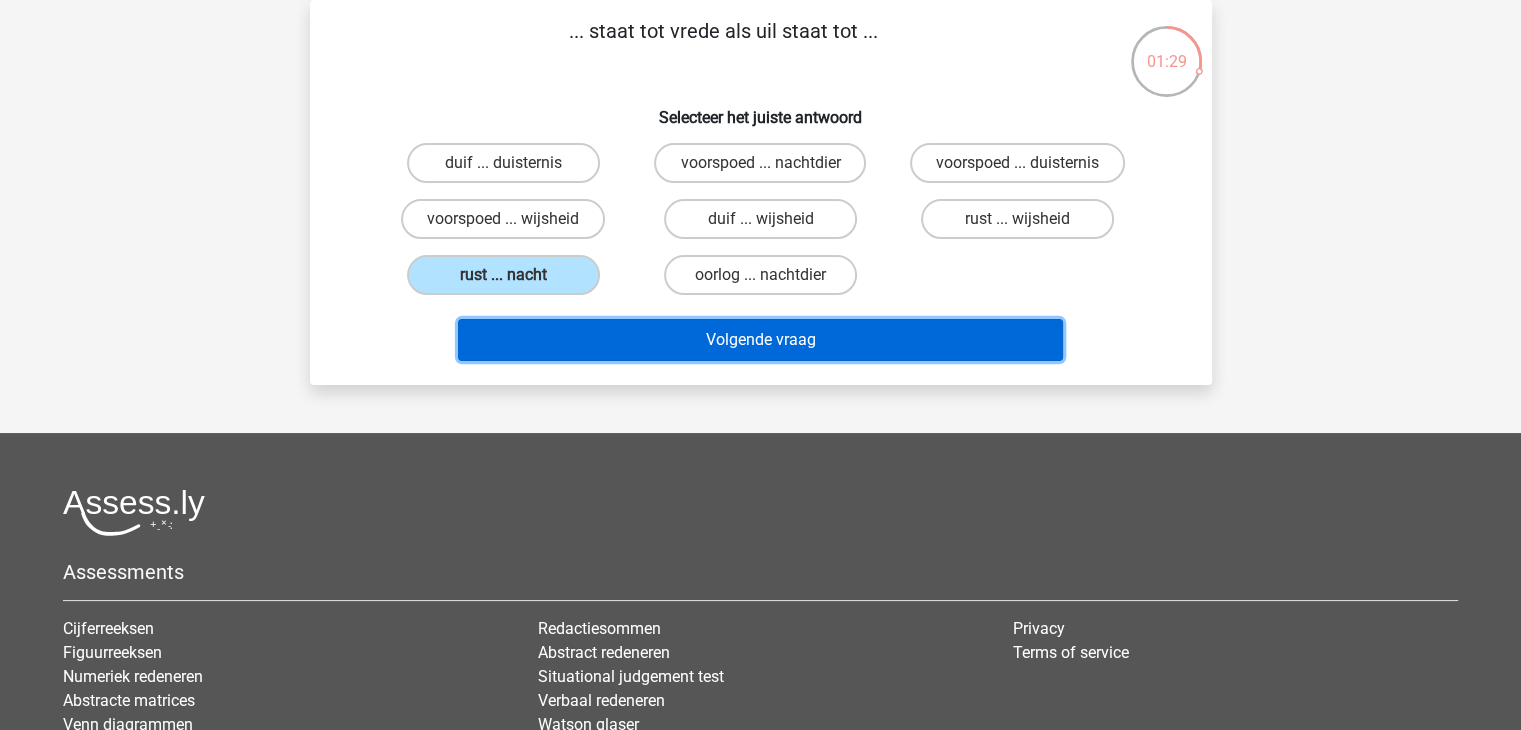 click on "Volgende vraag" at bounding box center (760, 340) 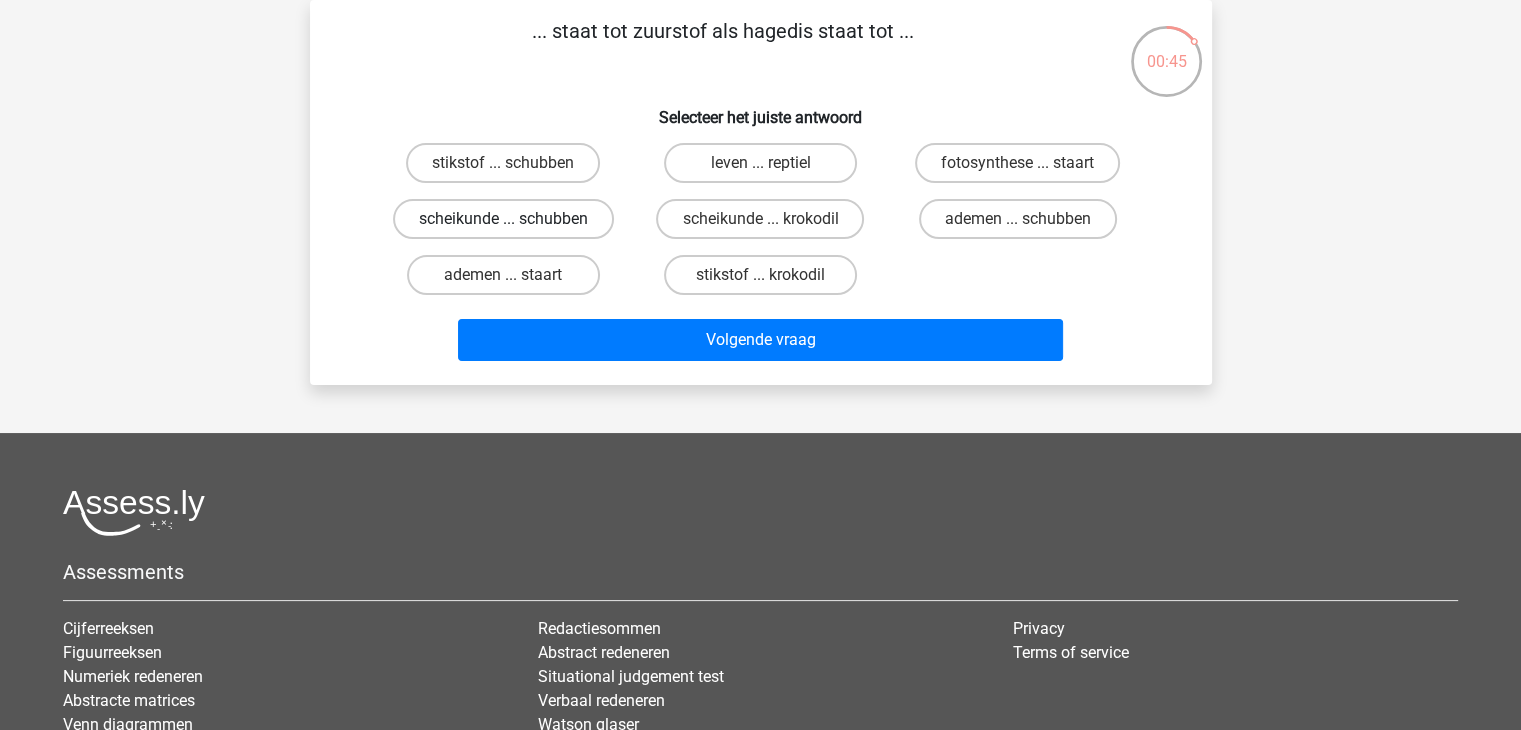 click on "scheikunde ... schubben" at bounding box center [503, 219] 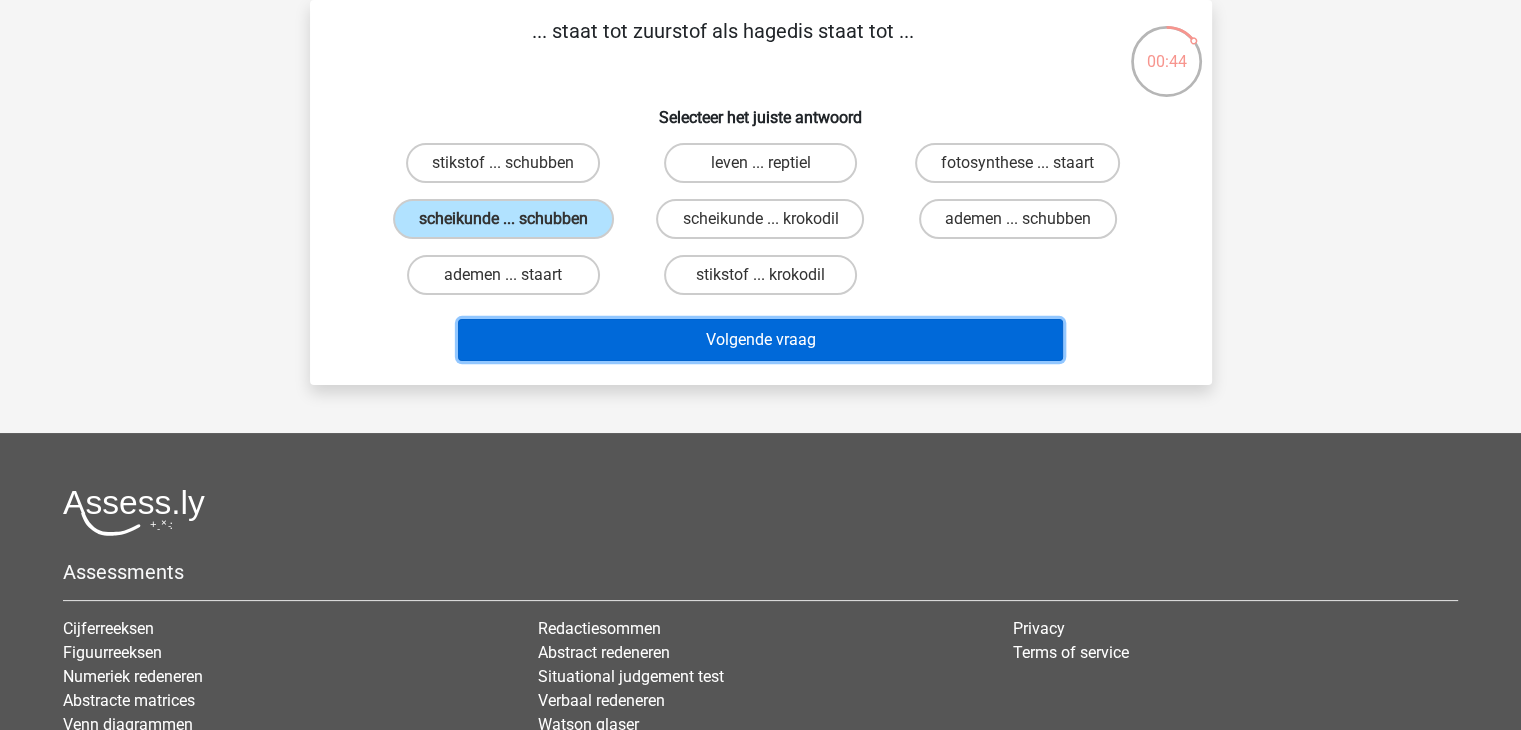click on "Volgende vraag" at bounding box center [760, 340] 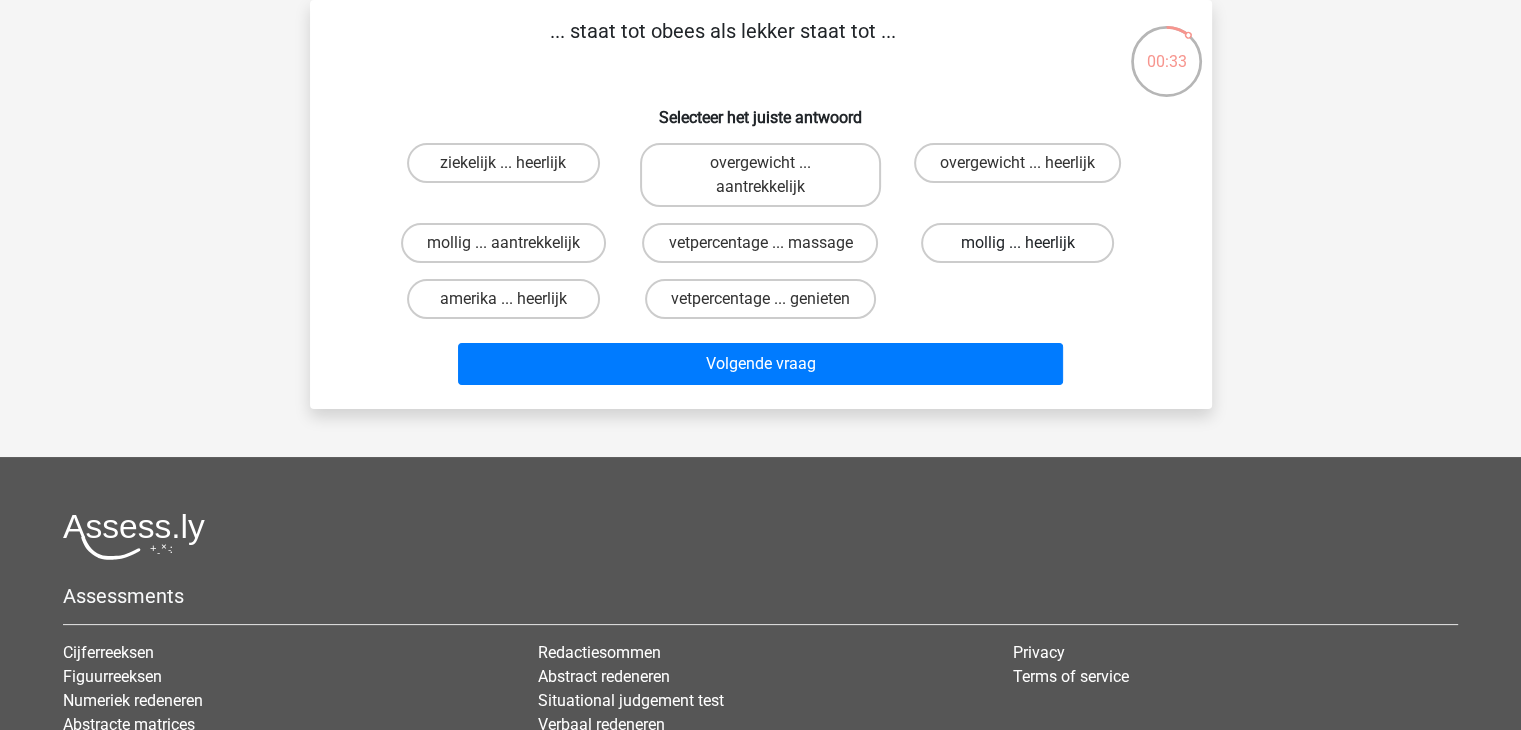 click on "mollig ... heerlijk" at bounding box center (1017, 243) 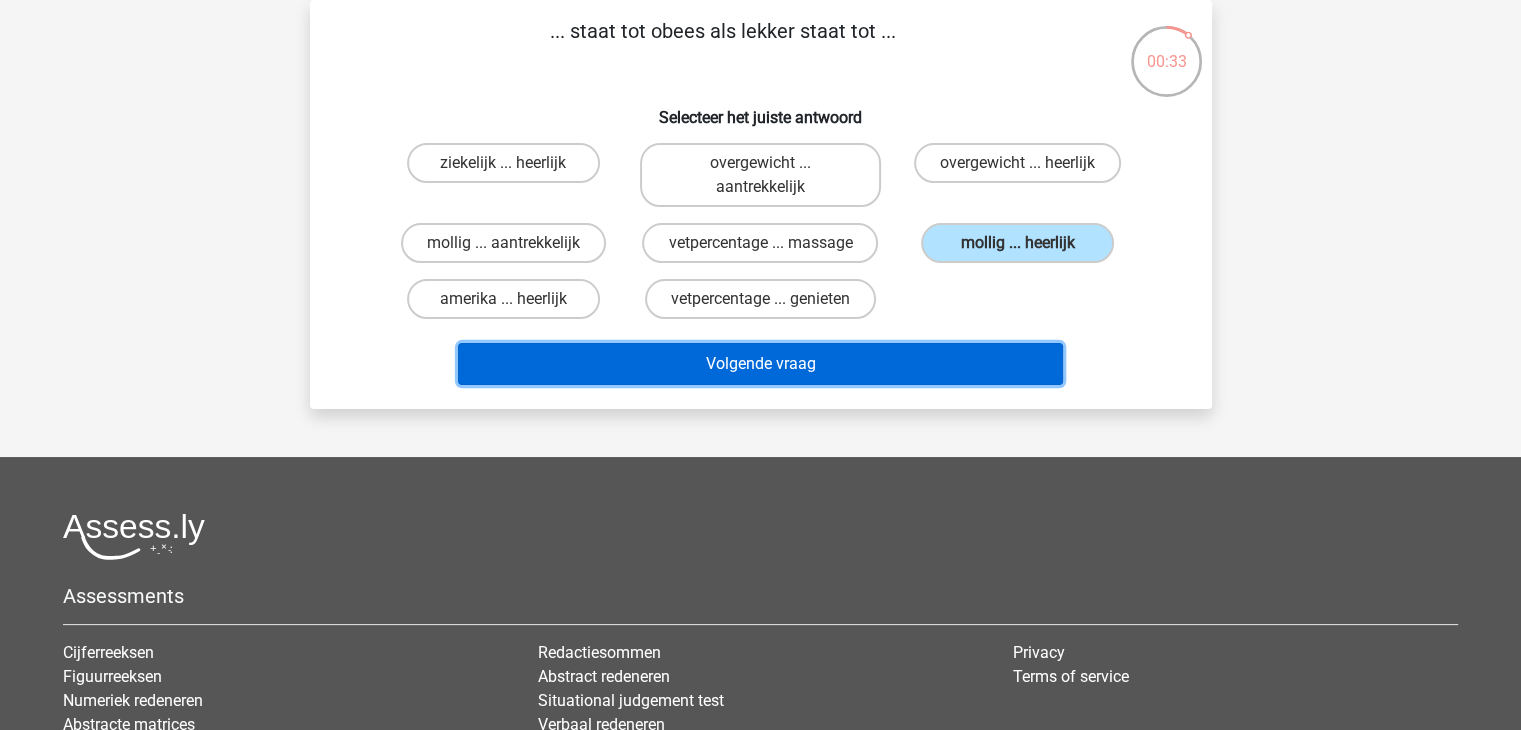 click on "Volgende vraag" at bounding box center (760, 364) 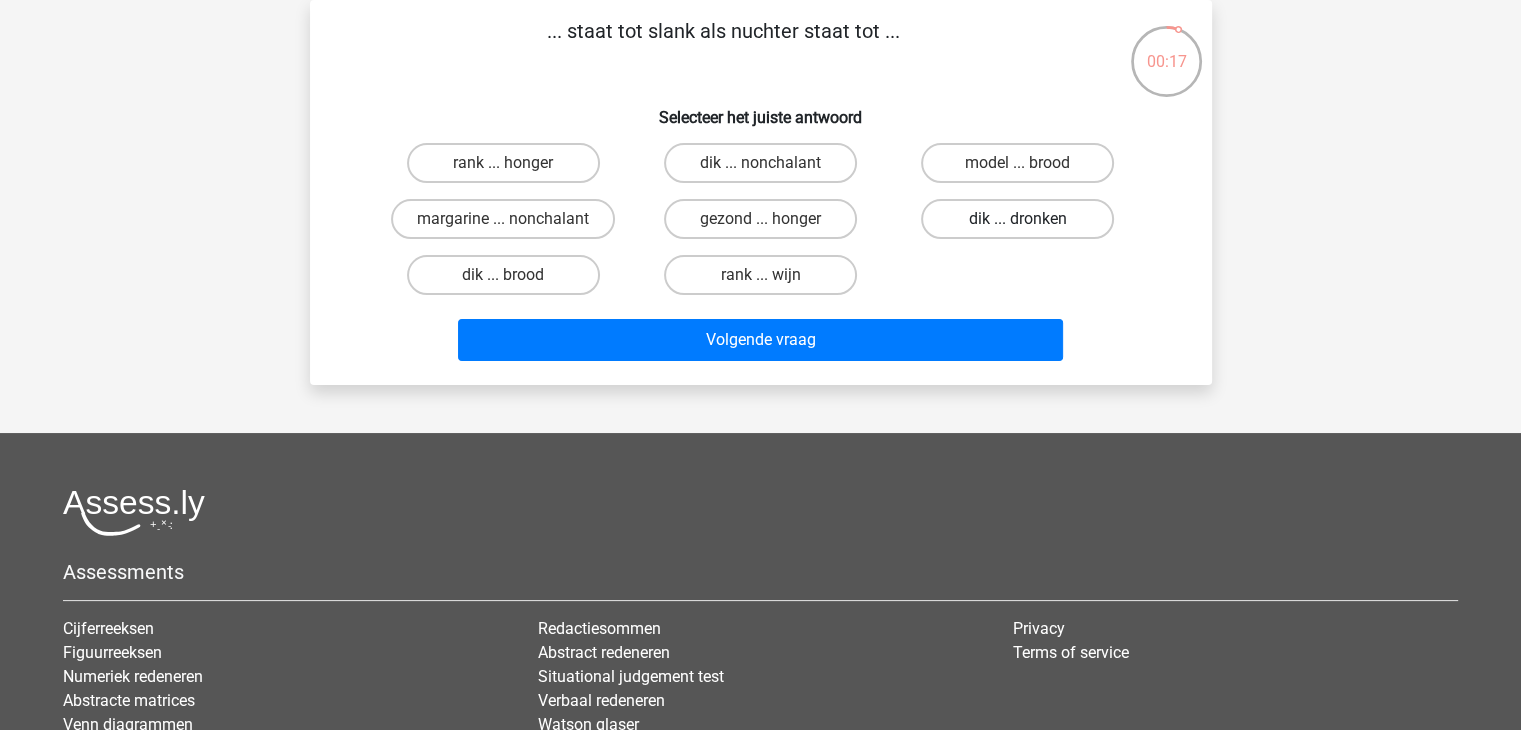click on "dik ... dronken" at bounding box center [1017, 219] 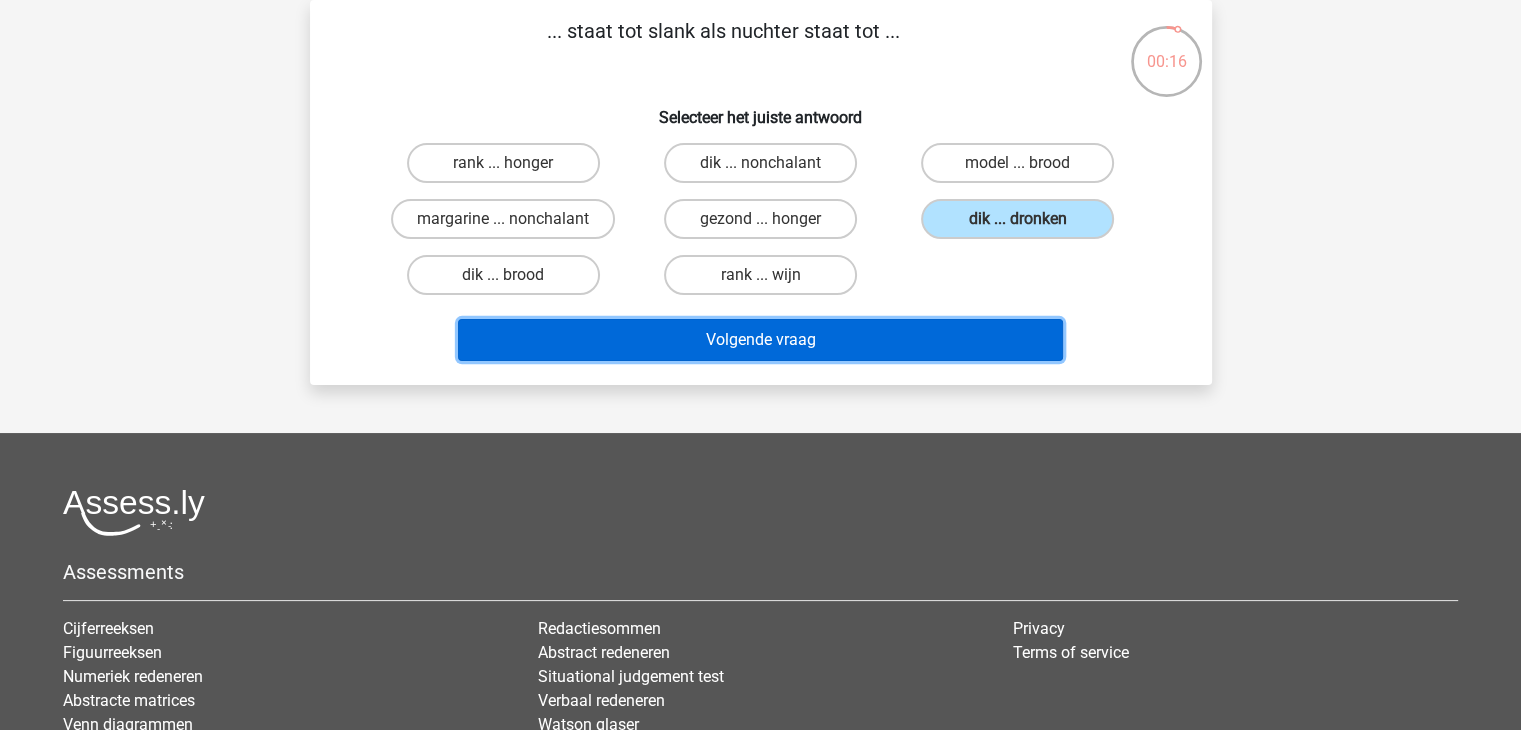 click on "Volgende vraag" at bounding box center (760, 340) 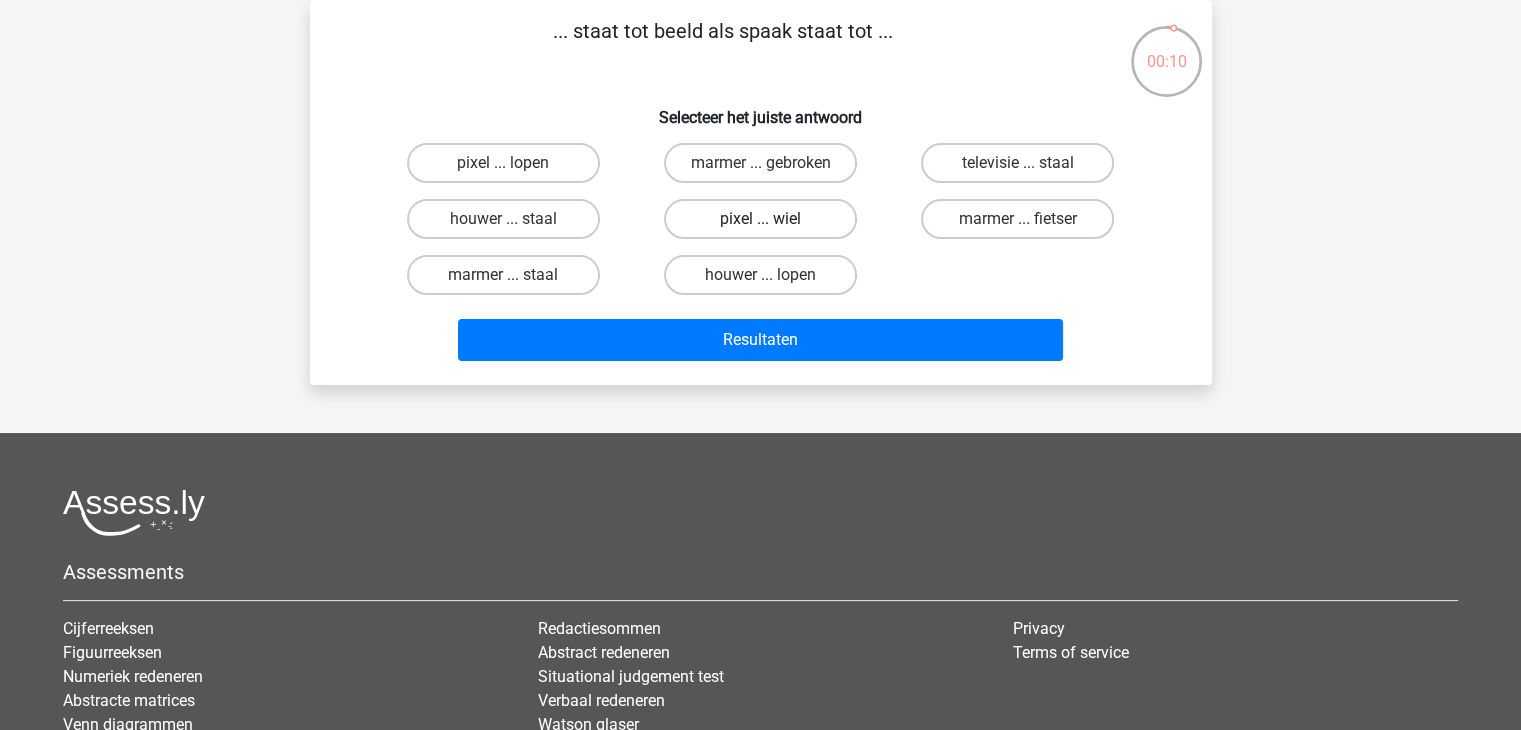 click on "pixel ... wiel" at bounding box center [760, 219] 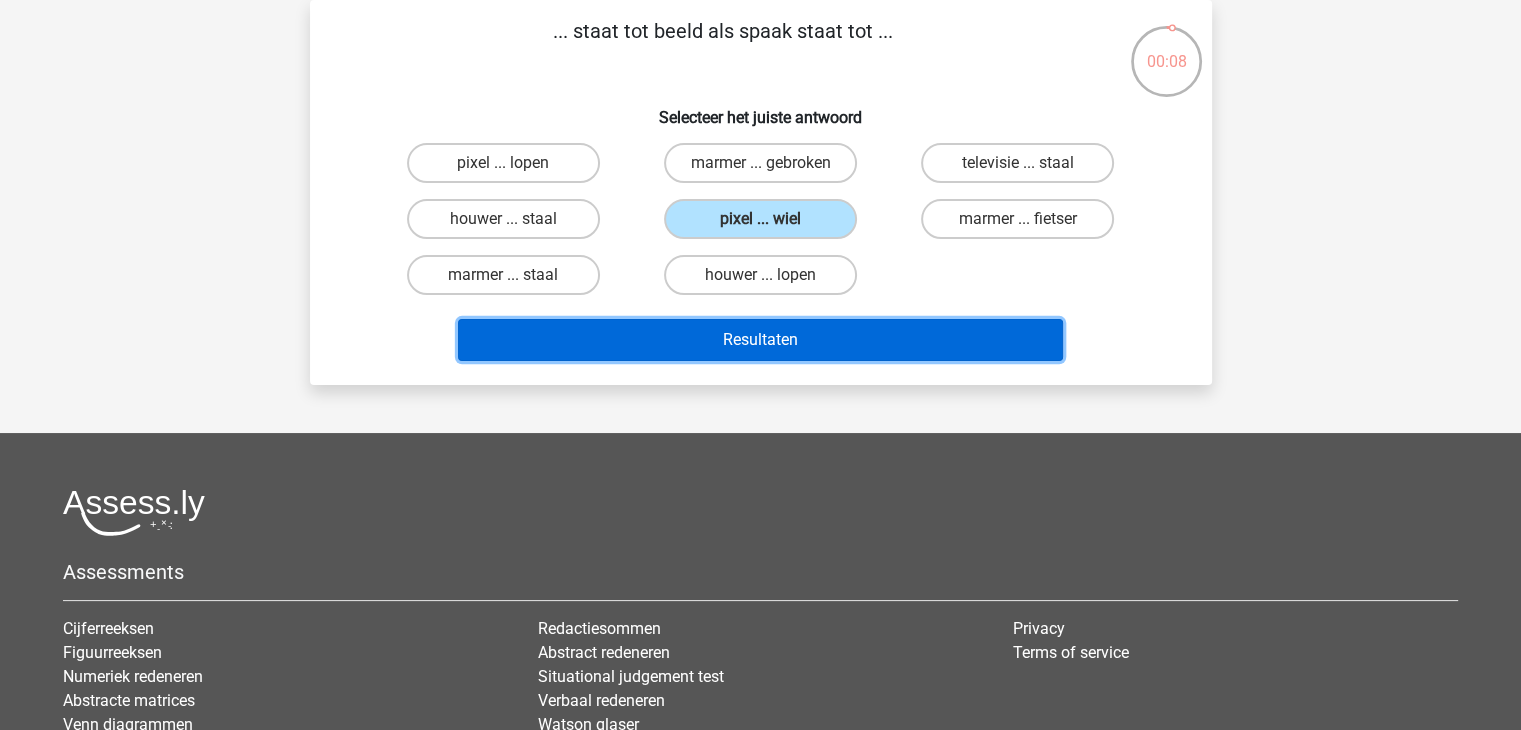 click on "Resultaten" at bounding box center [760, 340] 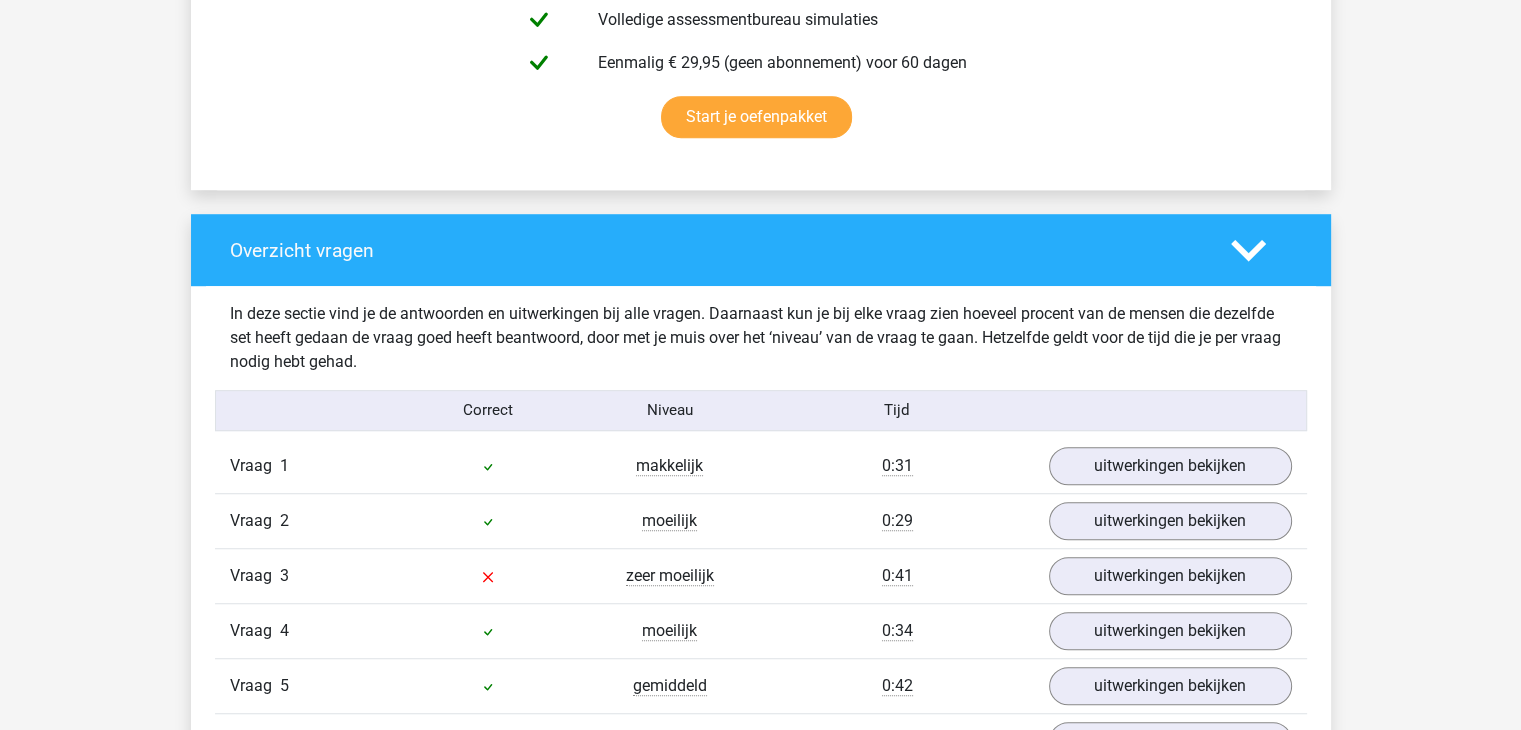 scroll, scrollTop: 1400, scrollLeft: 0, axis: vertical 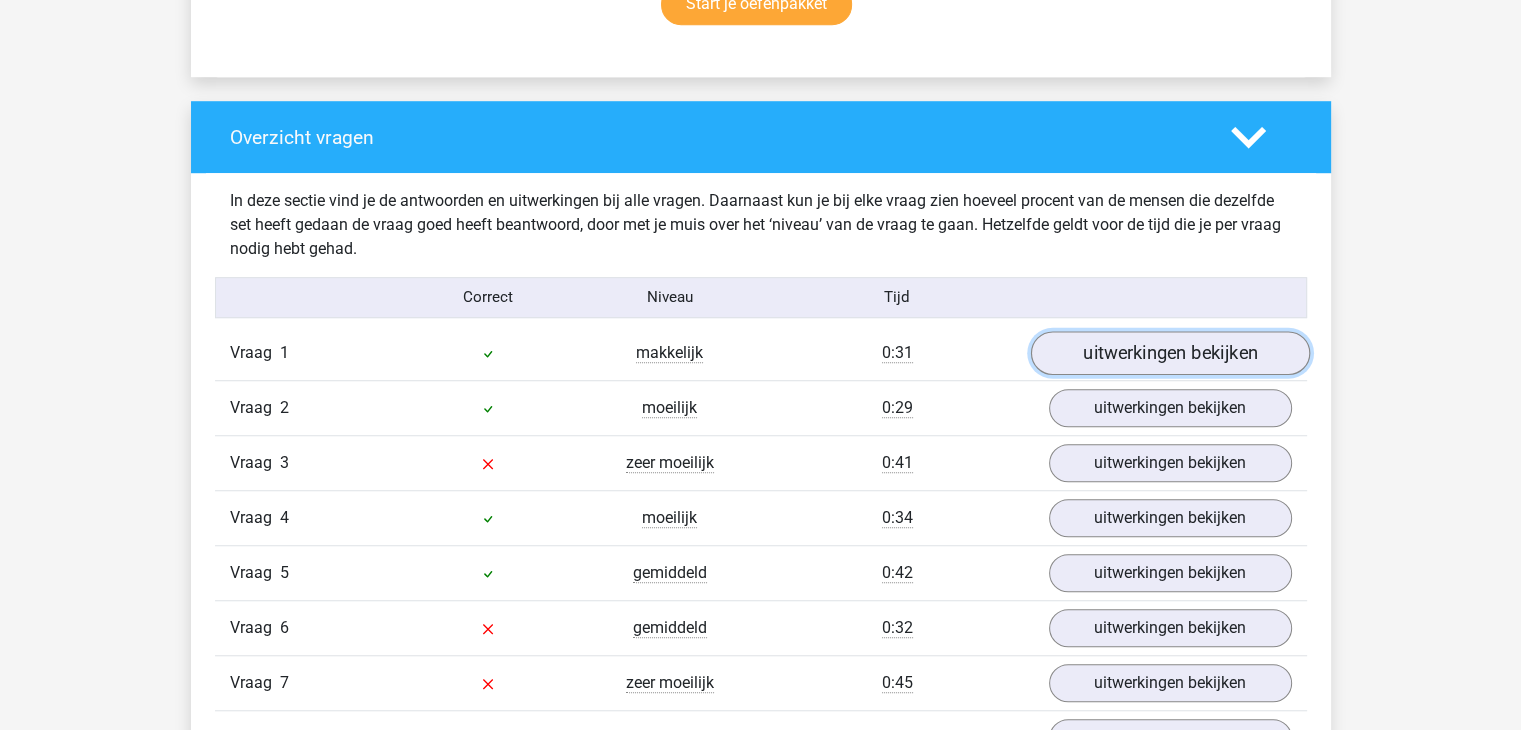 click on "uitwerkingen bekijken" at bounding box center (1169, 353) 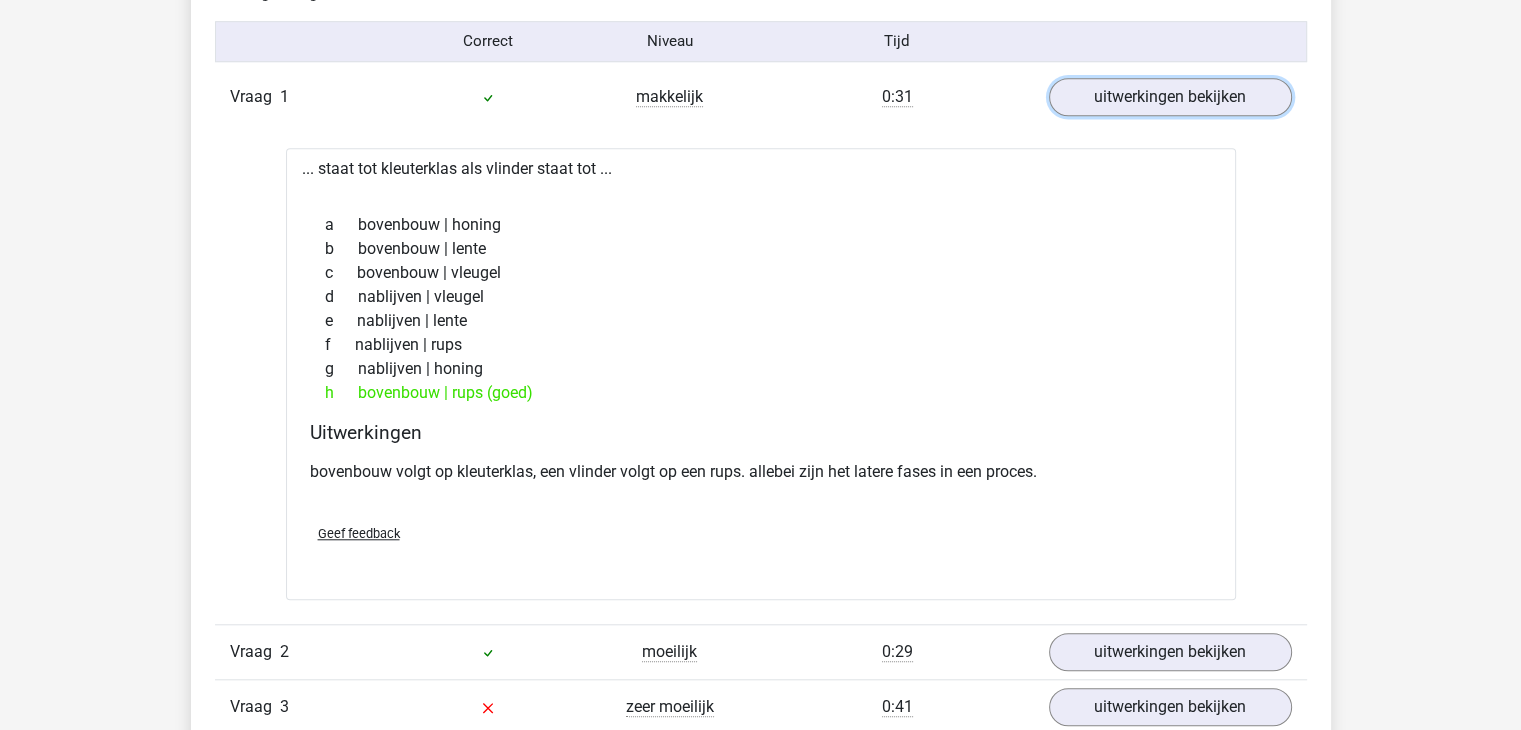 scroll, scrollTop: 1700, scrollLeft: 0, axis: vertical 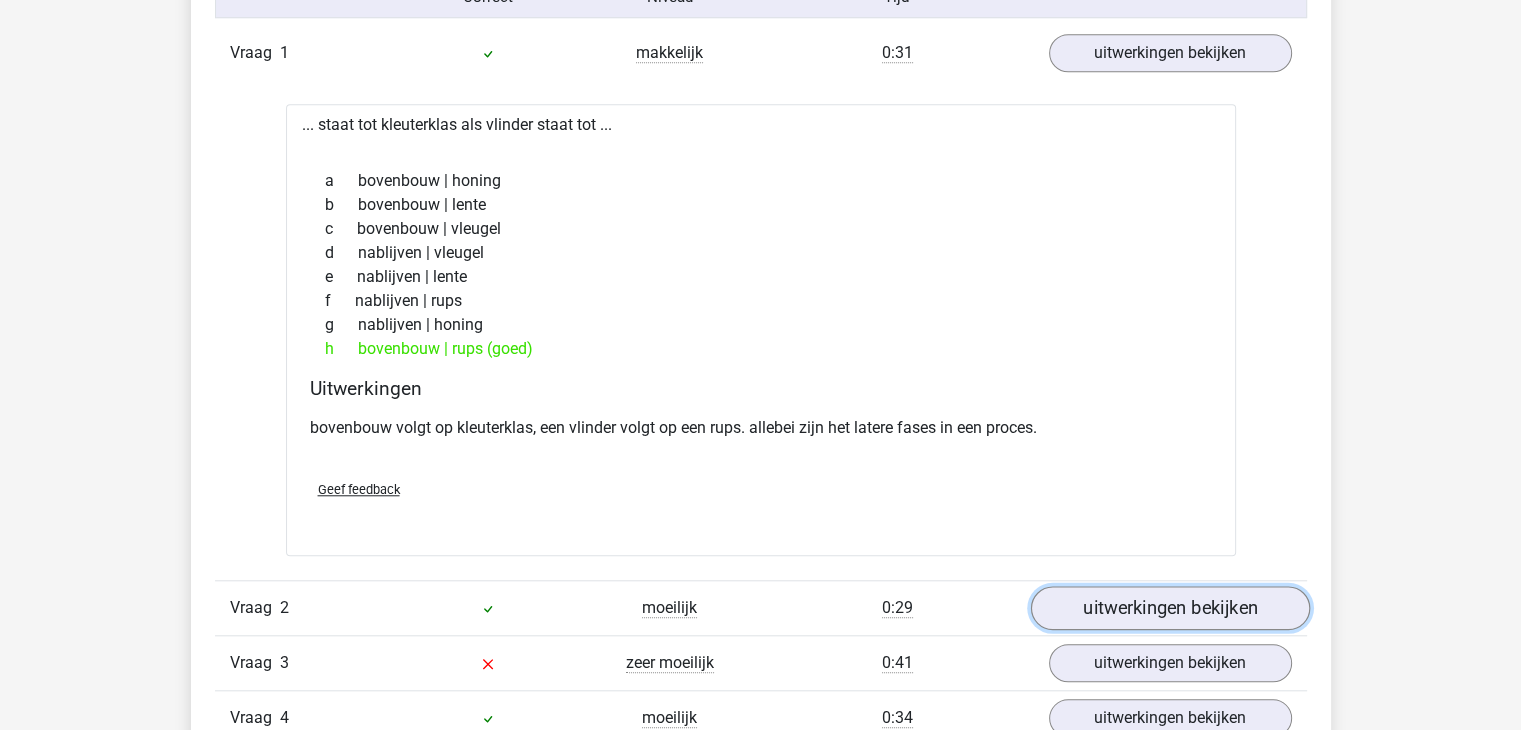 click on "uitwerkingen bekijken" at bounding box center [1169, 608] 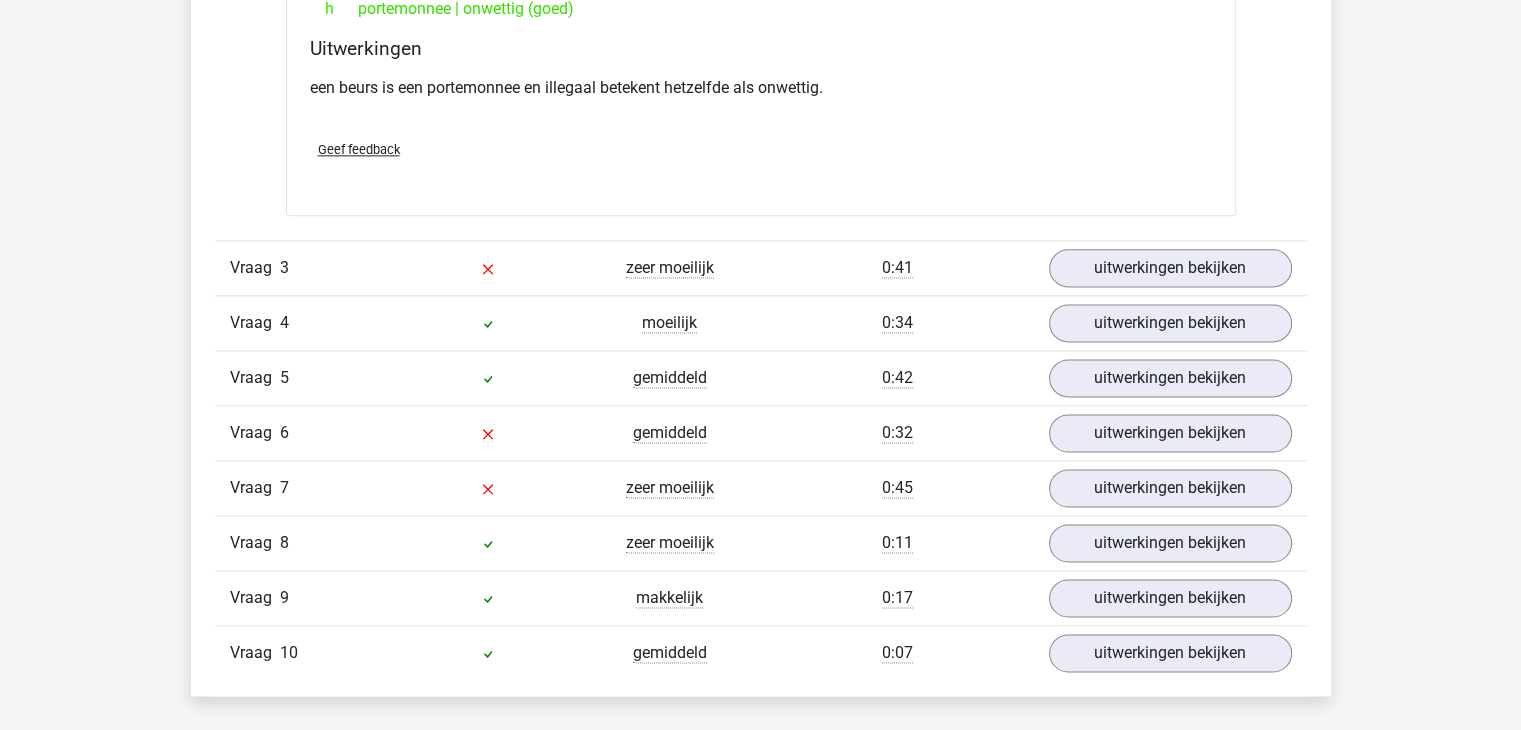 scroll, scrollTop: 2600, scrollLeft: 0, axis: vertical 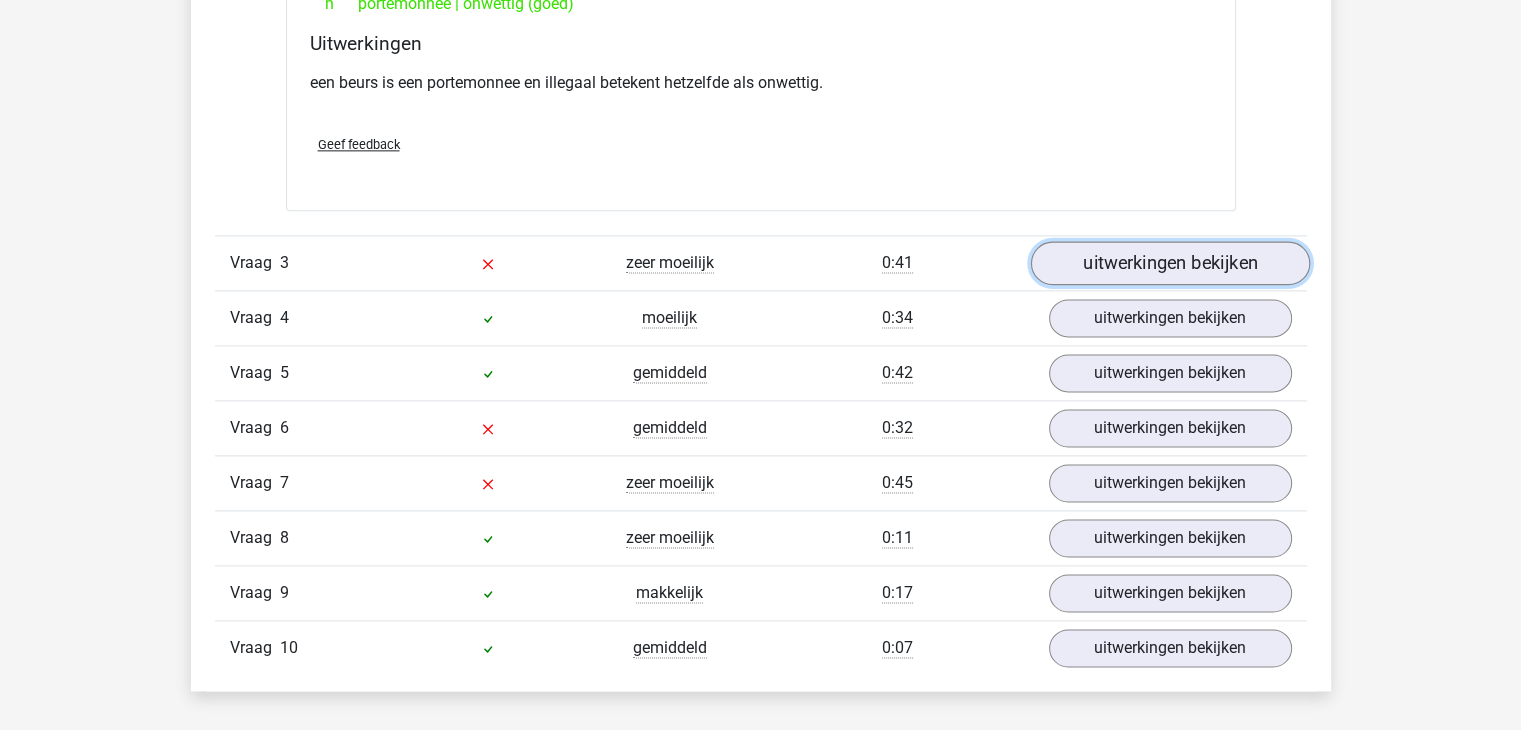 click on "uitwerkingen bekijken" at bounding box center (1169, 264) 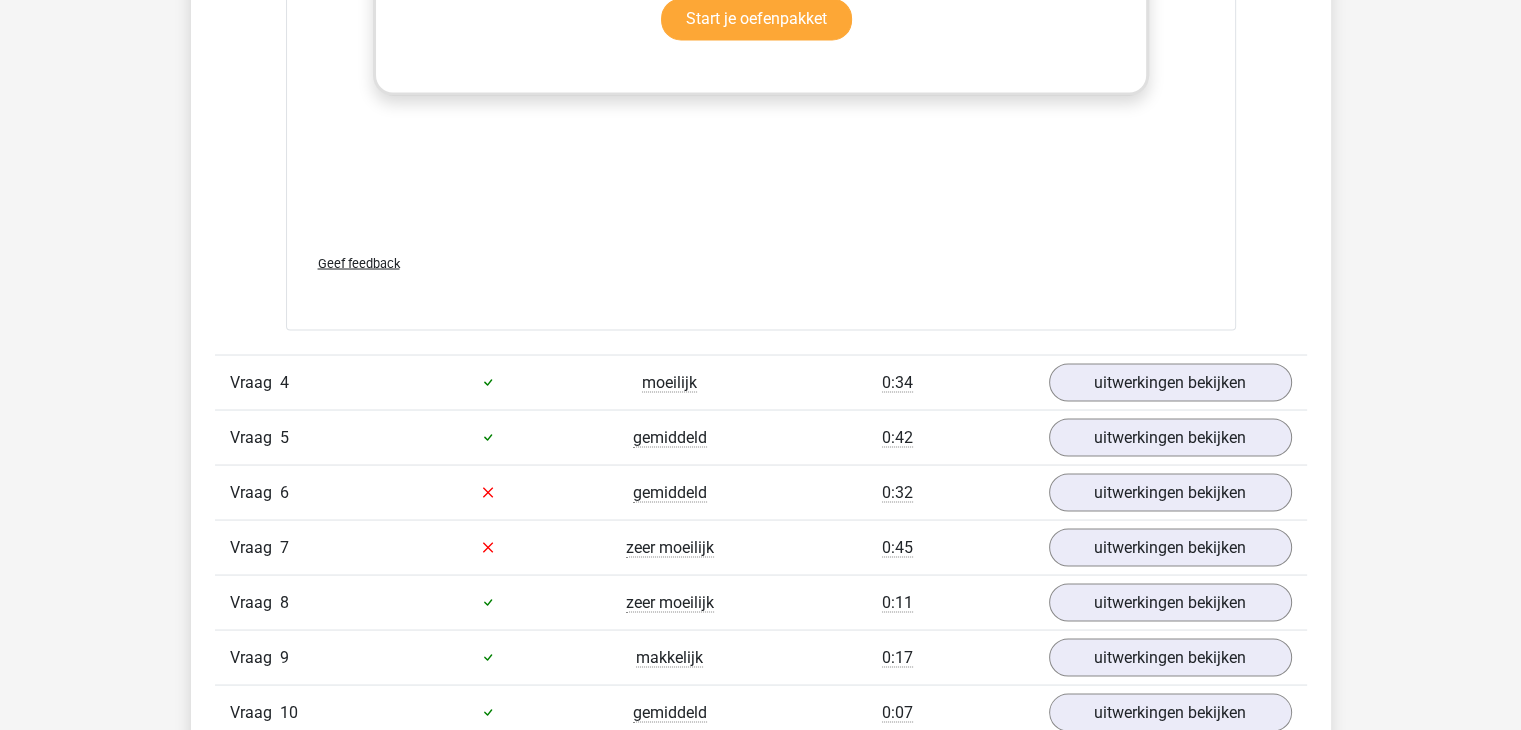 scroll, scrollTop: 3600, scrollLeft: 0, axis: vertical 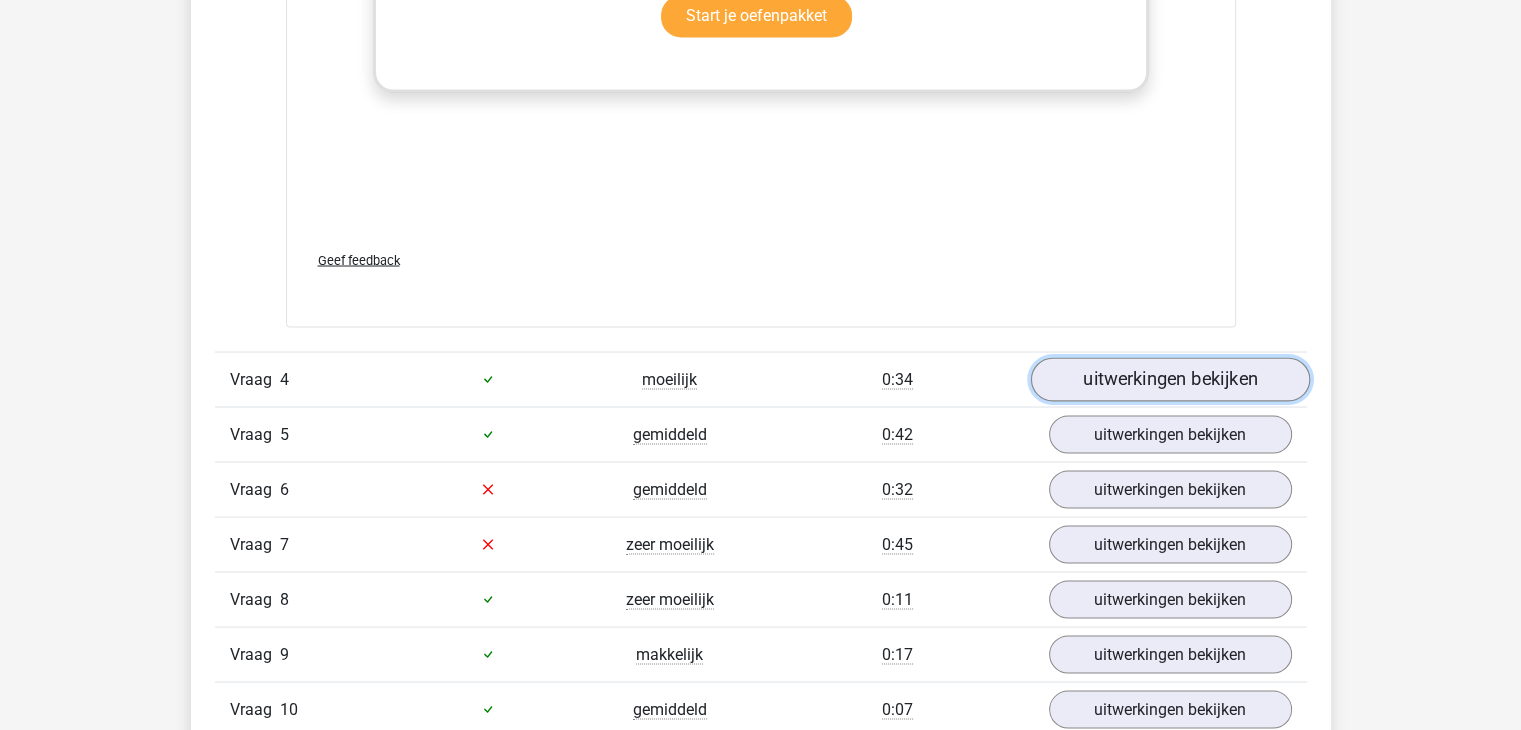 click on "uitwerkingen bekijken" at bounding box center (1169, 379) 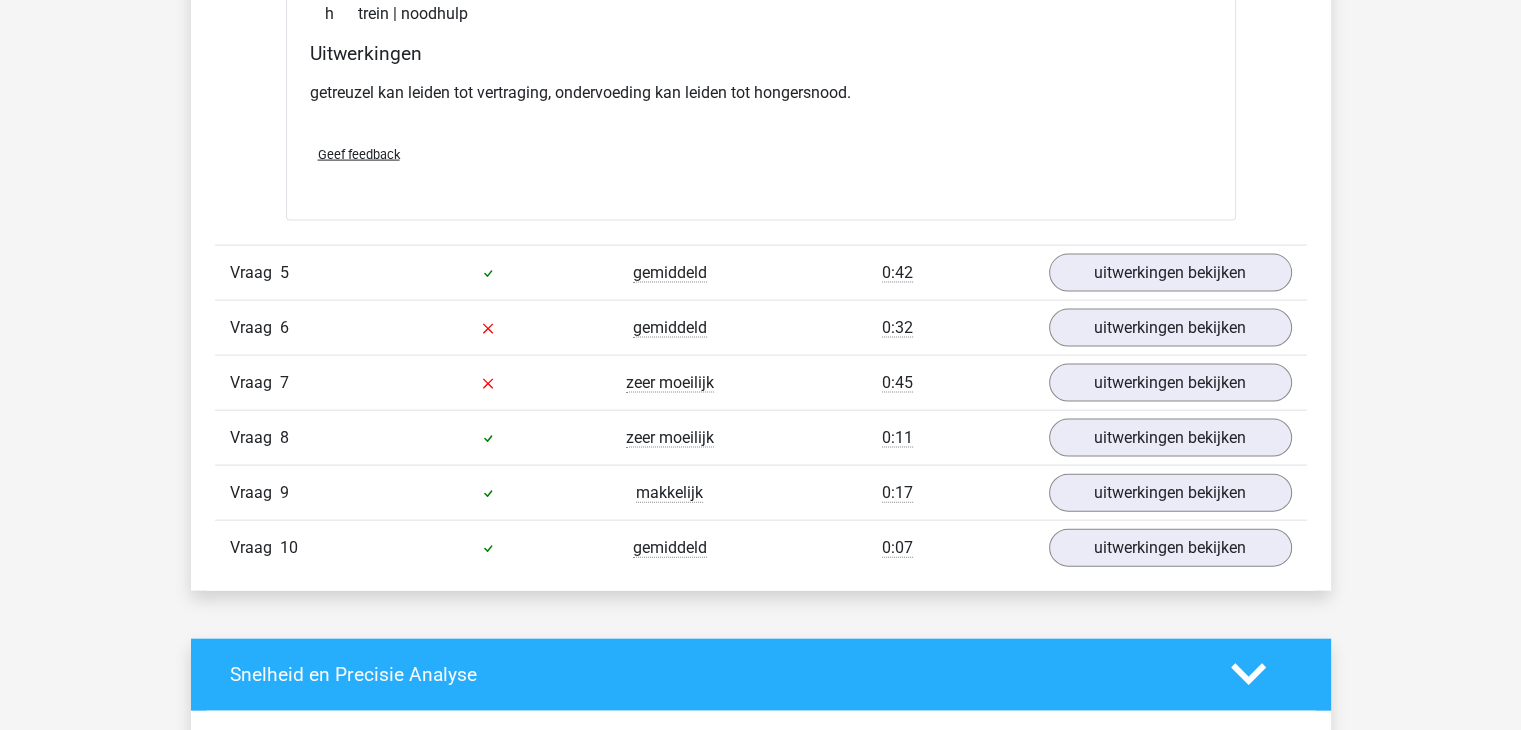 scroll, scrollTop: 4300, scrollLeft: 0, axis: vertical 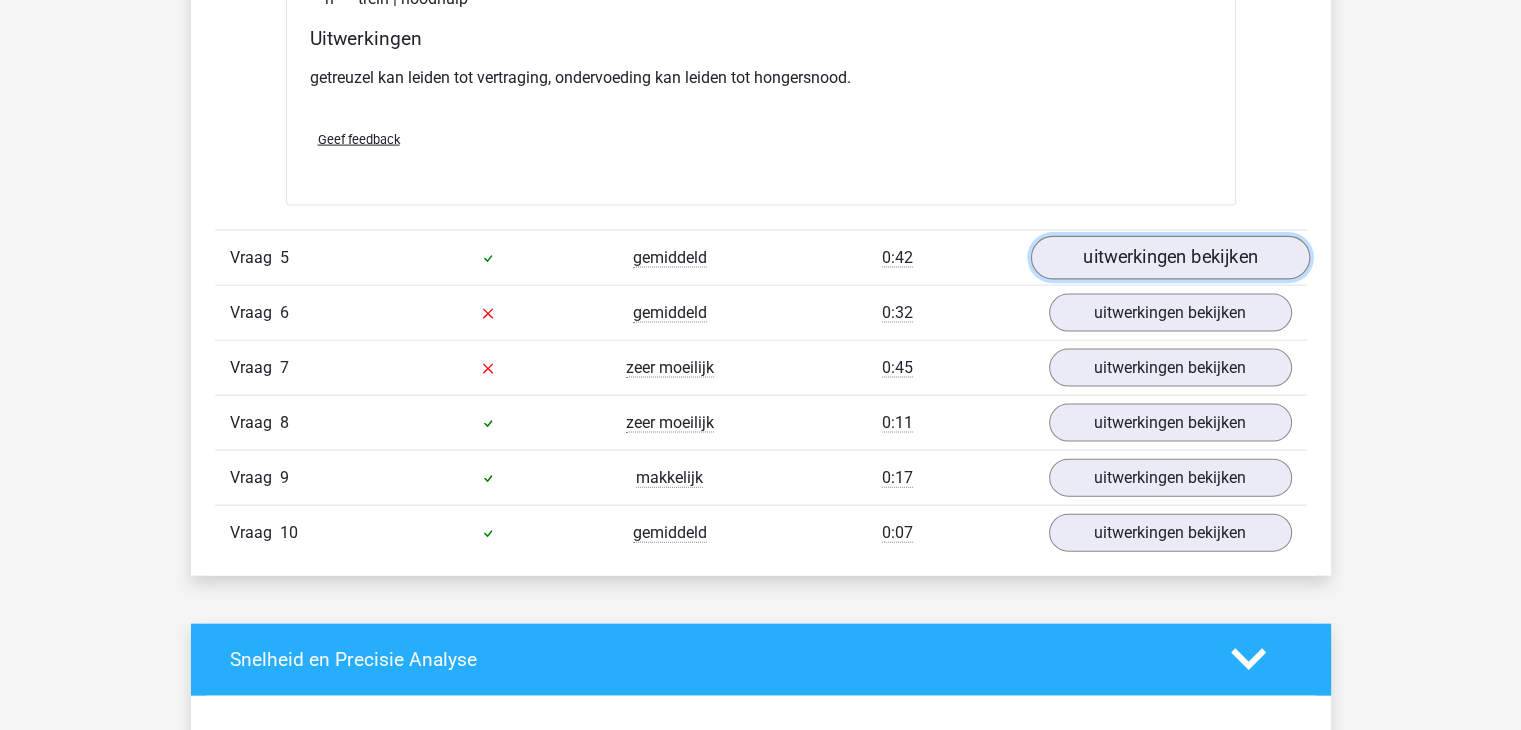 click on "uitwerkingen bekijken" at bounding box center (1169, 258) 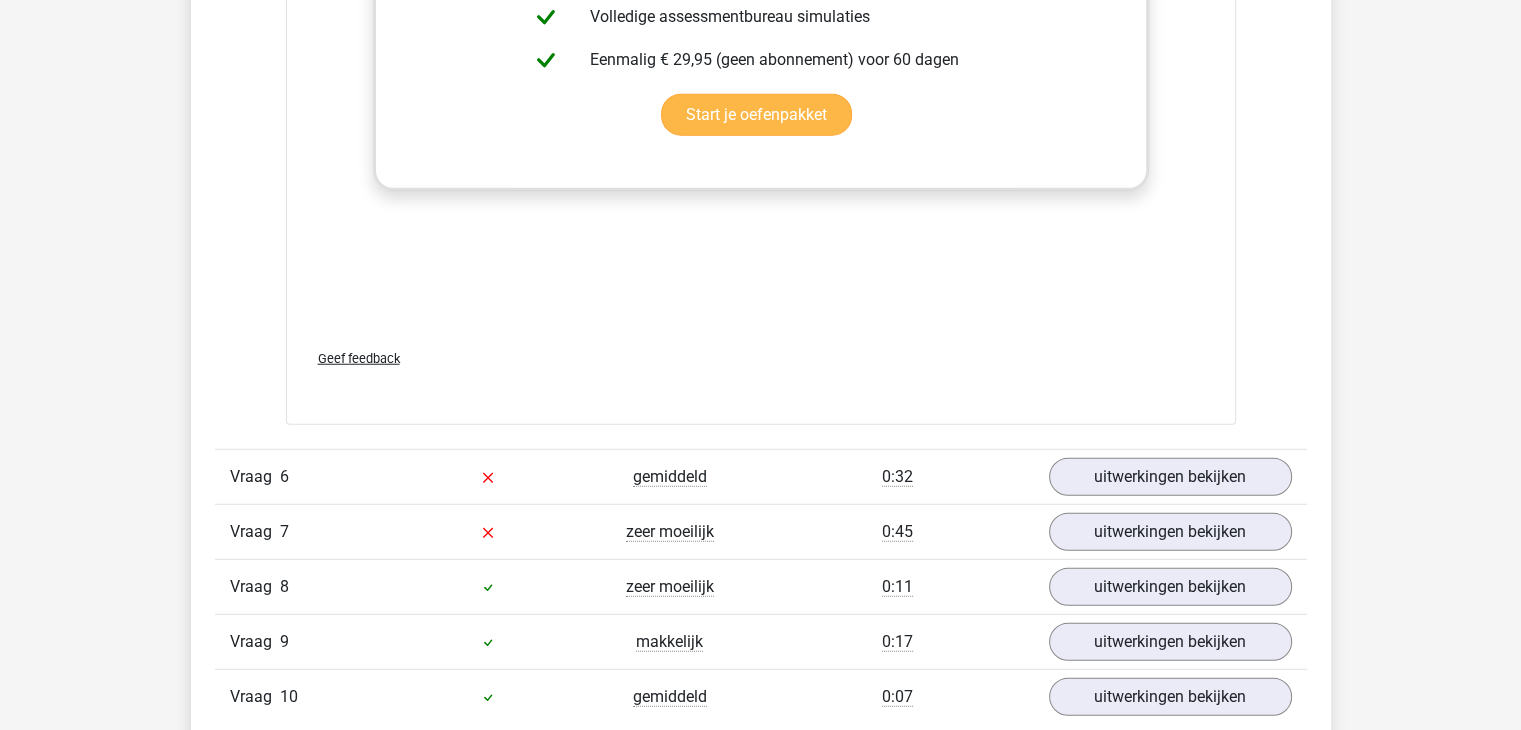 scroll, scrollTop: 5200, scrollLeft: 0, axis: vertical 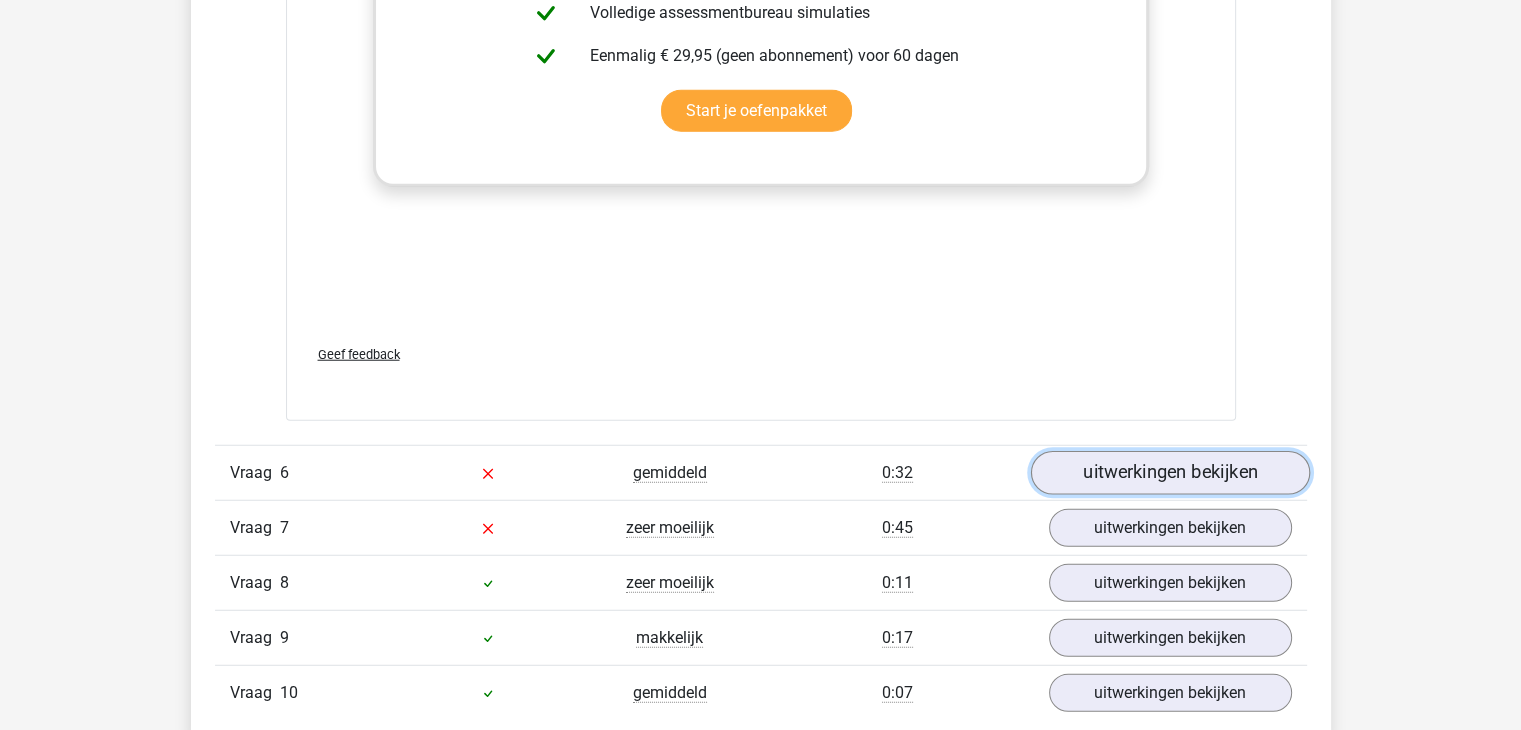 click on "uitwerkingen bekijken" at bounding box center [1169, 473] 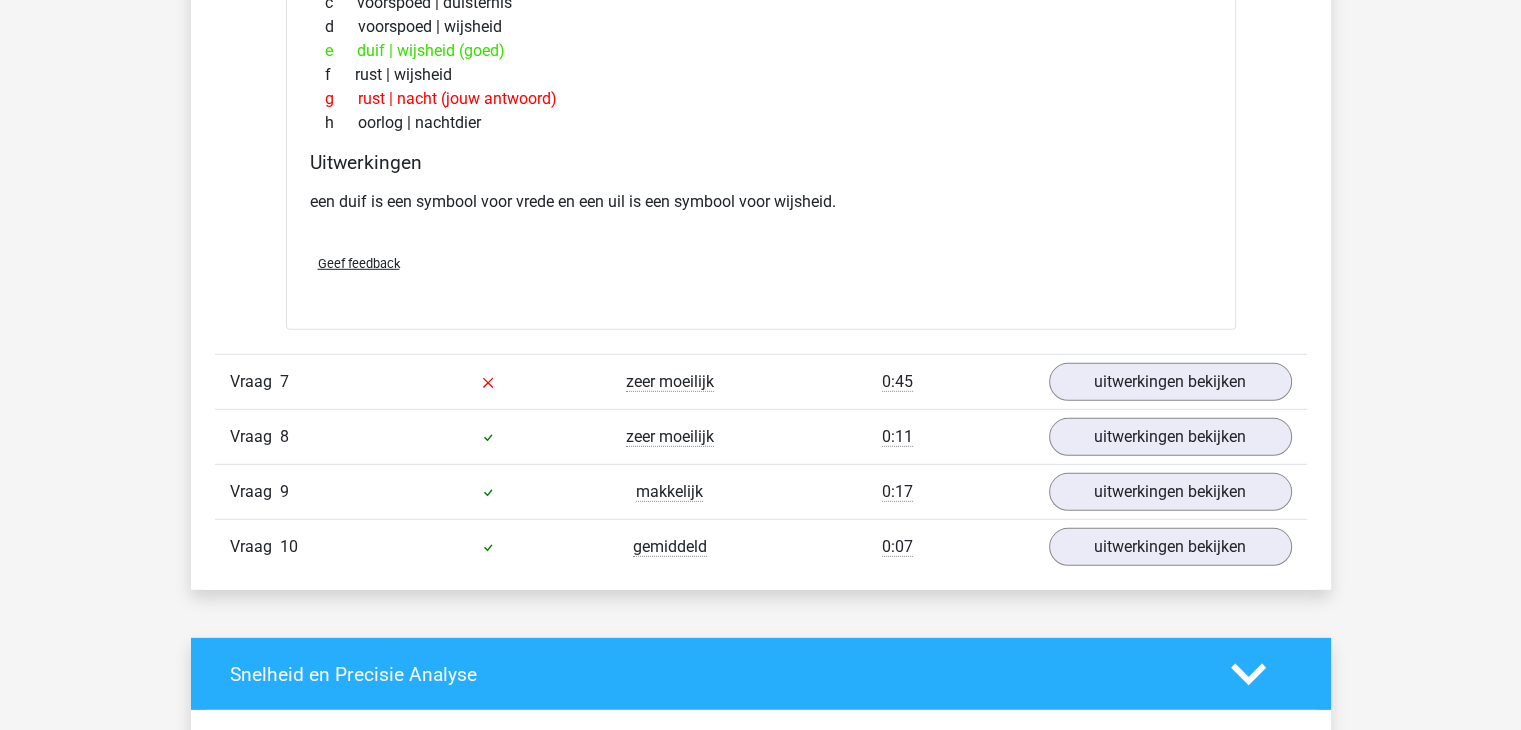 scroll, scrollTop: 5900, scrollLeft: 0, axis: vertical 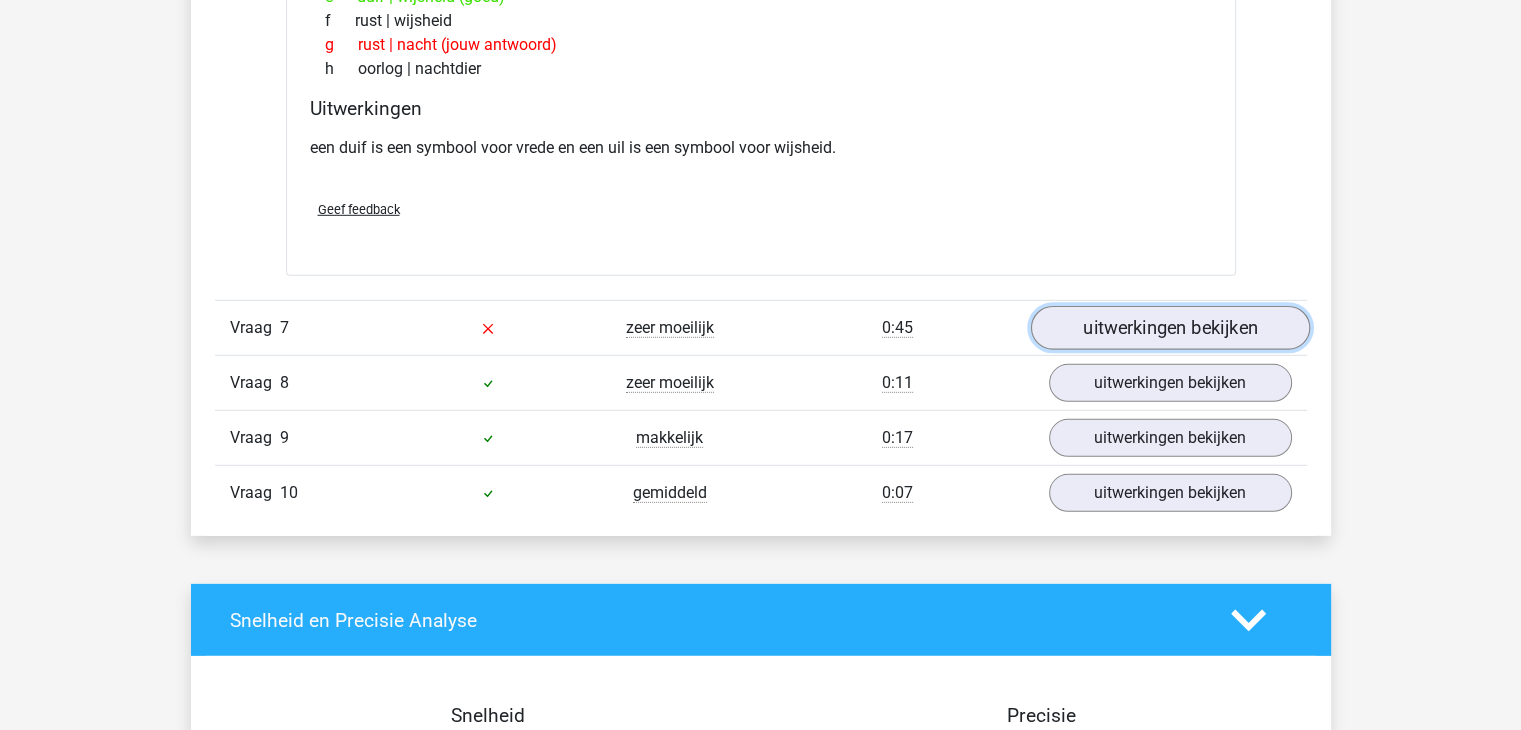 click on "uitwerkingen bekijken" at bounding box center (1169, 328) 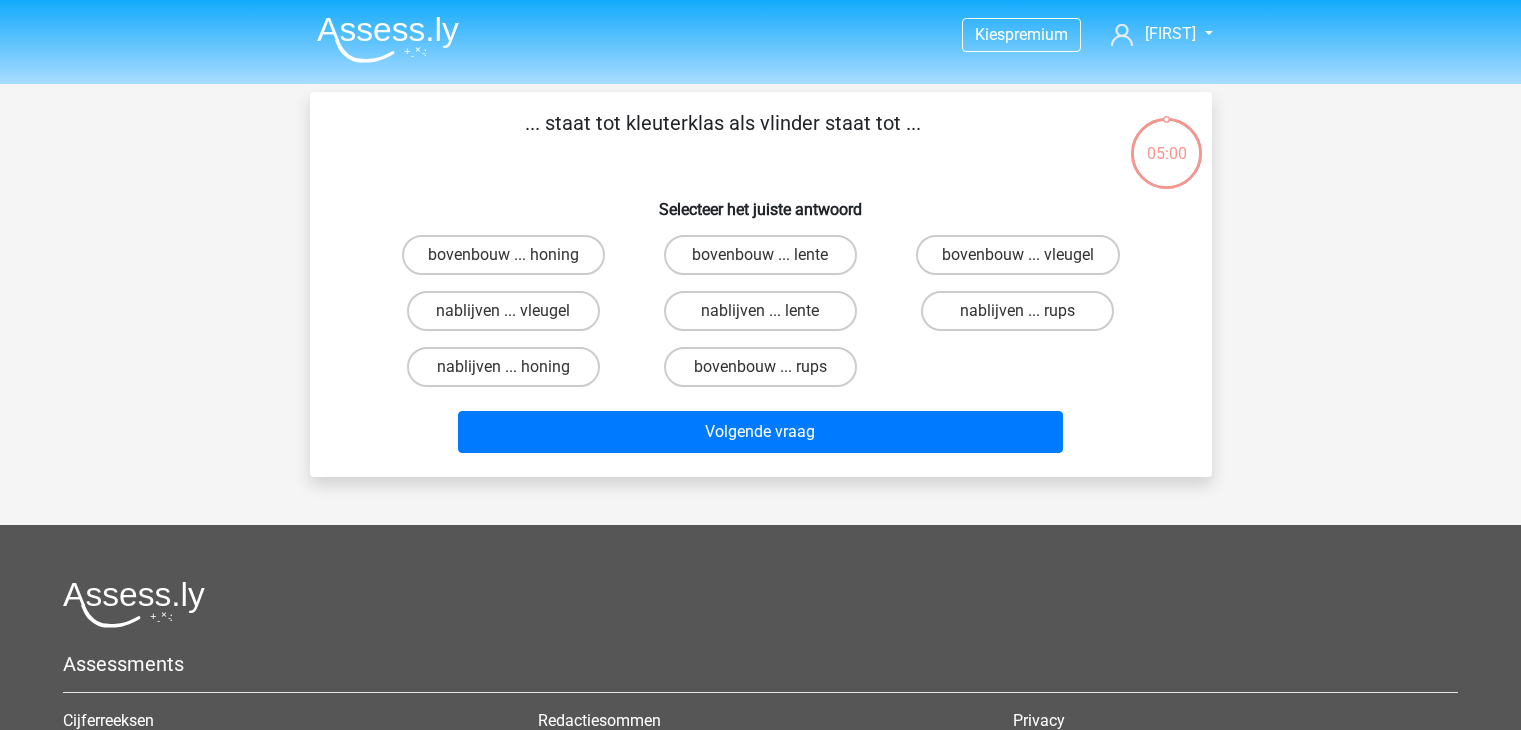 scroll, scrollTop: 92, scrollLeft: 0, axis: vertical 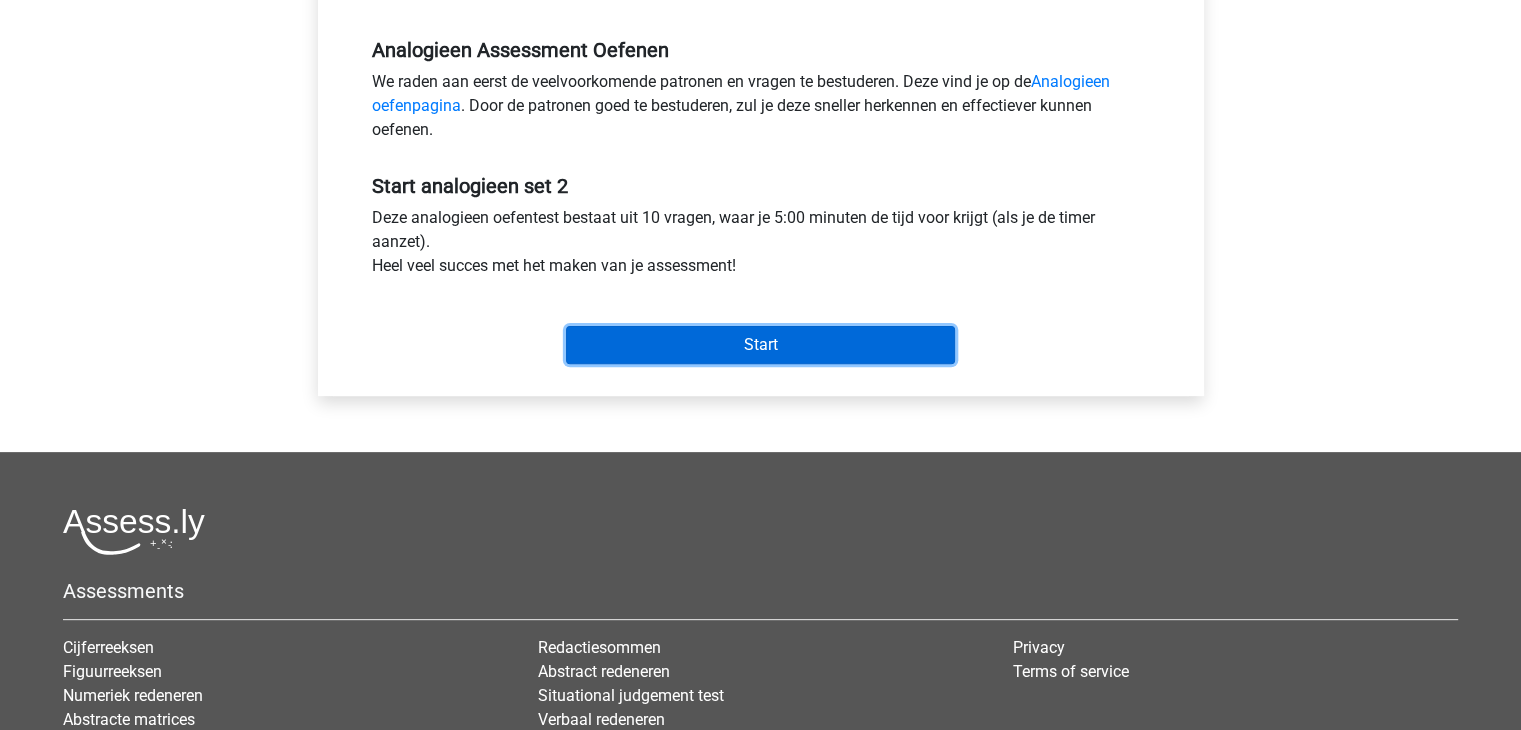 click on "Start" at bounding box center [760, 345] 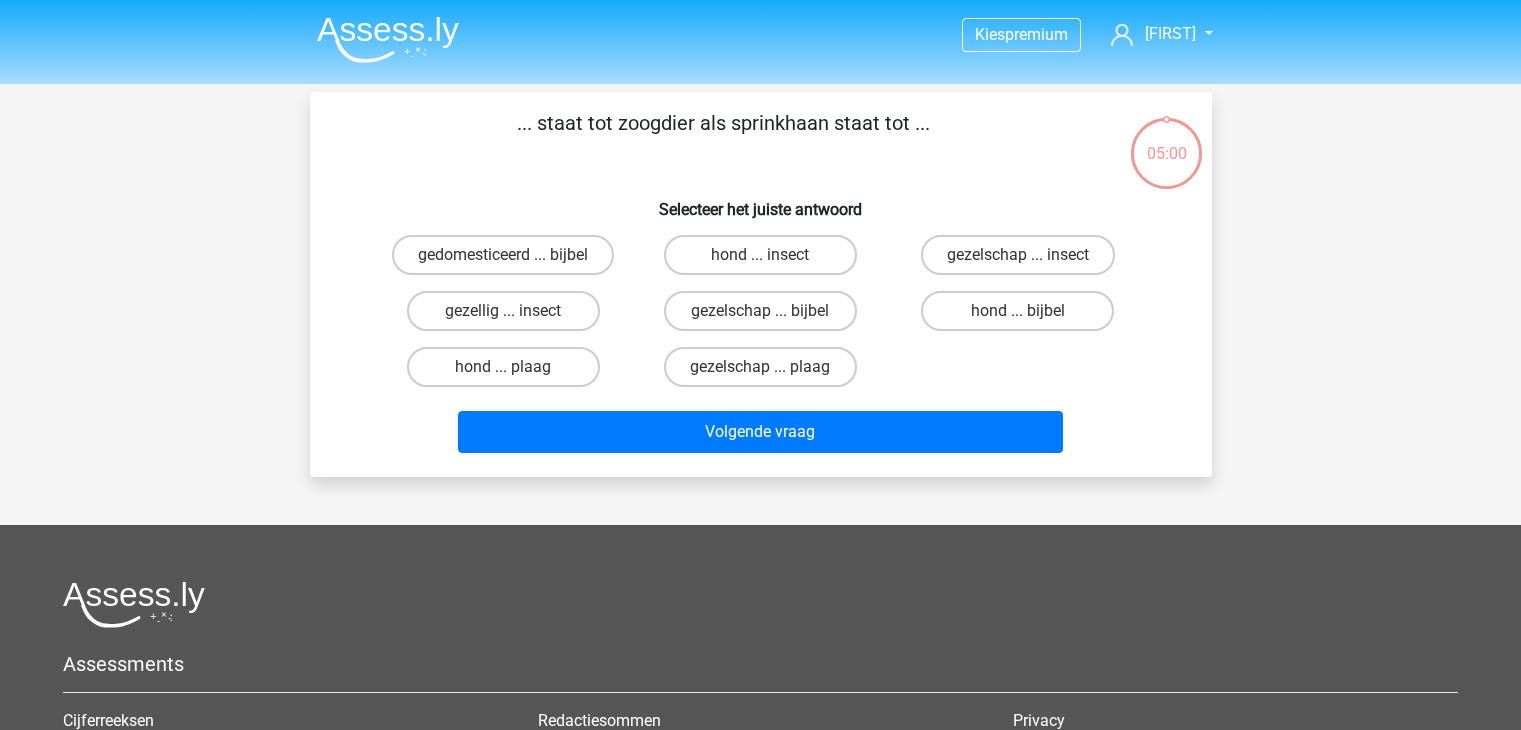 scroll, scrollTop: 0, scrollLeft: 0, axis: both 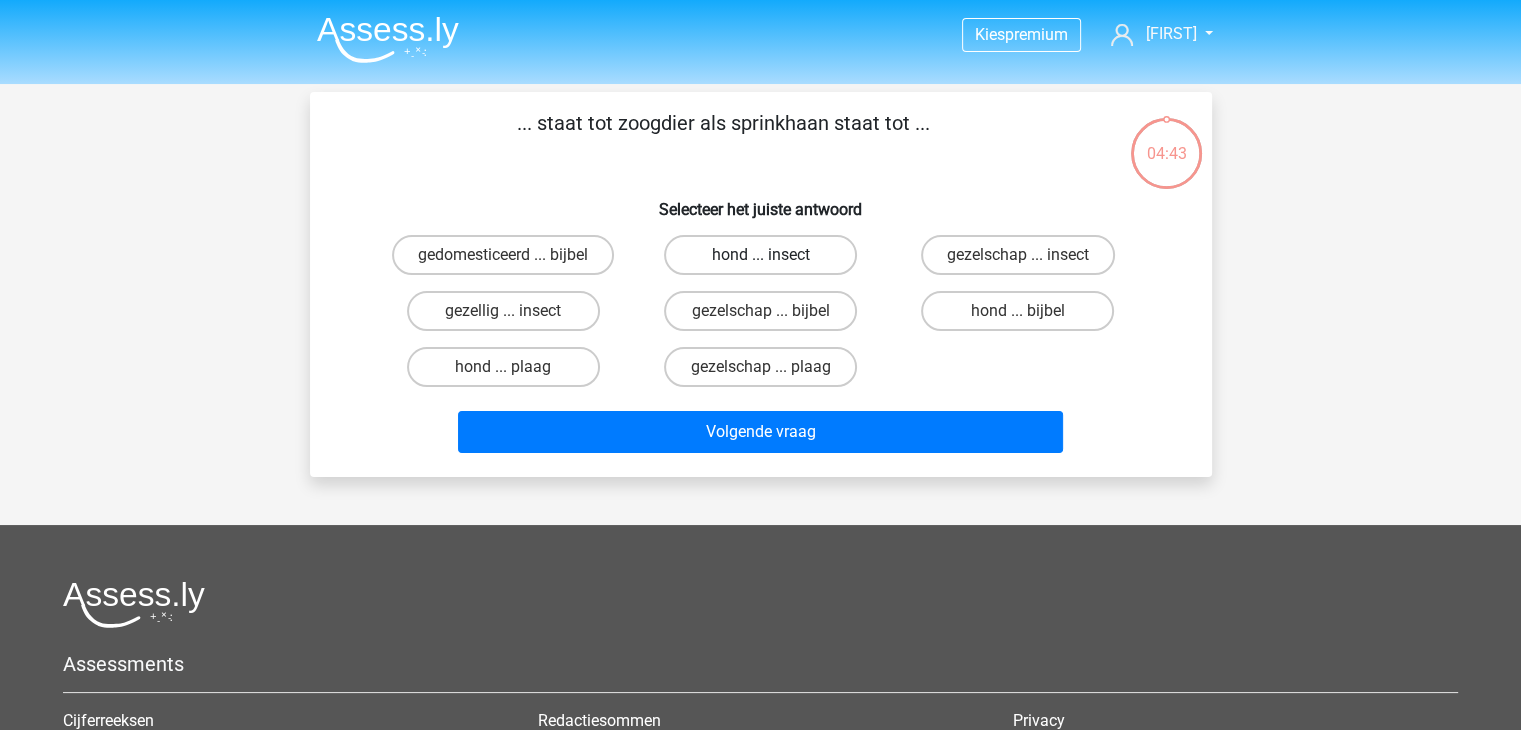 click on "hond ... insect" at bounding box center (760, 255) 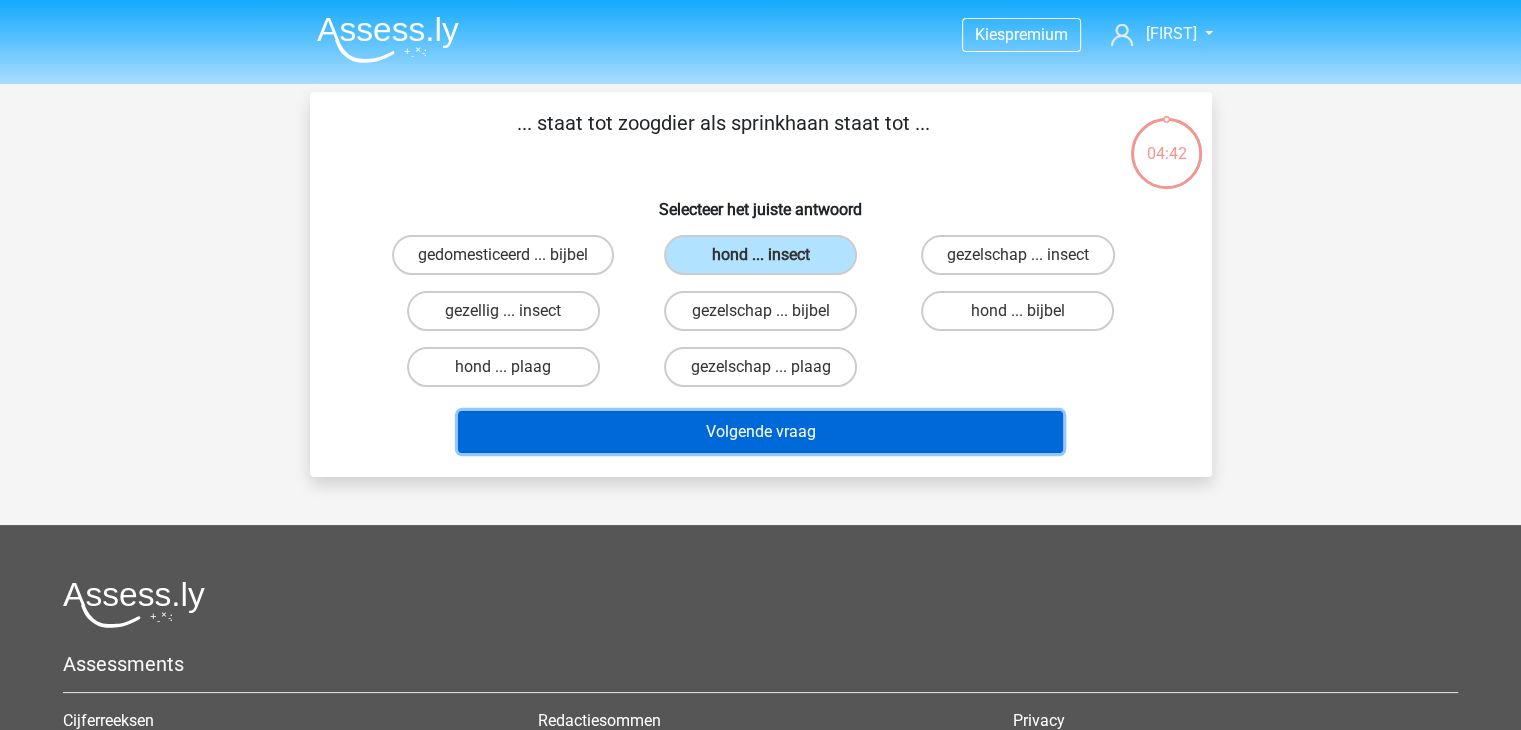 click on "Volgende vraag" at bounding box center [760, 432] 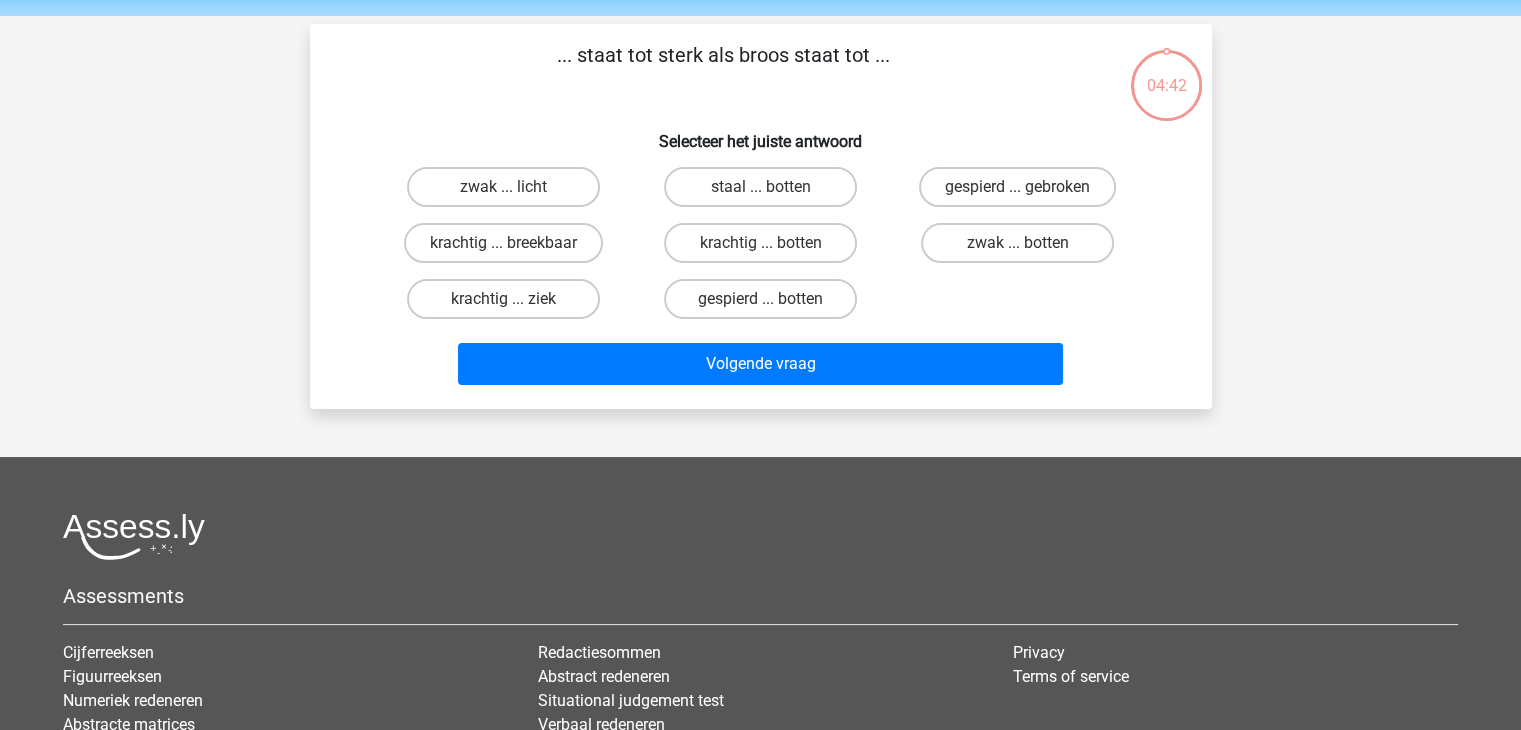 scroll, scrollTop: 92, scrollLeft: 0, axis: vertical 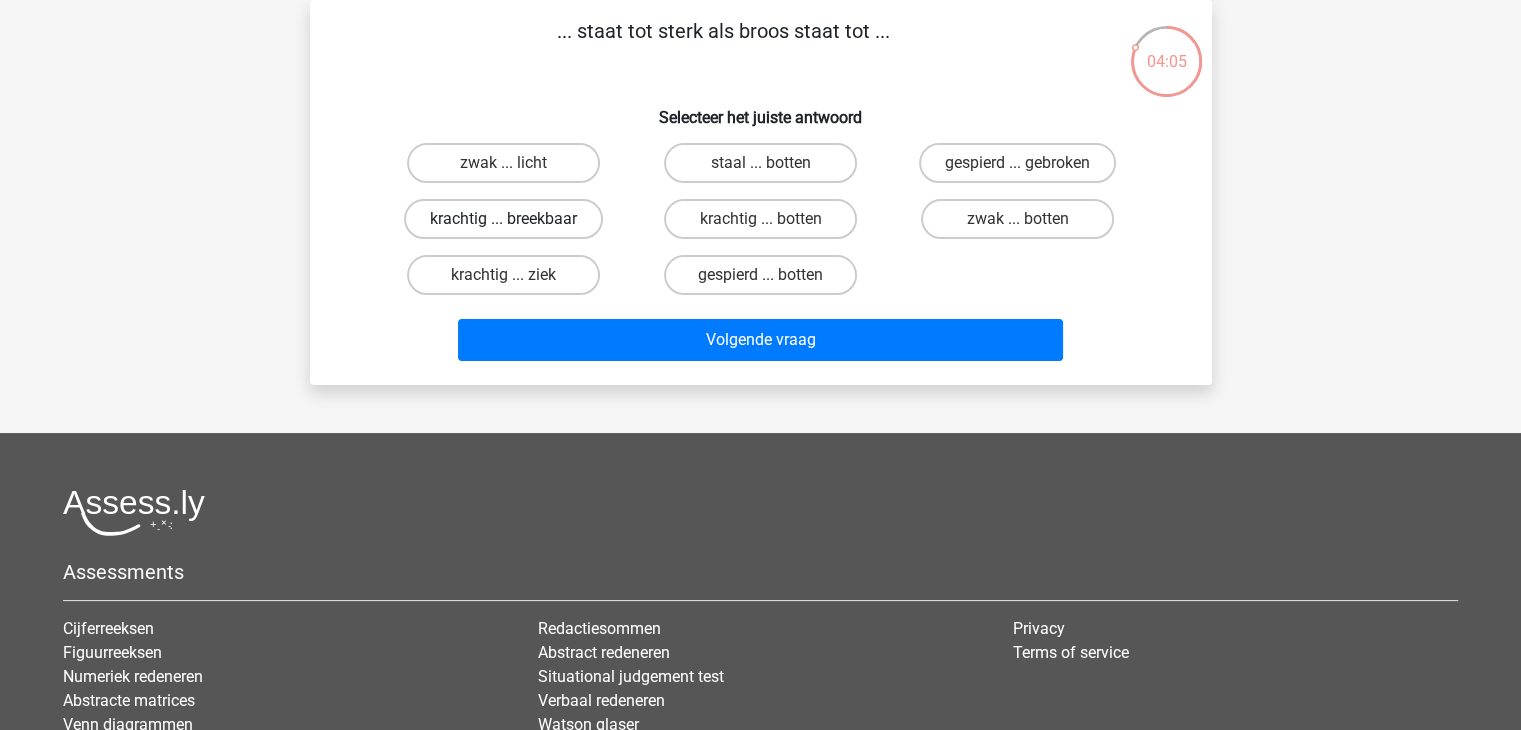 click on "krachtig ... breekbaar" at bounding box center (503, 219) 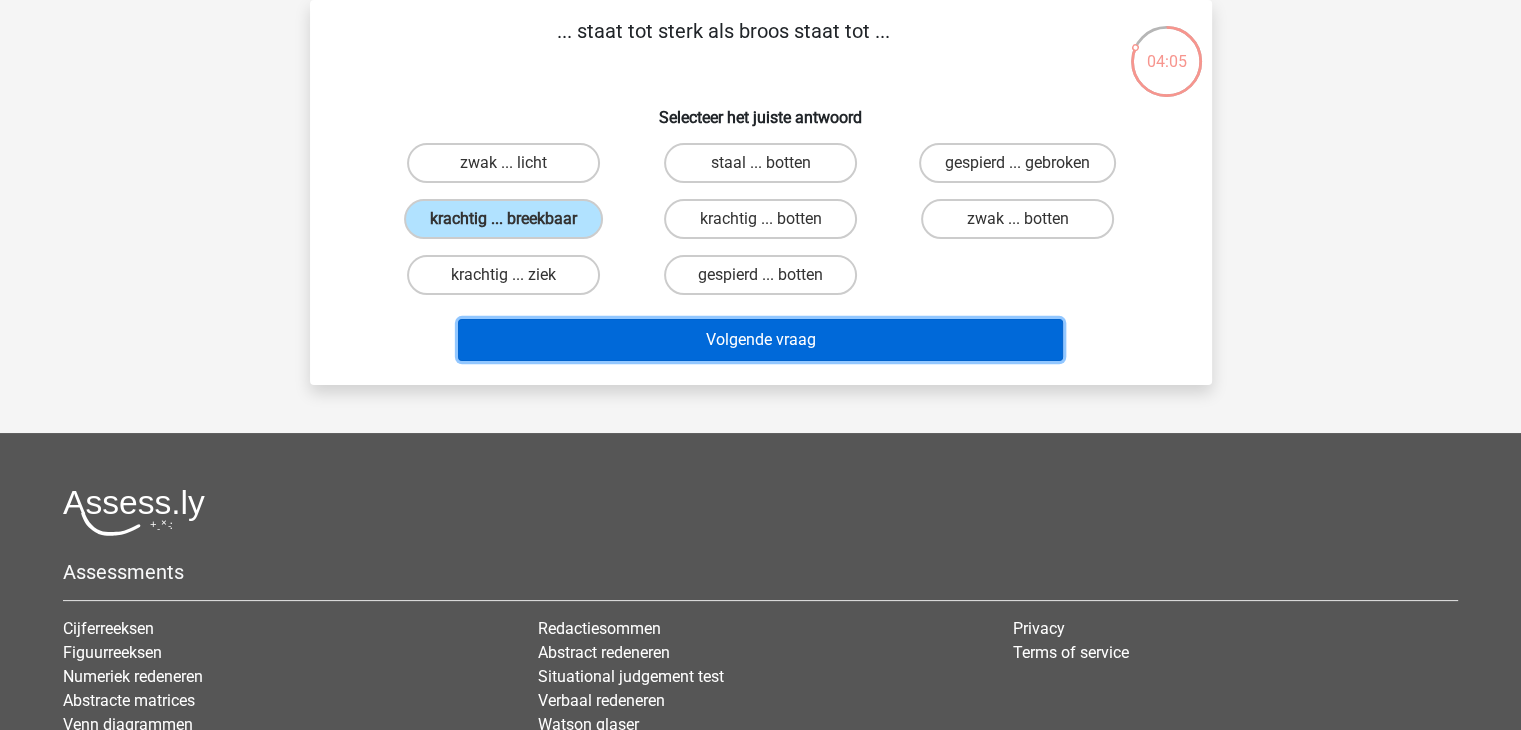 click on "Volgende vraag" at bounding box center [760, 340] 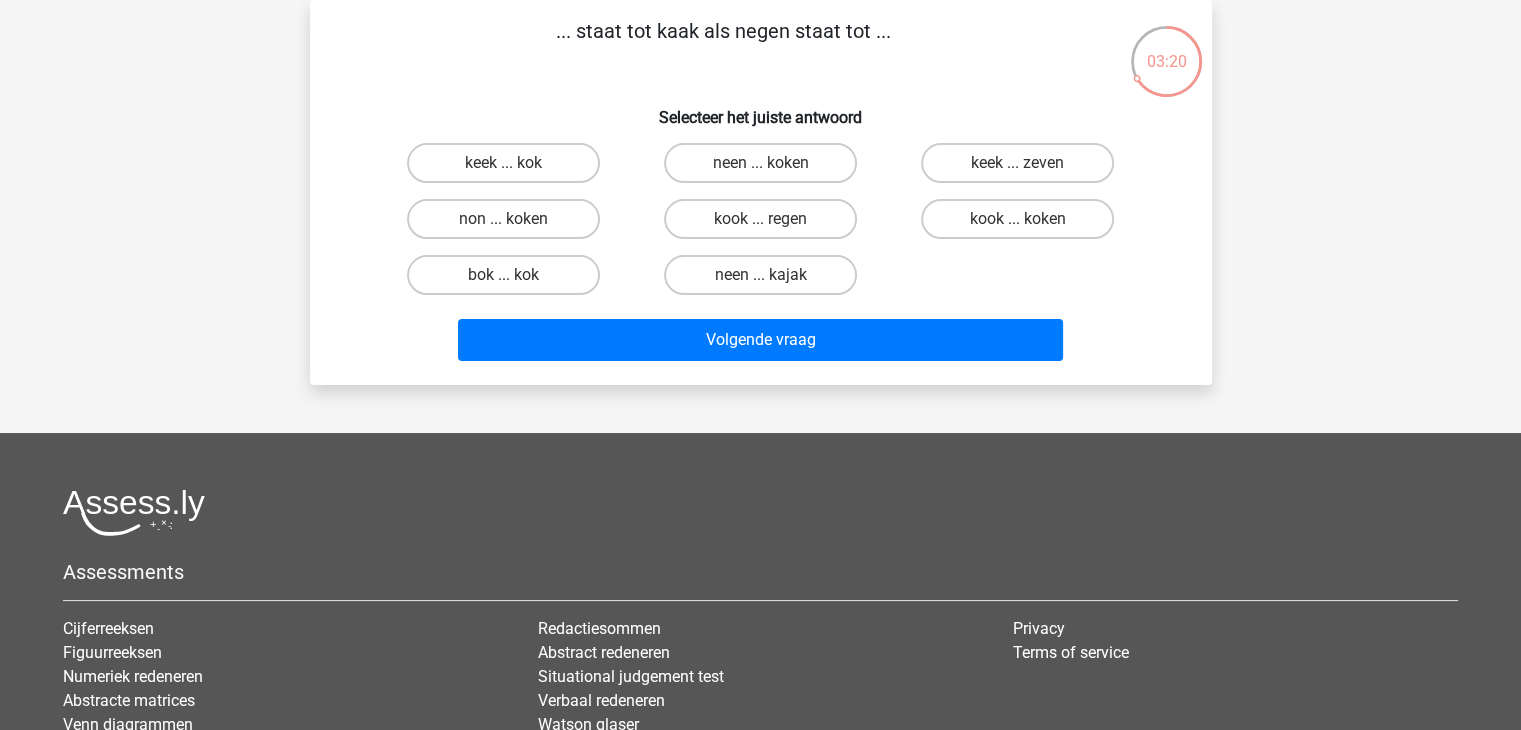click on "neen ... kajak" at bounding box center (766, 281) 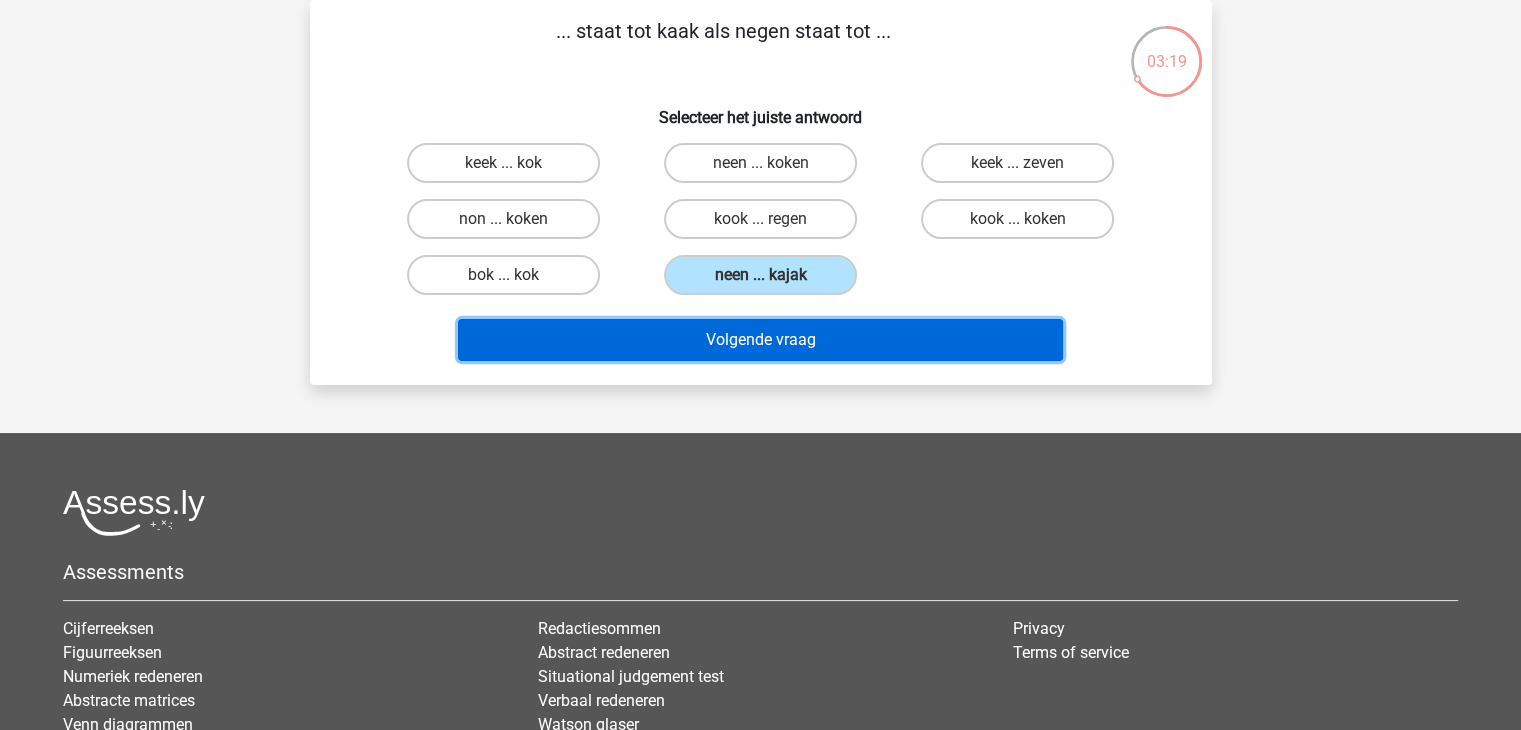 click on "Volgende vraag" at bounding box center (760, 340) 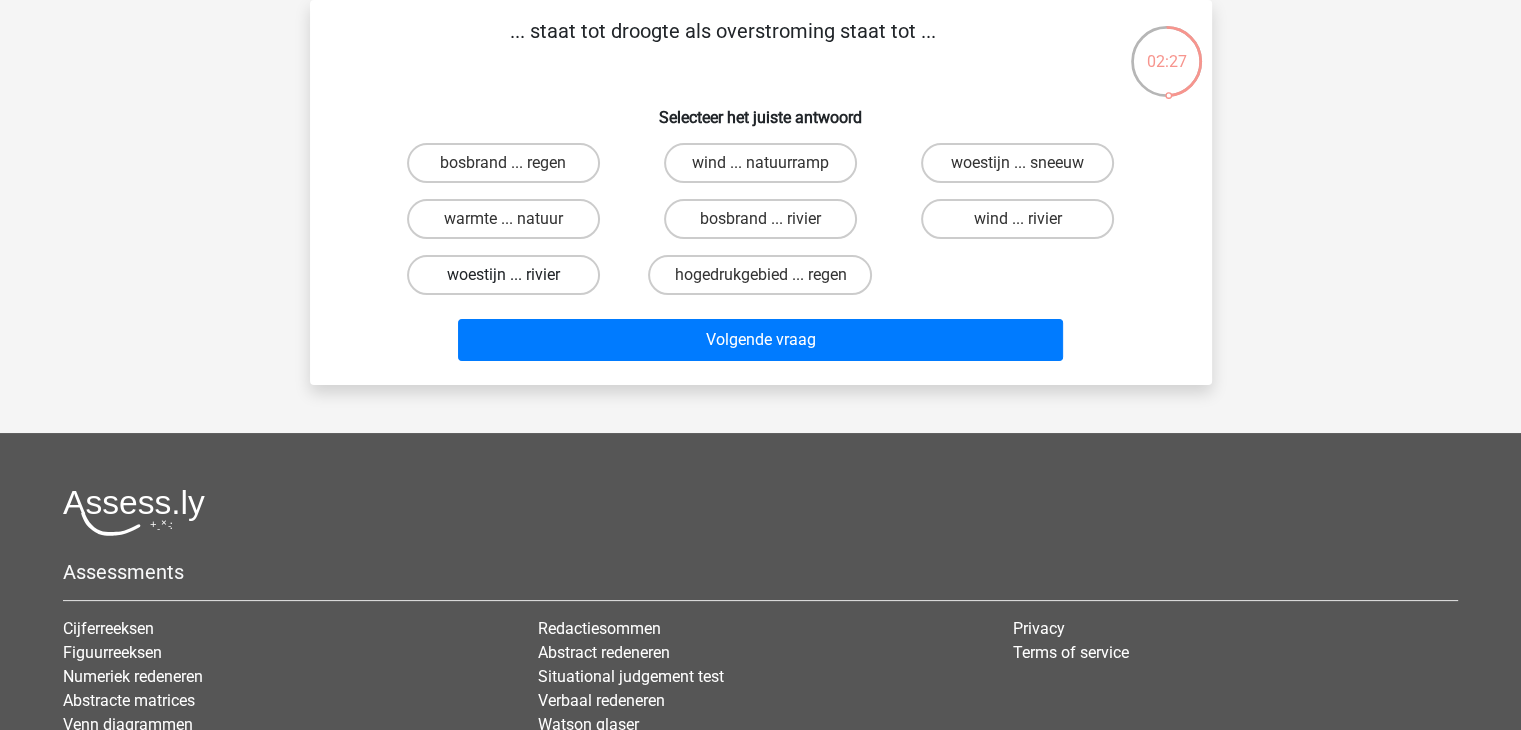 click on "woestijn ... rivier" at bounding box center [503, 275] 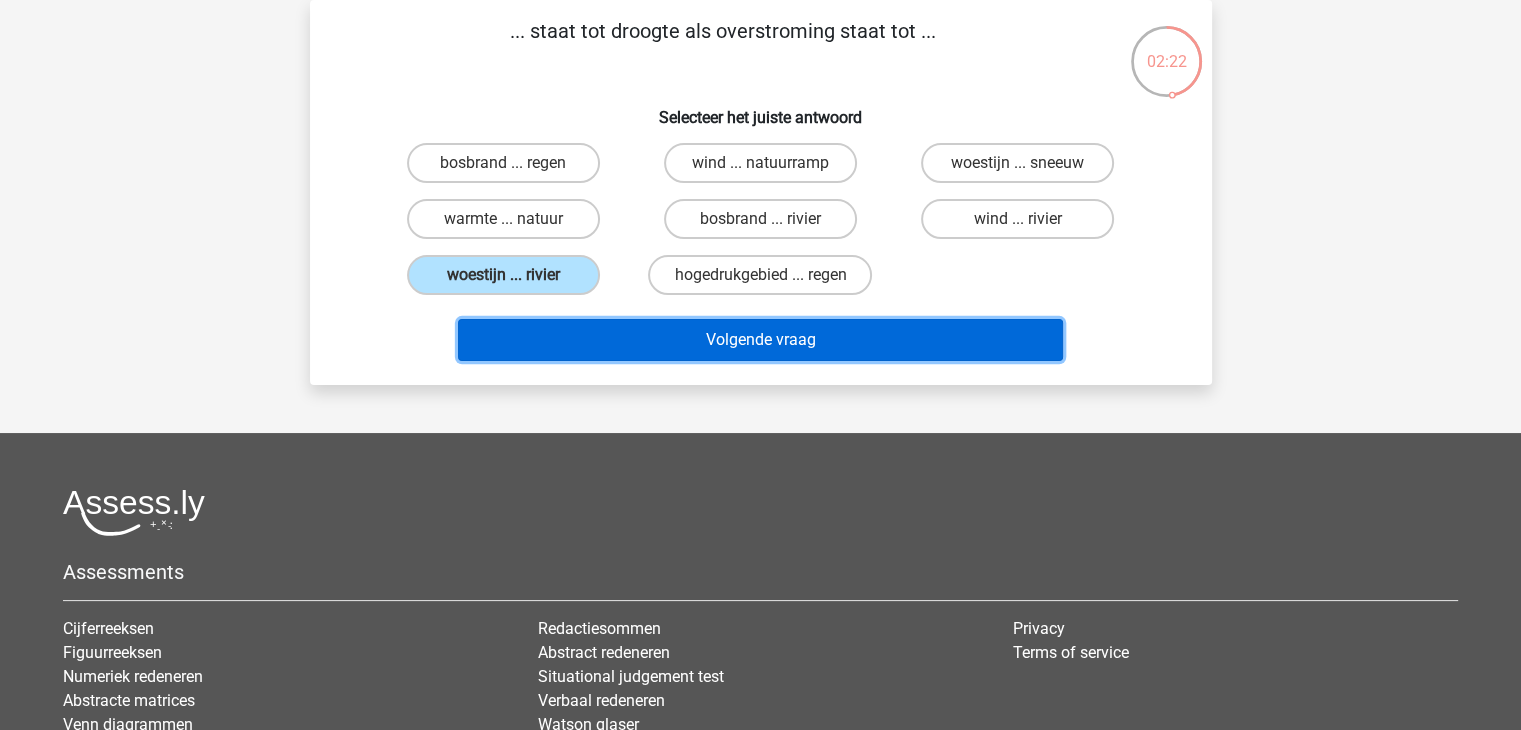 click on "Volgende vraag" at bounding box center (760, 340) 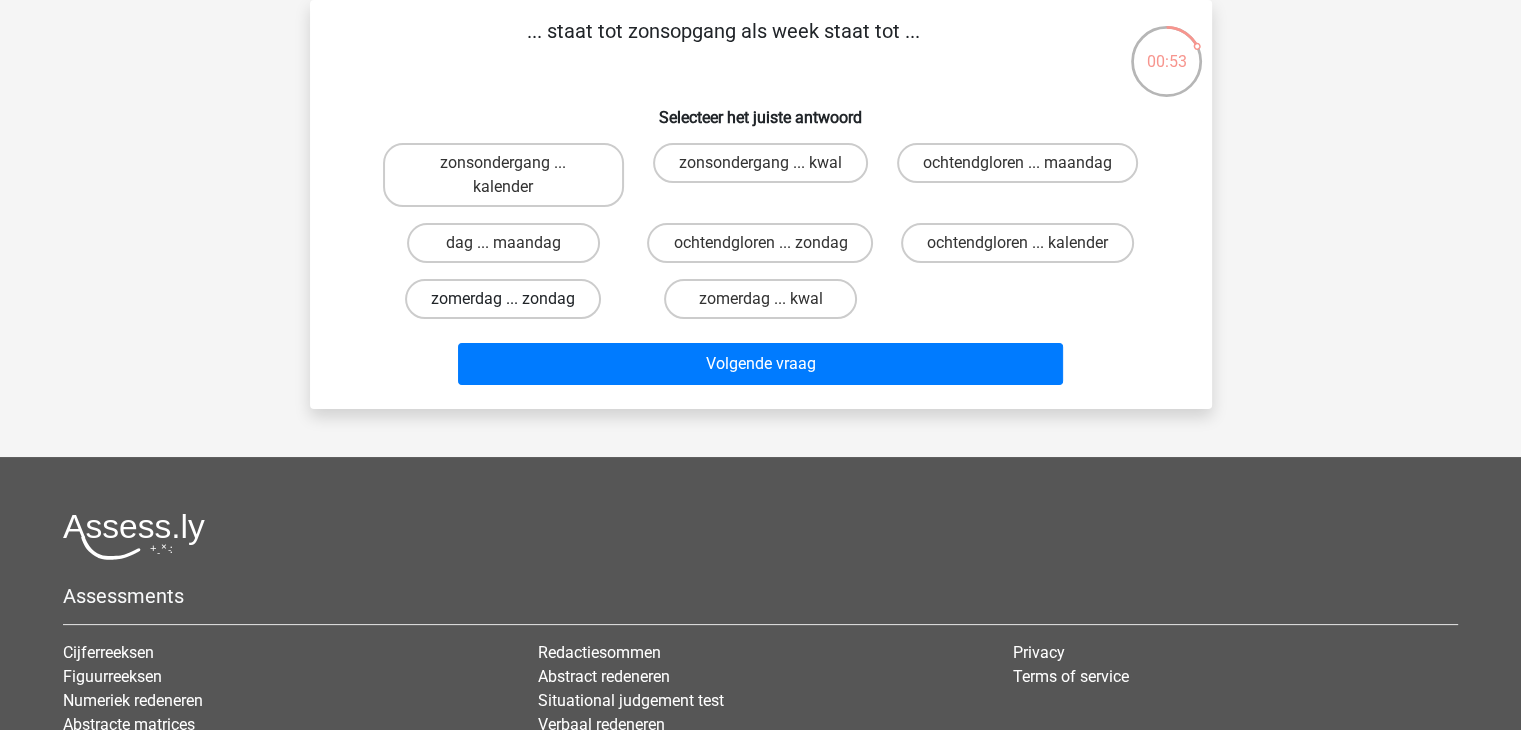 click on "zomerdag ... zondag" at bounding box center [503, 299] 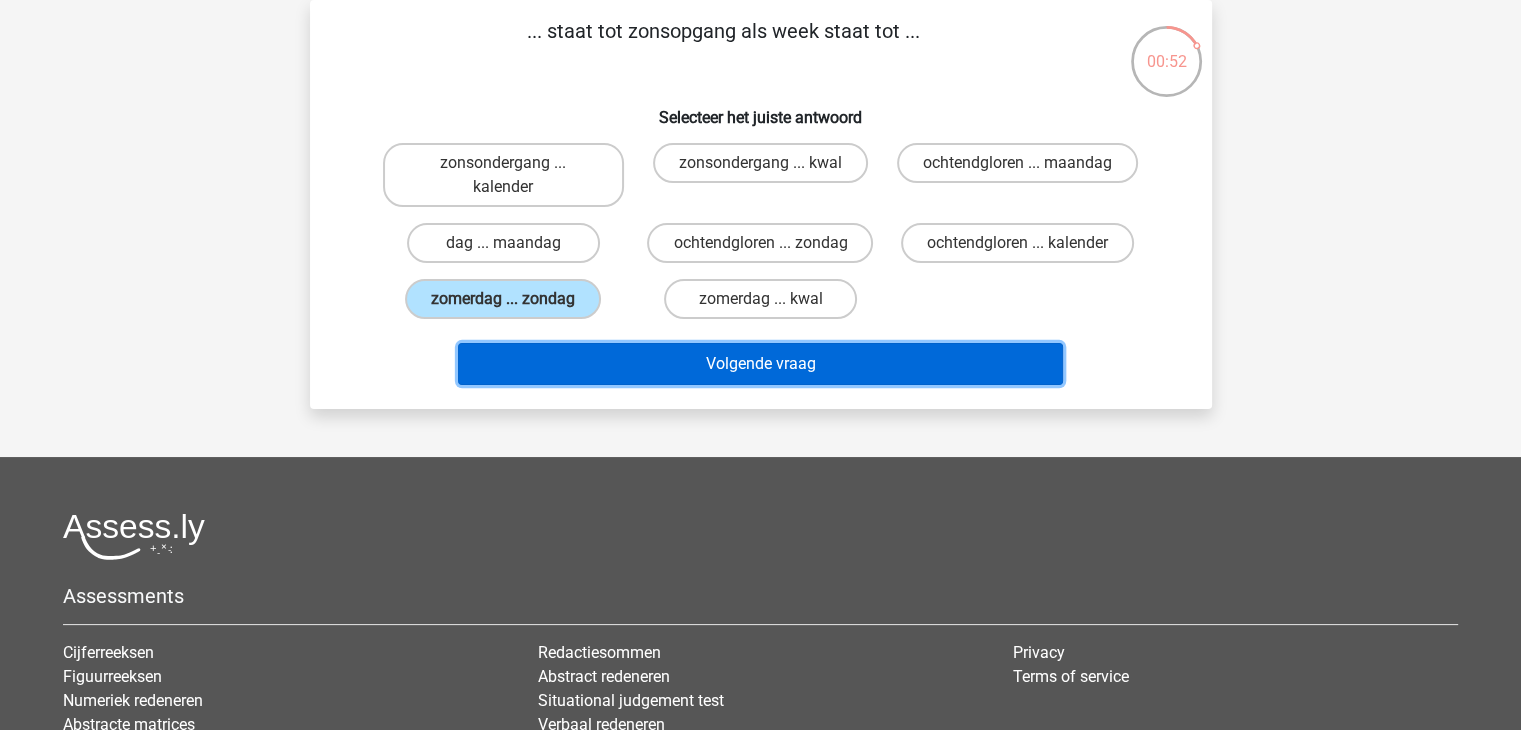 click on "Volgende vraag" at bounding box center (760, 364) 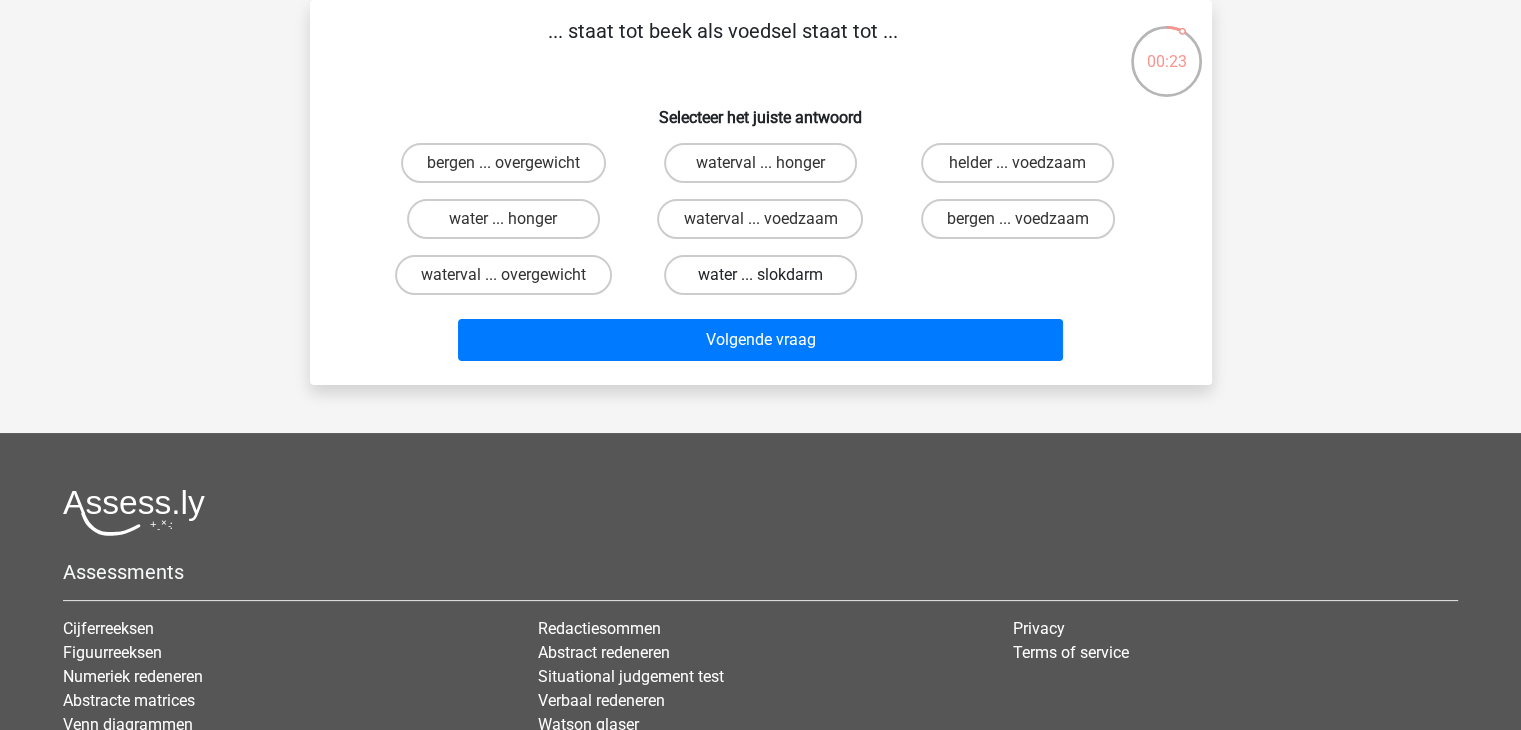 click on "water ... slokdarm" at bounding box center [760, 275] 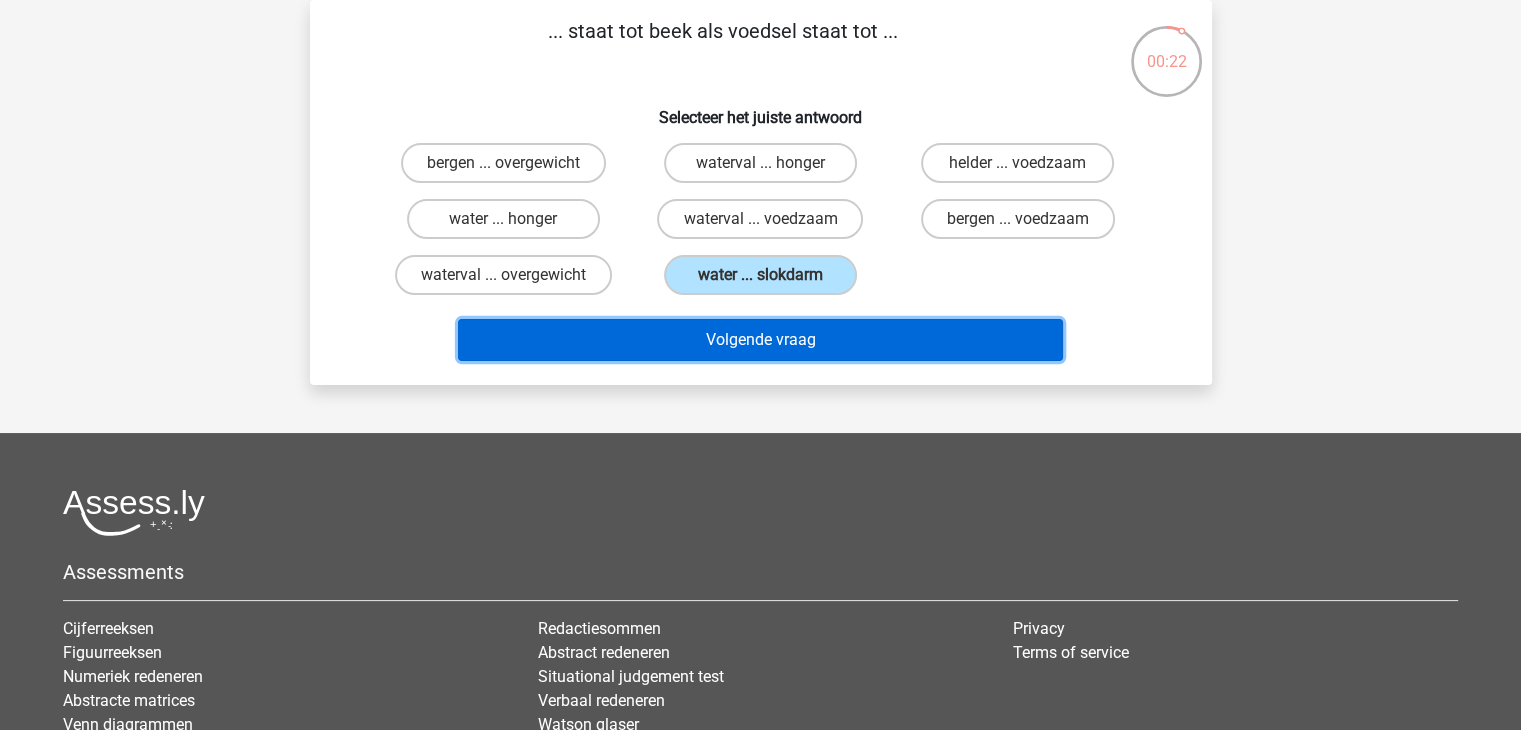 click on "Volgende vraag" at bounding box center (760, 340) 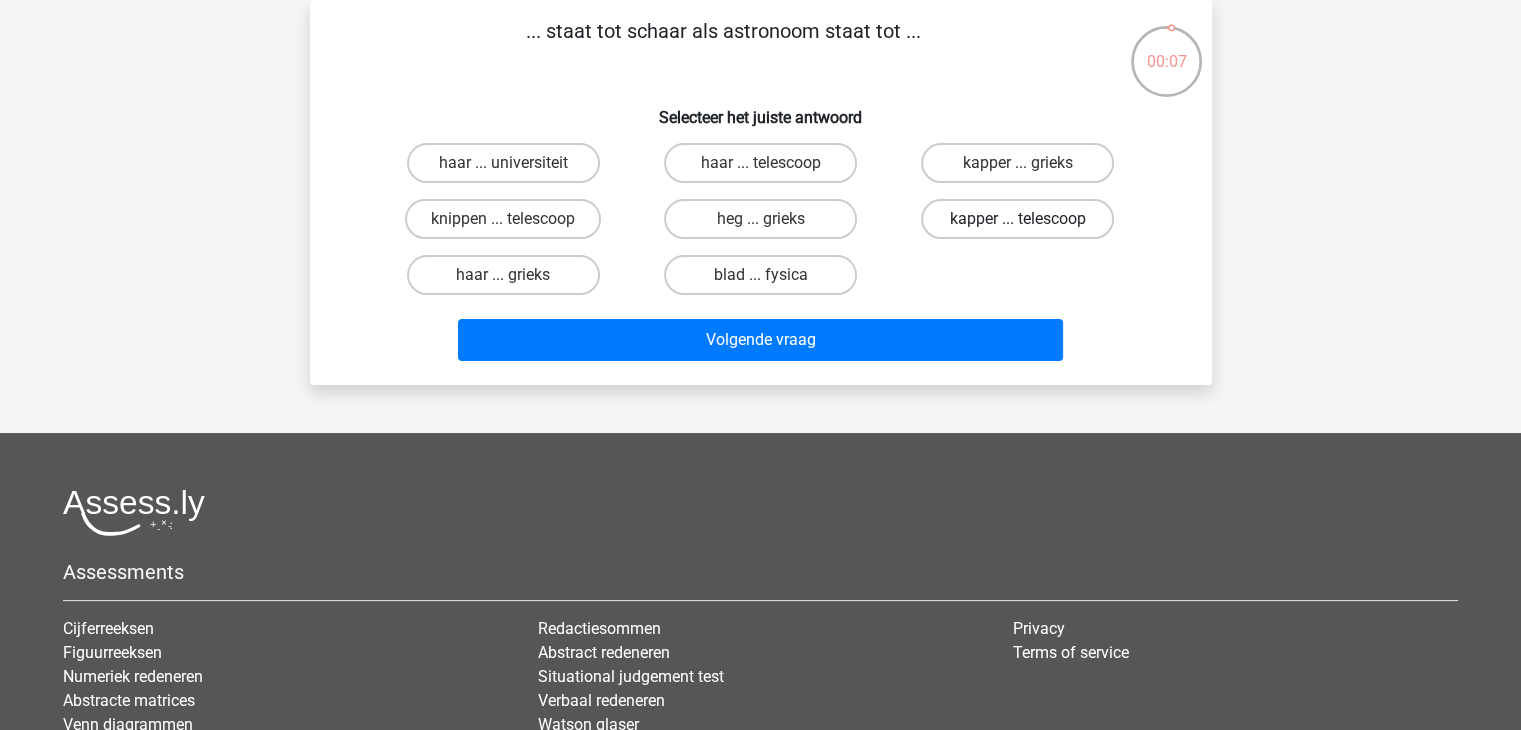 click on "kapper ... telescoop" at bounding box center [1017, 219] 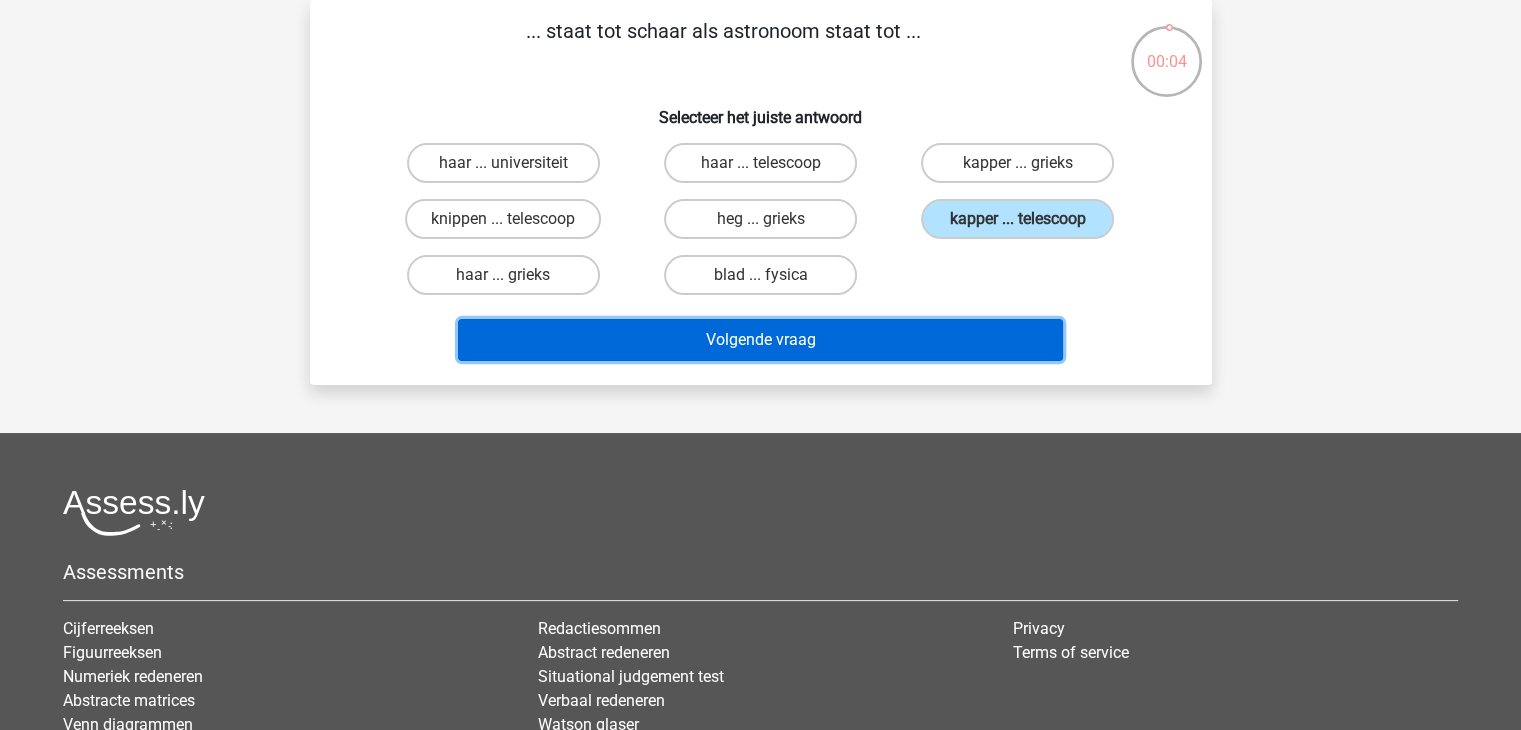 click on "Volgende vraag" at bounding box center (760, 340) 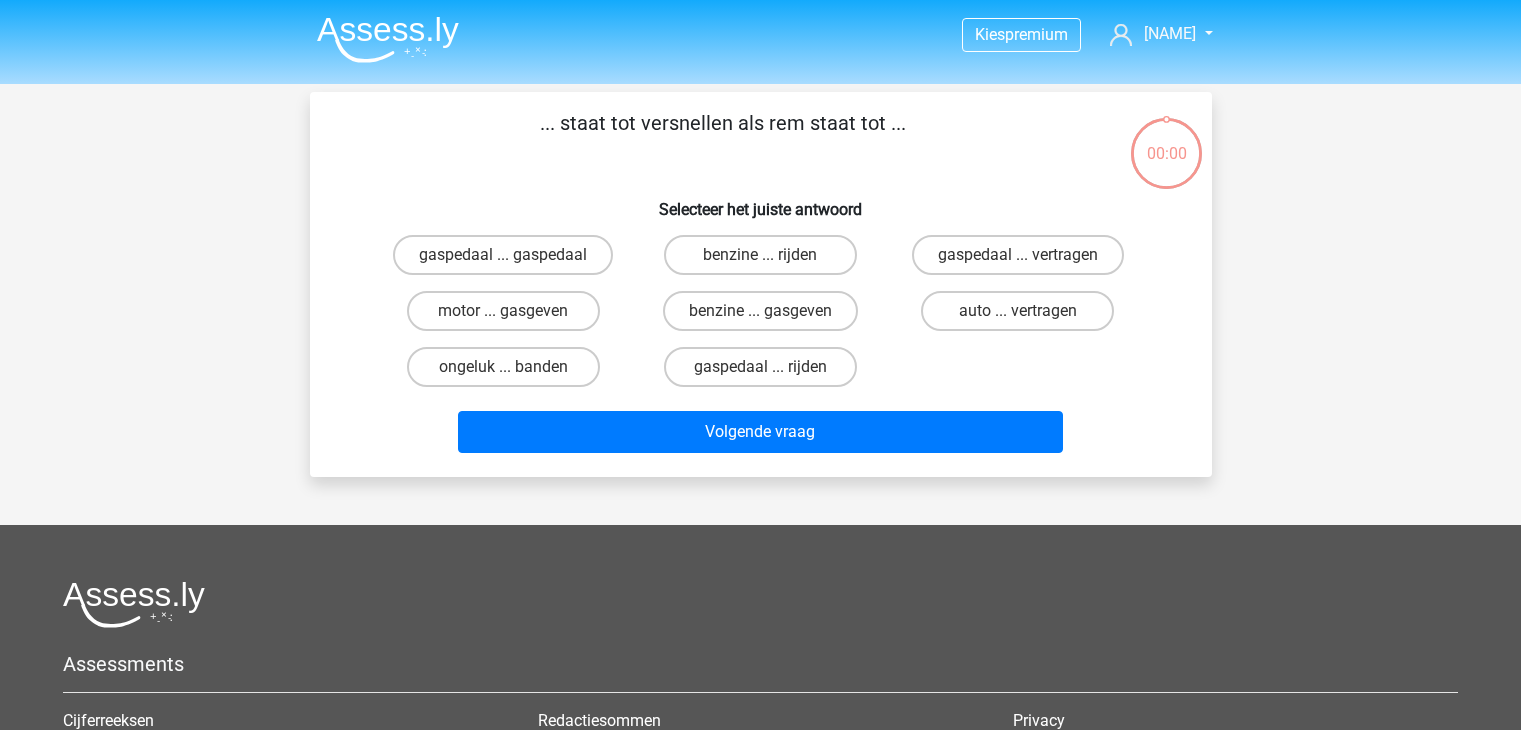 scroll, scrollTop: 92, scrollLeft: 0, axis: vertical 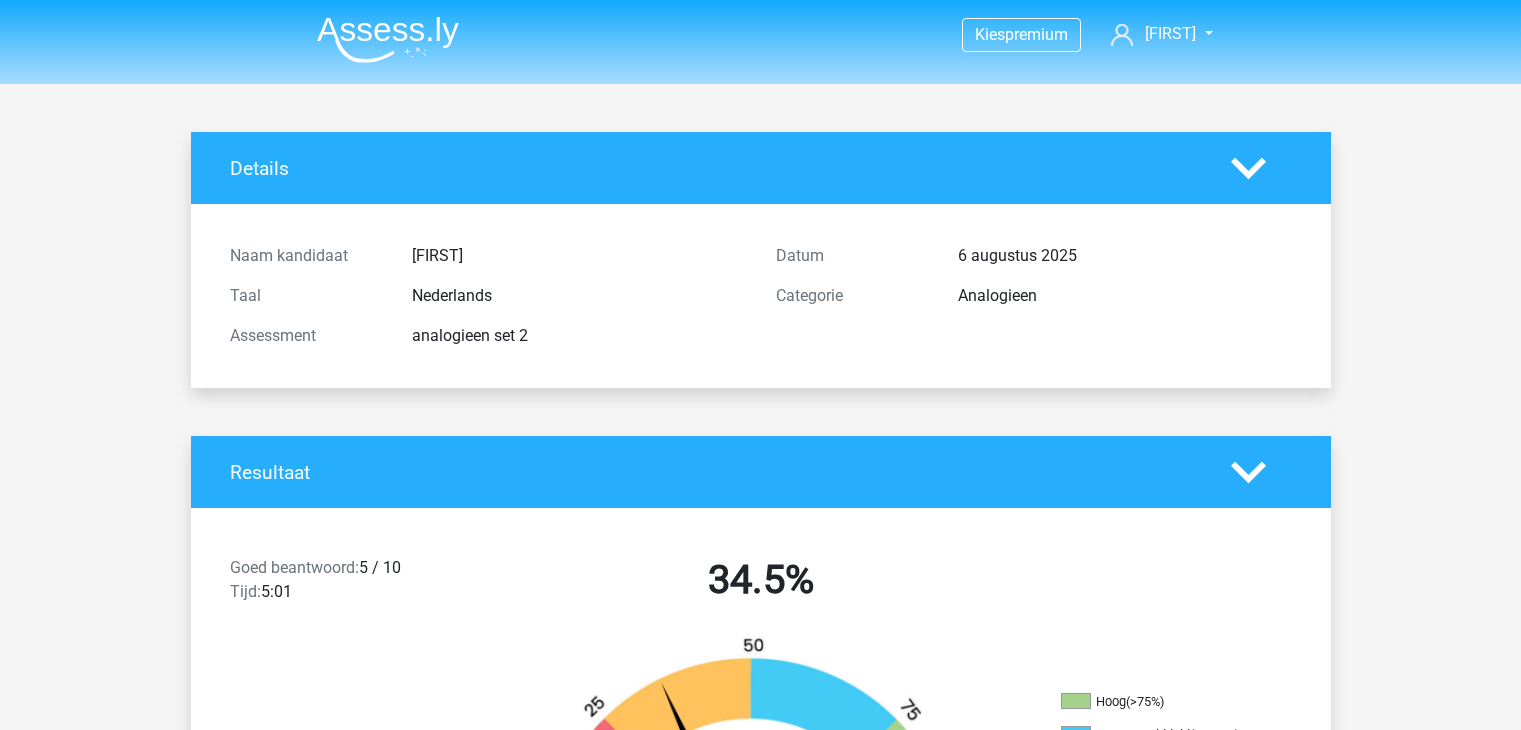 click on "Naam kandidaat
[FIRST]" at bounding box center (488, 256) 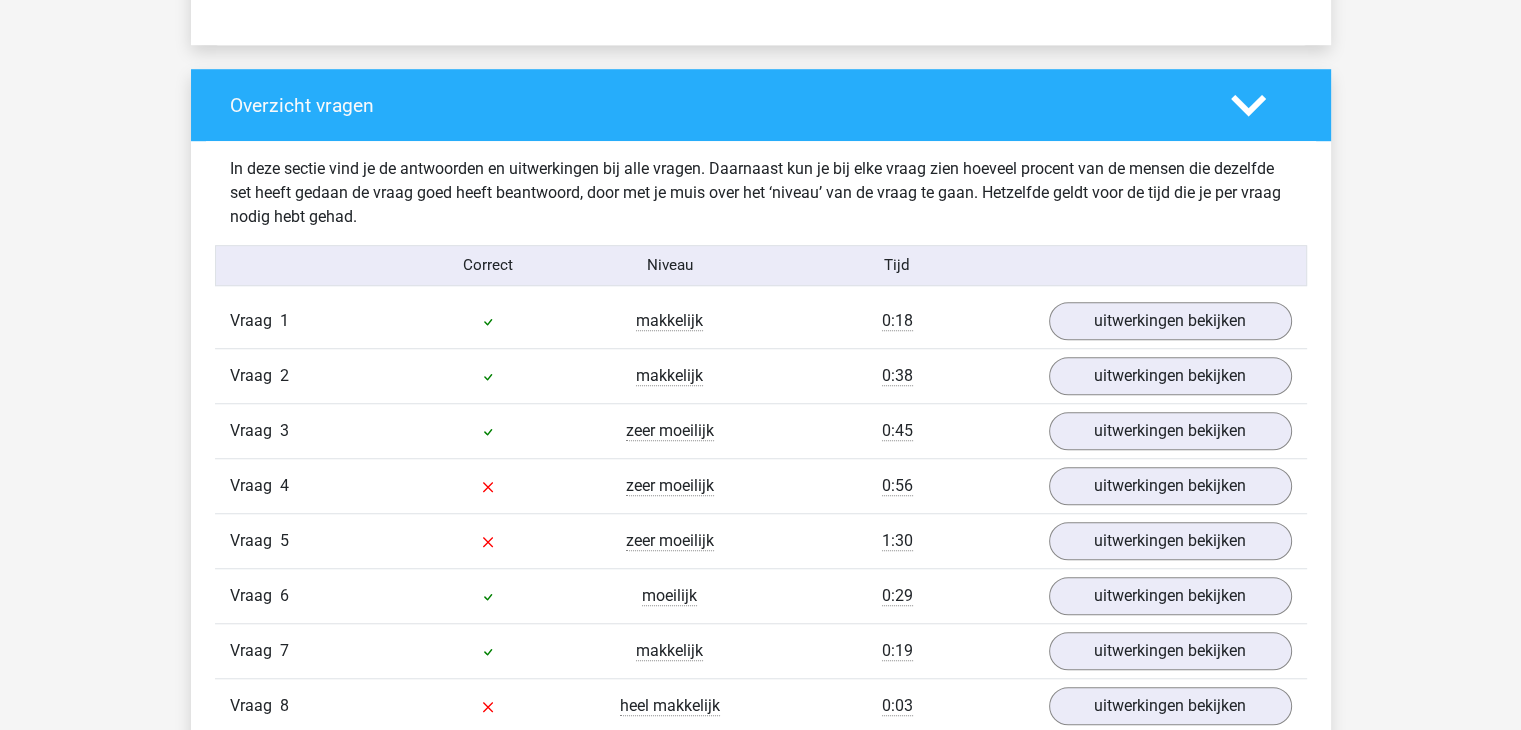 scroll, scrollTop: 1400, scrollLeft: 0, axis: vertical 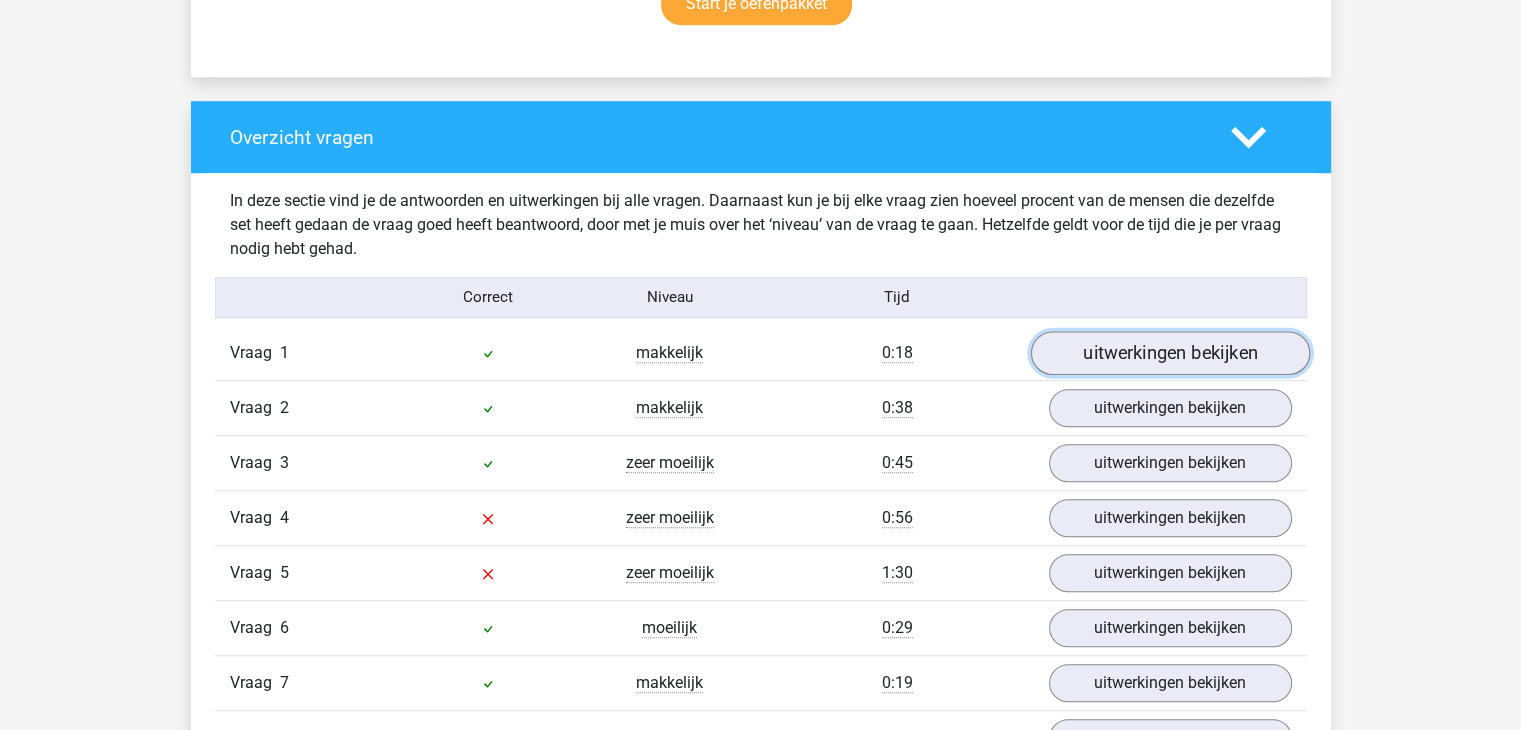 click on "uitwerkingen bekijken" at bounding box center (1169, 353) 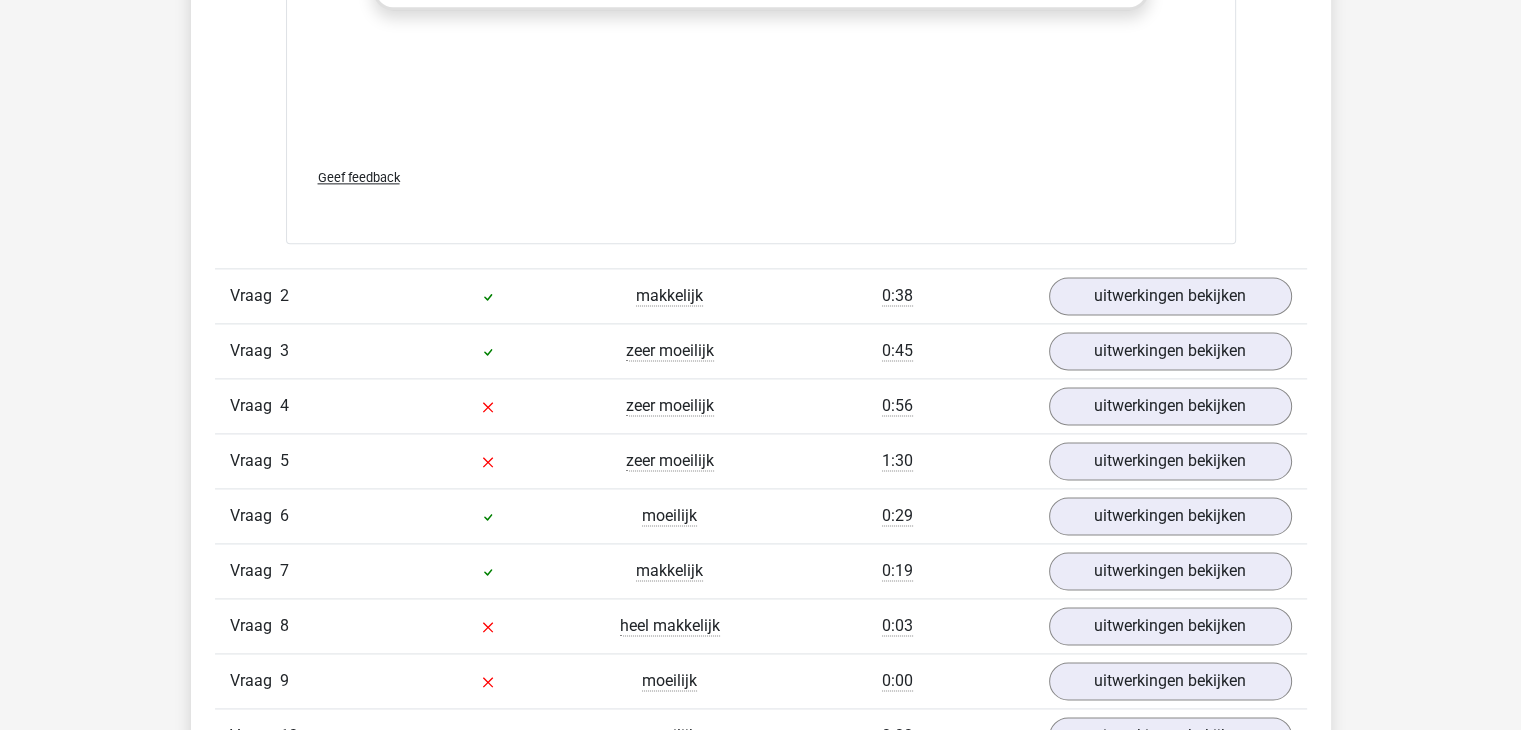 scroll, scrollTop: 2600, scrollLeft: 0, axis: vertical 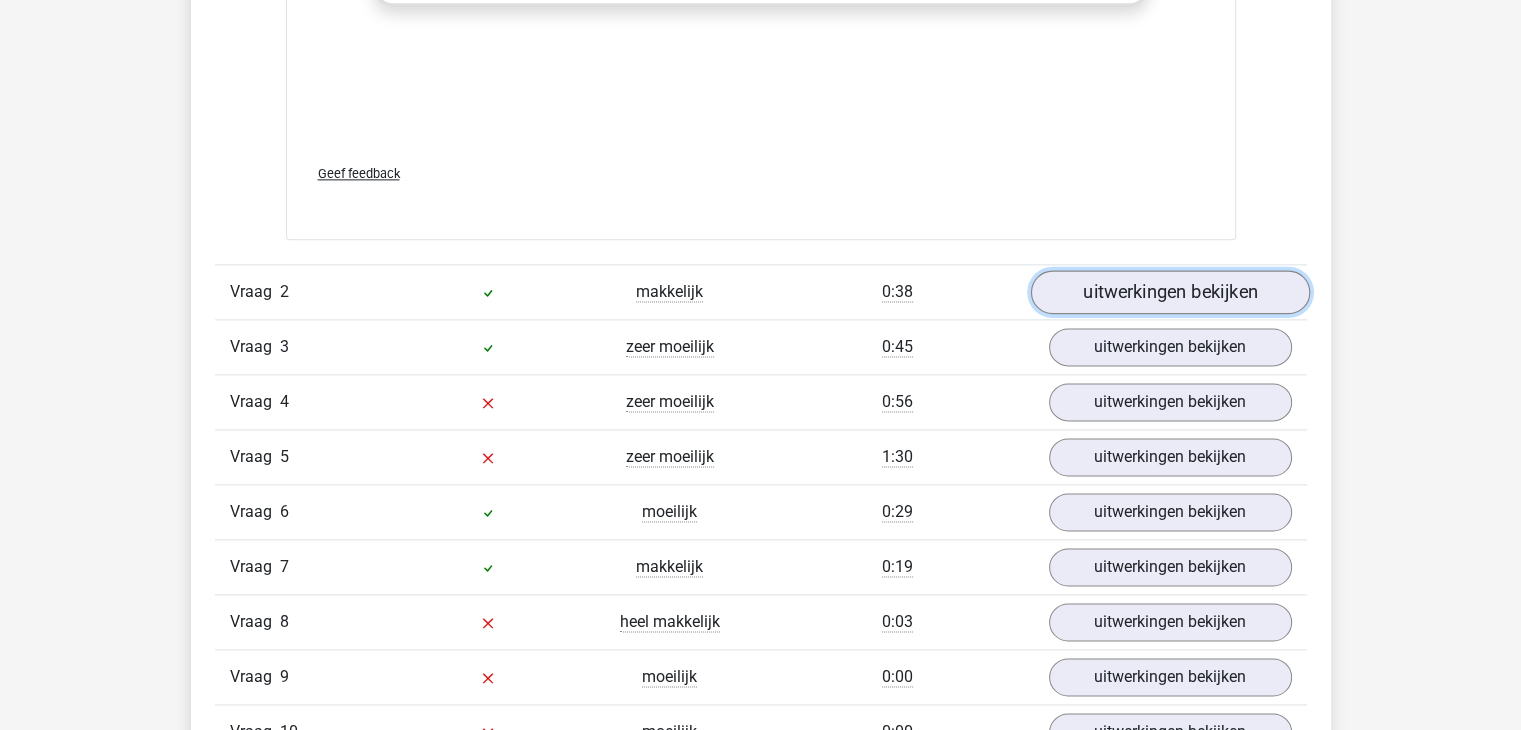click on "uitwerkingen bekijken" at bounding box center [1169, 292] 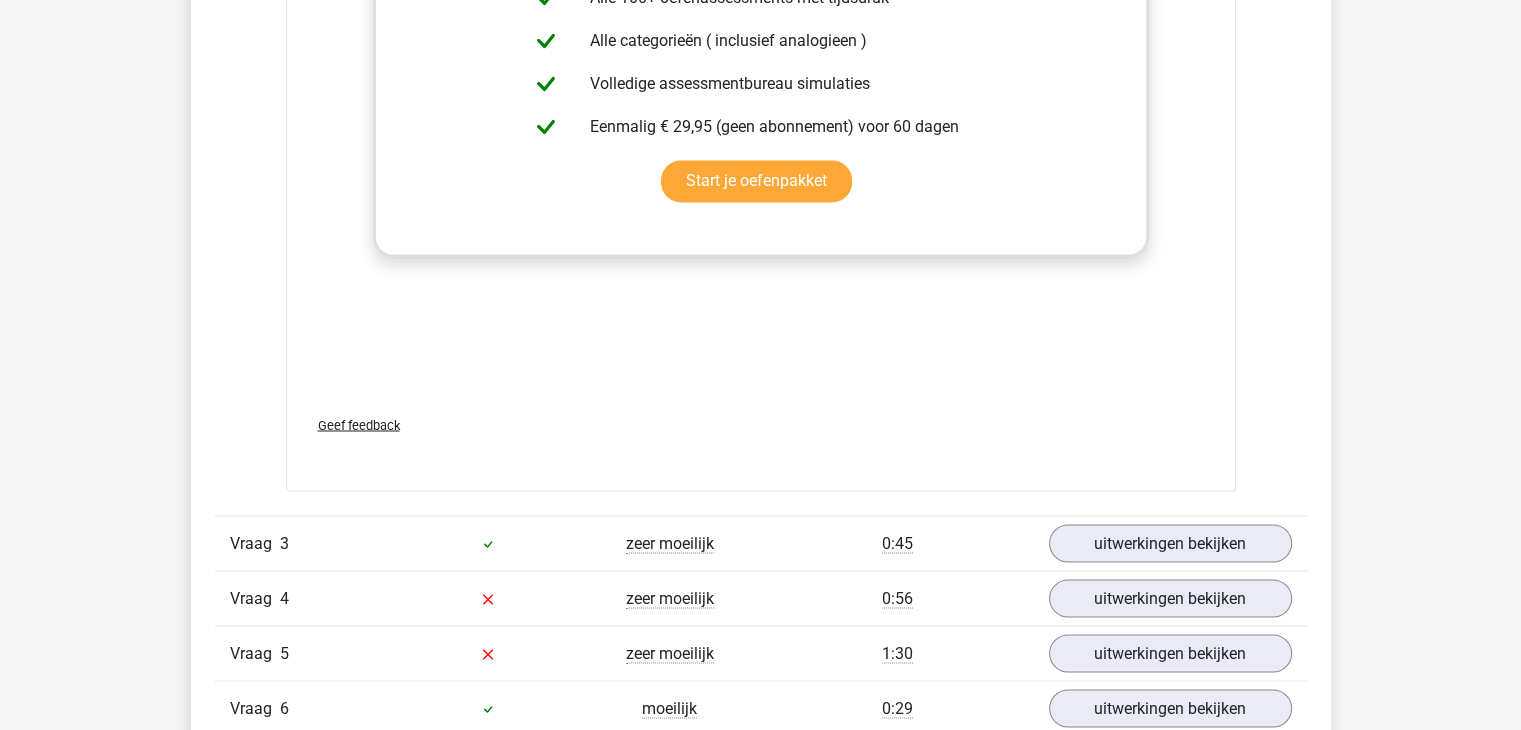 scroll, scrollTop: 3500, scrollLeft: 0, axis: vertical 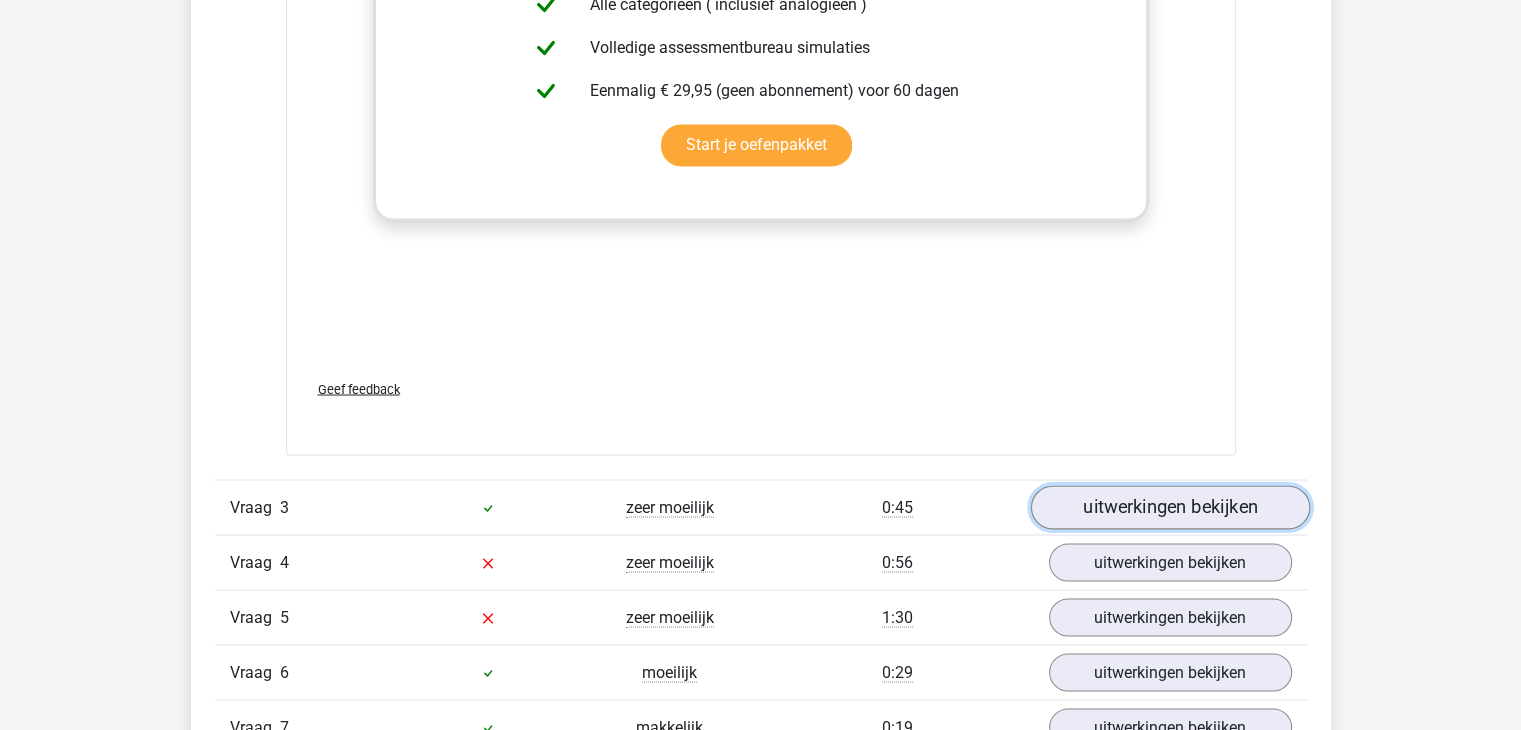 click on "uitwerkingen bekijken" at bounding box center (1169, 508) 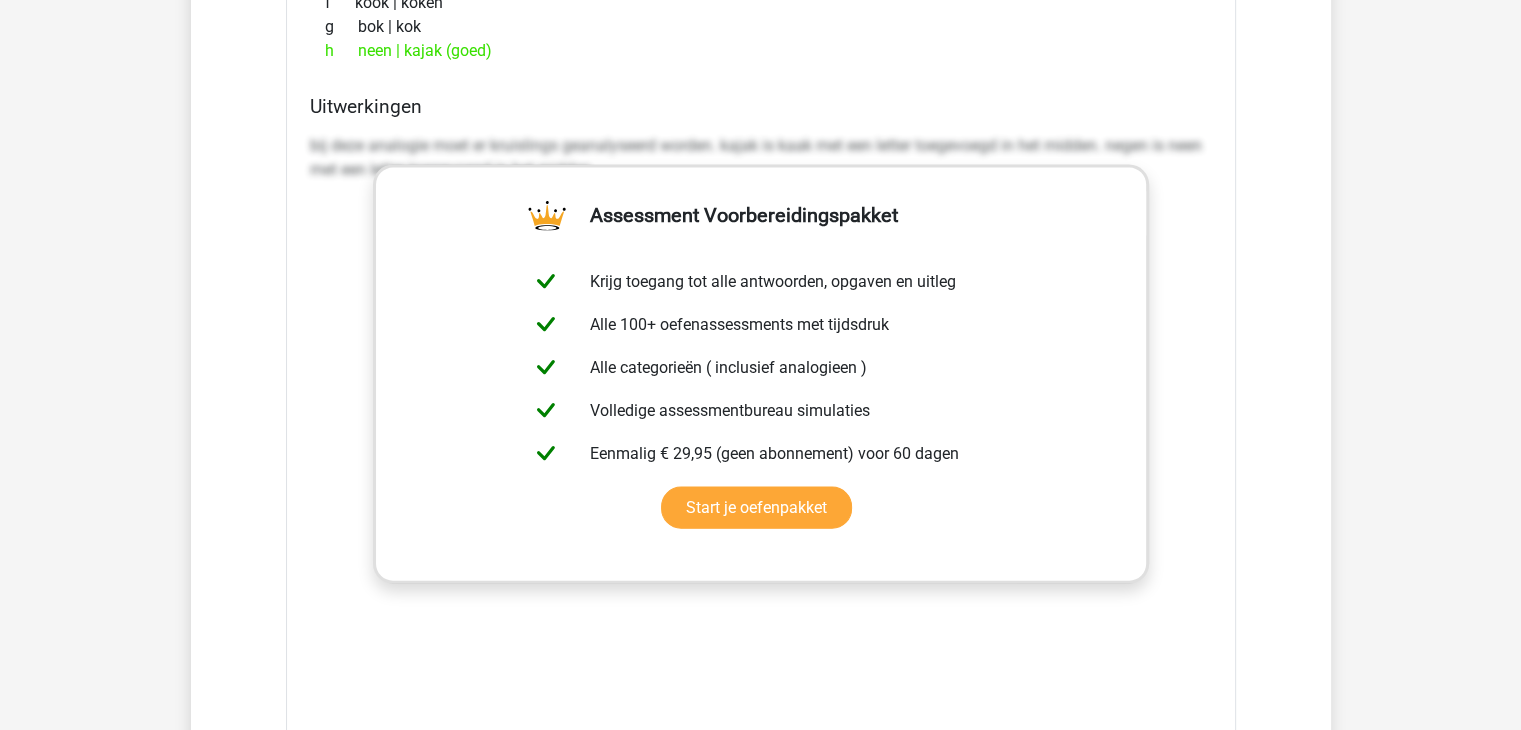 scroll, scrollTop: 4500, scrollLeft: 0, axis: vertical 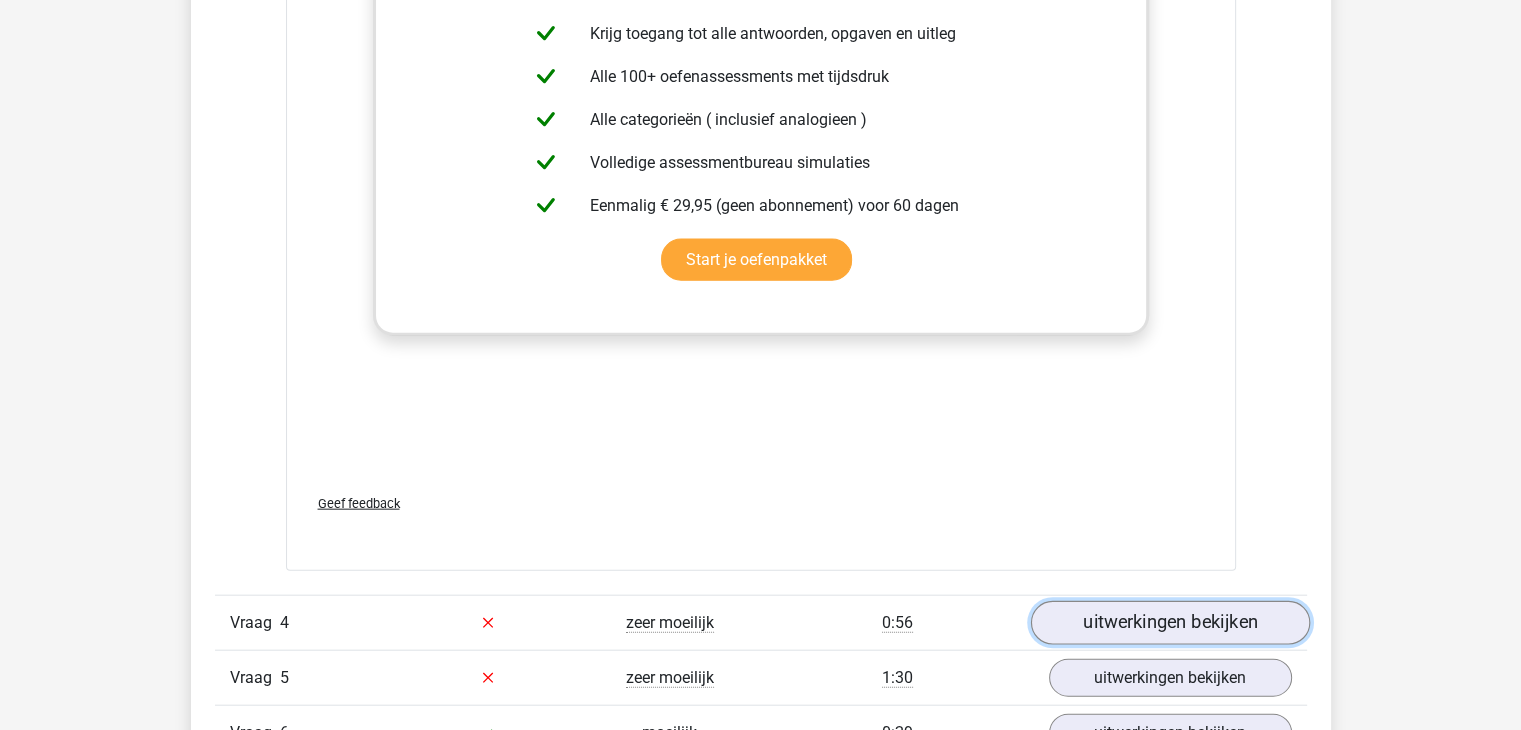 click on "uitwerkingen bekijken" at bounding box center [1169, 623] 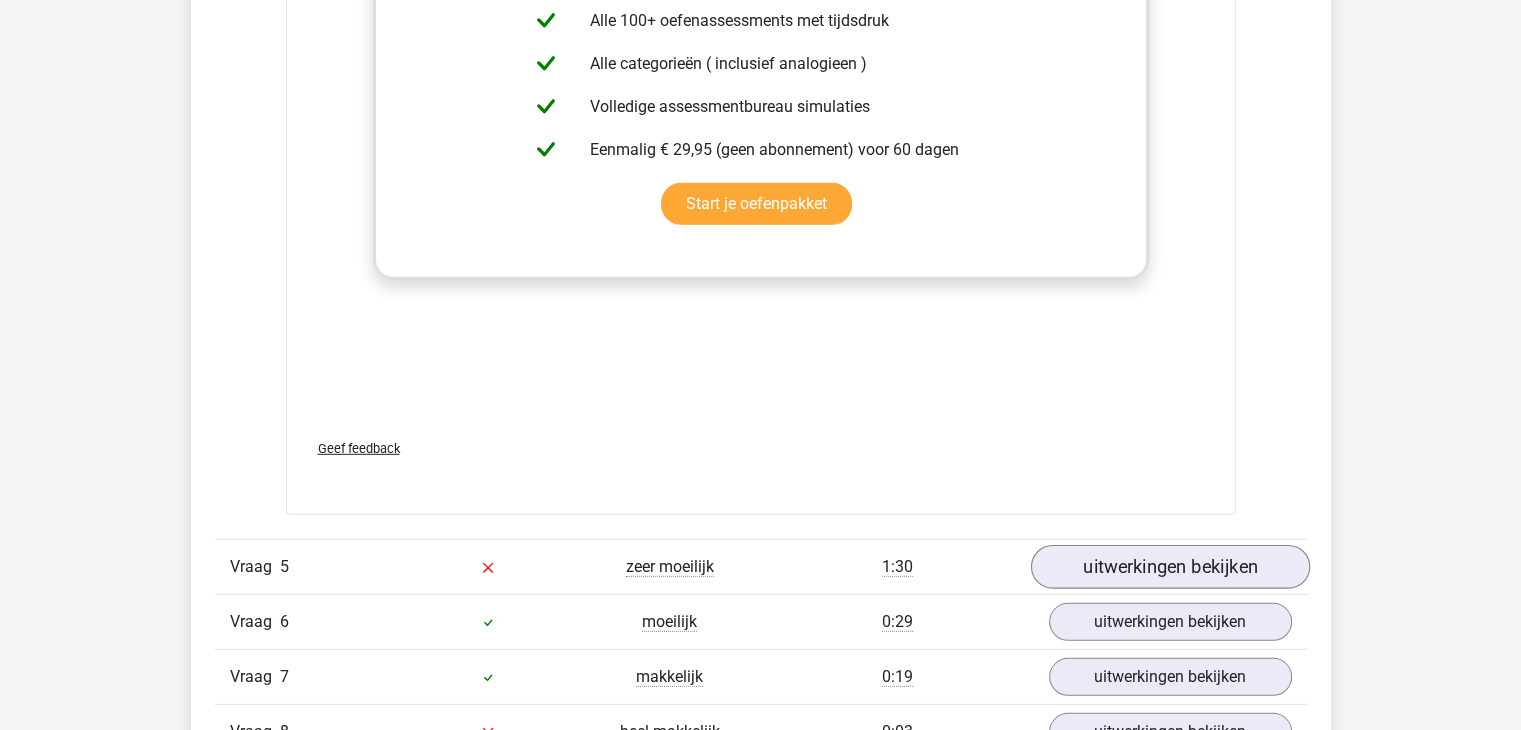 scroll, scrollTop: 5700, scrollLeft: 0, axis: vertical 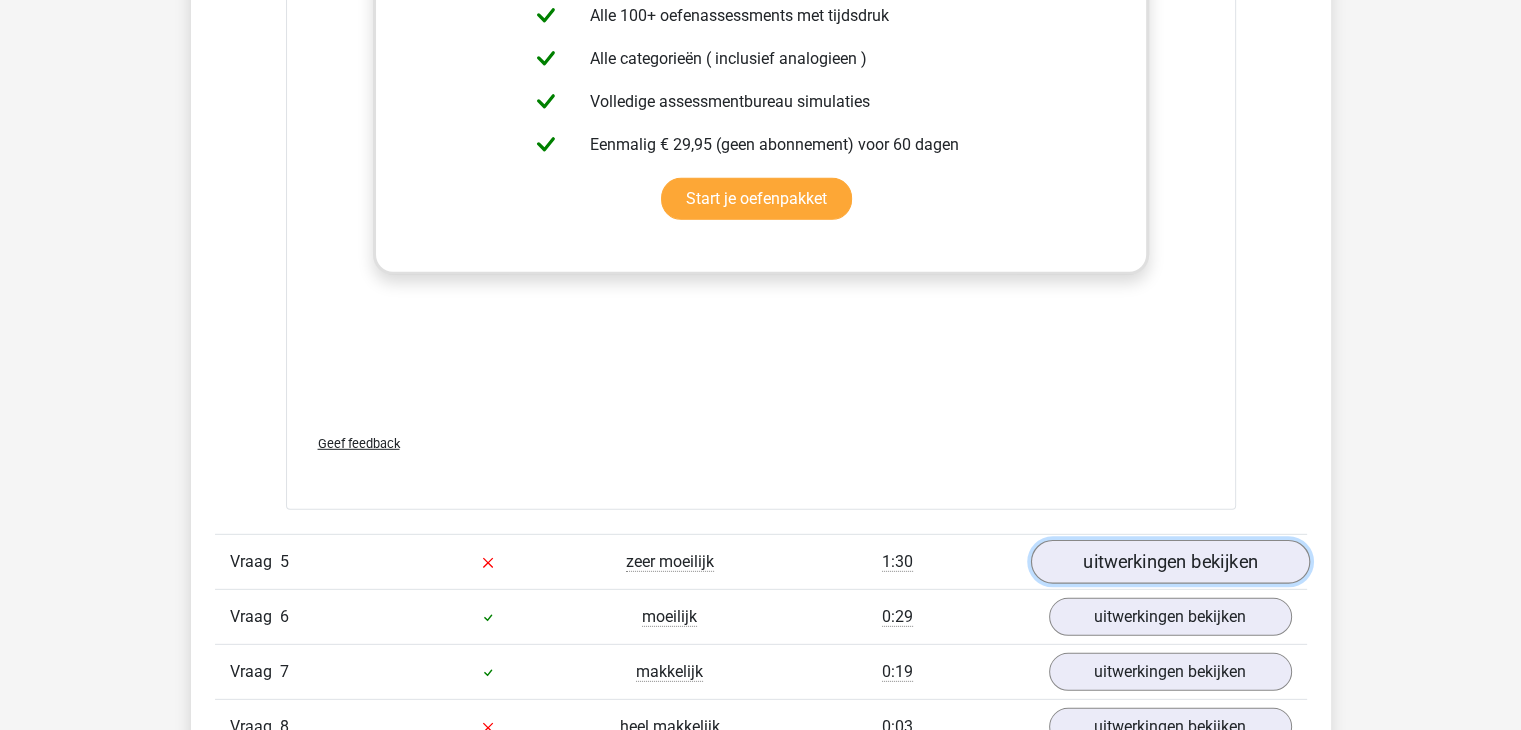 click on "uitwerkingen bekijken" at bounding box center (1169, 562) 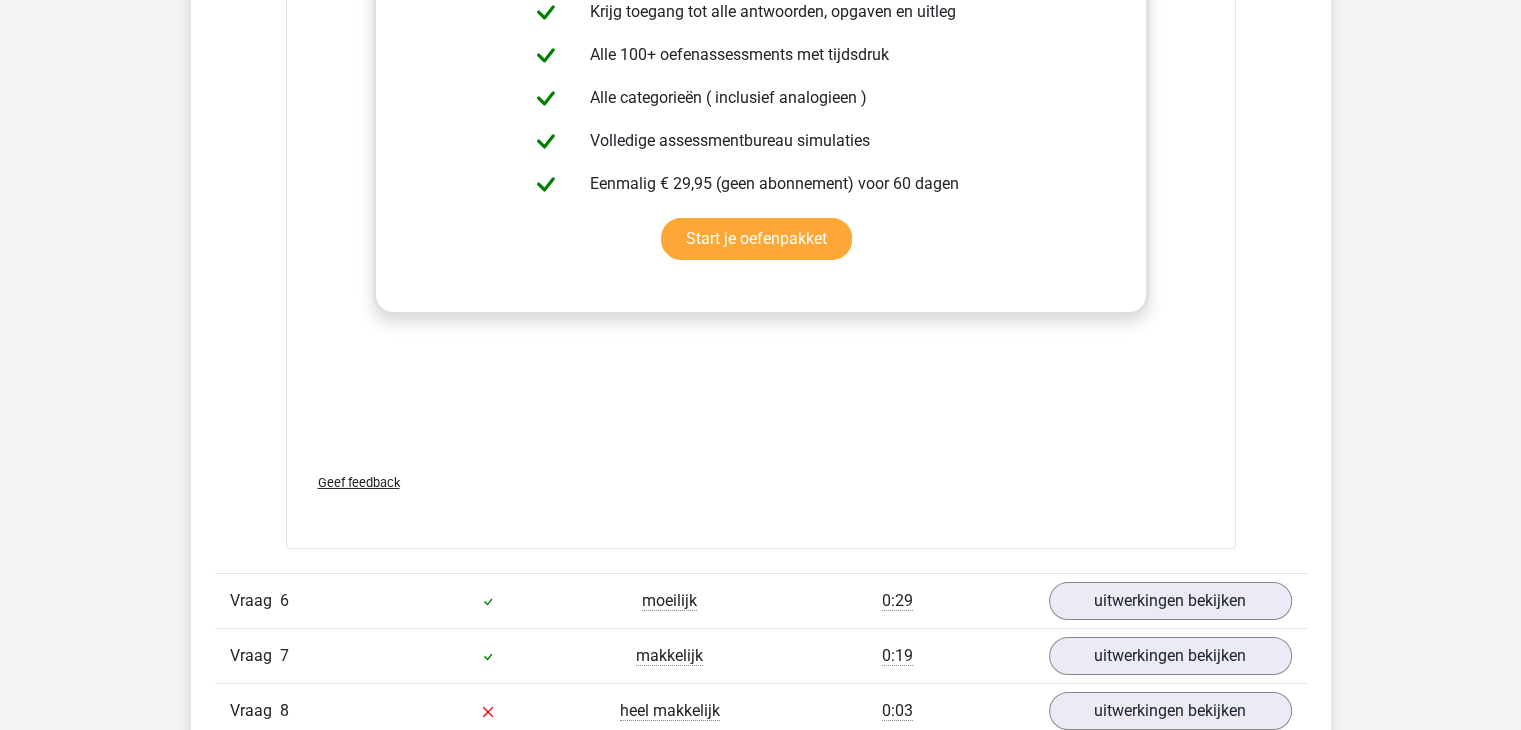 scroll, scrollTop: 6800, scrollLeft: 0, axis: vertical 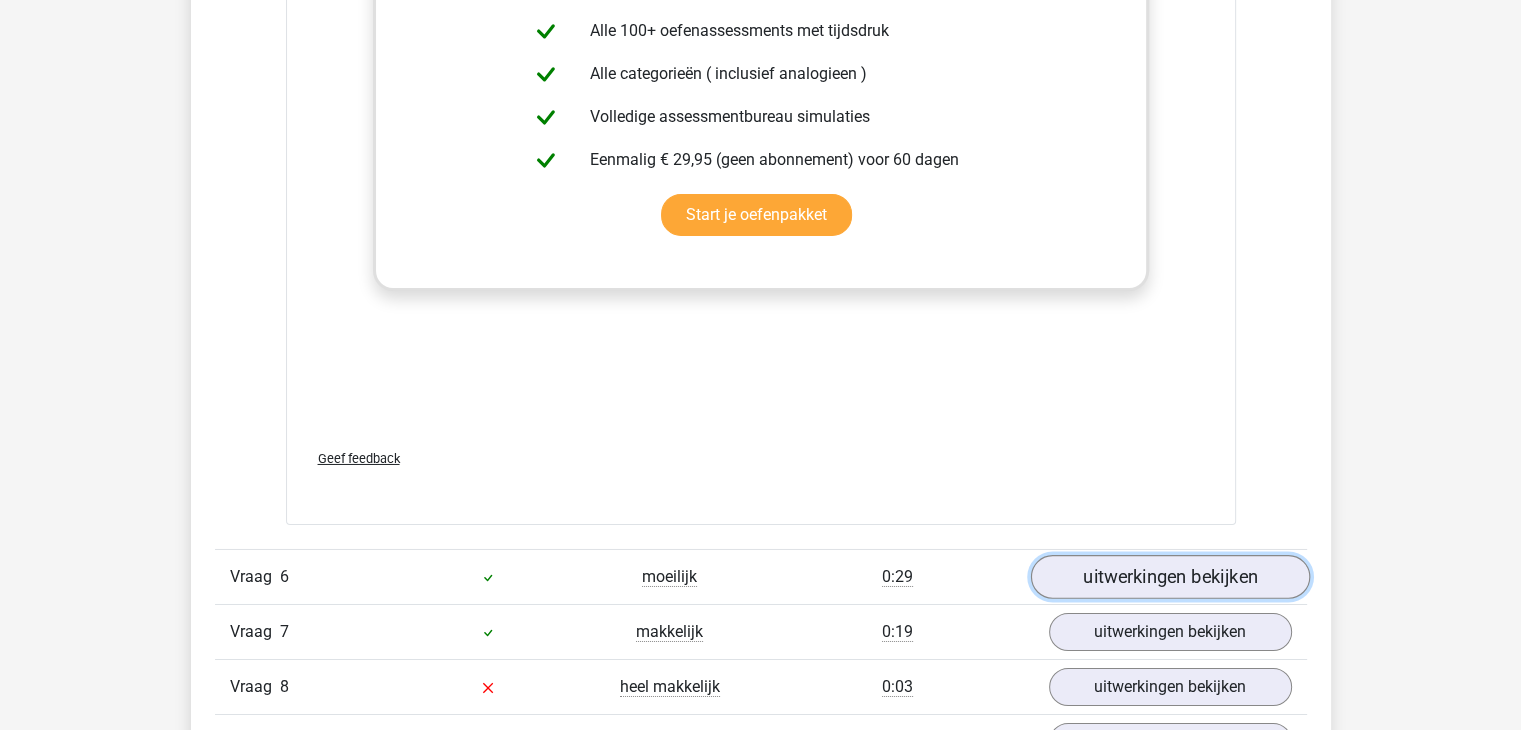click on "uitwerkingen bekijken" at bounding box center [1169, 577] 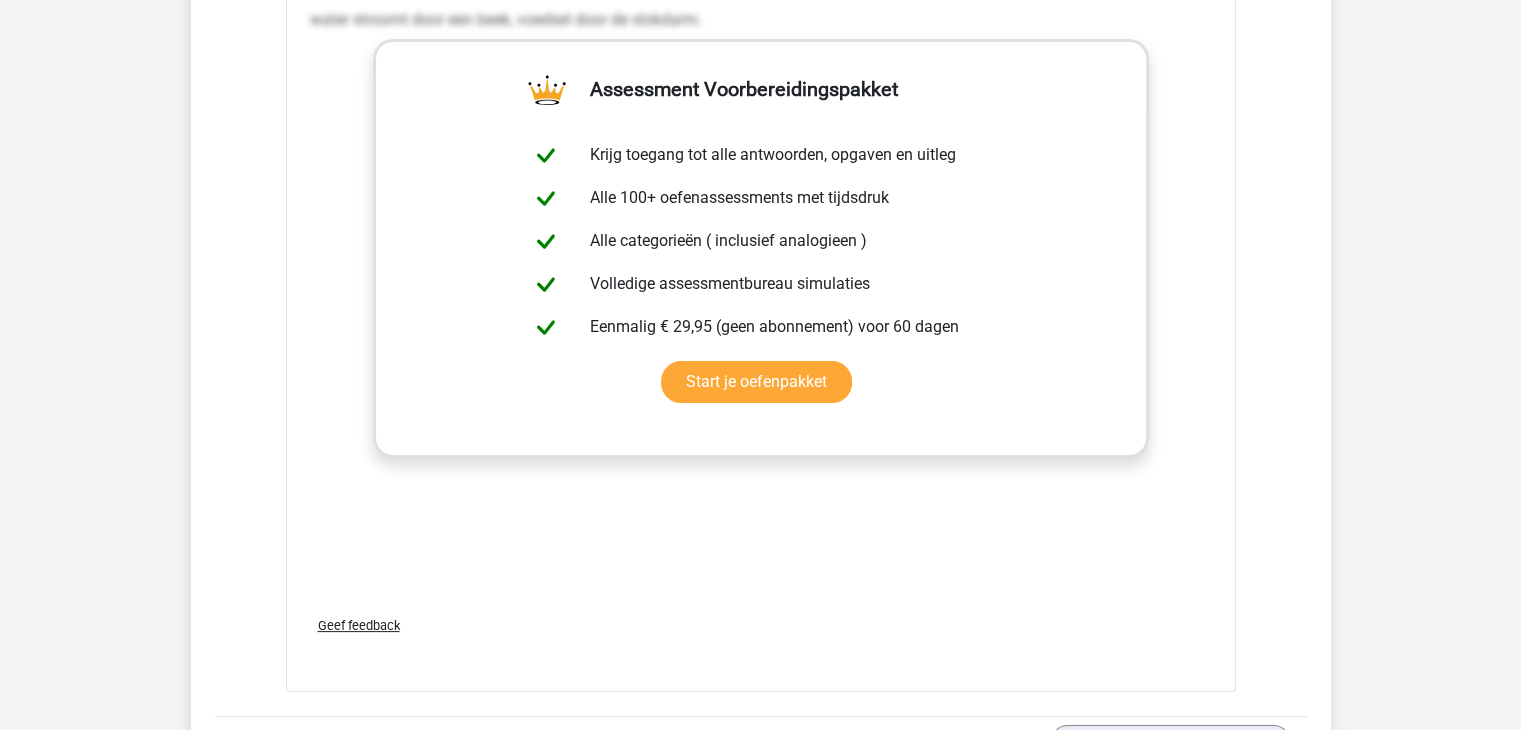 scroll, scrollTop: 8000, scrollLeft: 0, axis: vertical 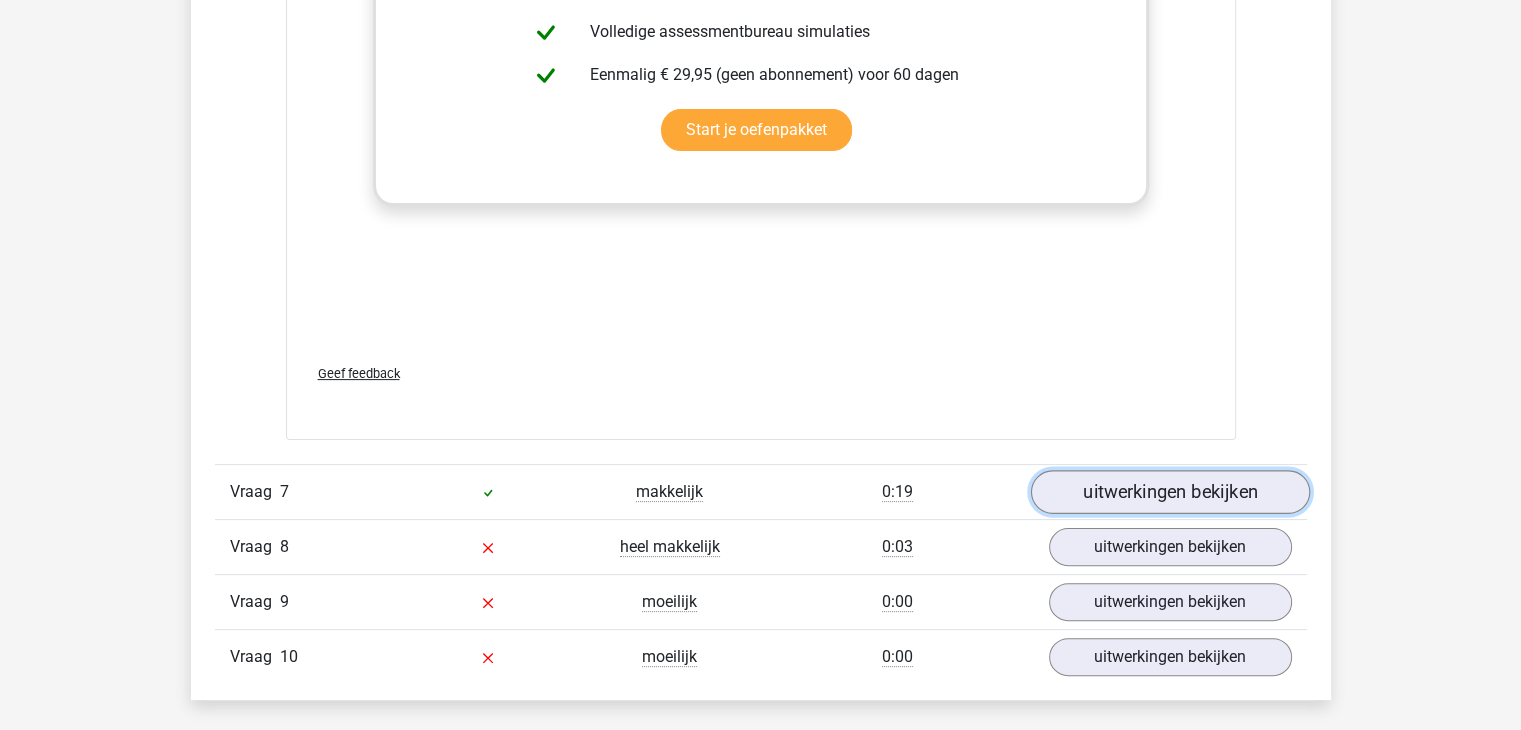 click on "uitwerkingen bekijken" at bounding box center [1169, 492] 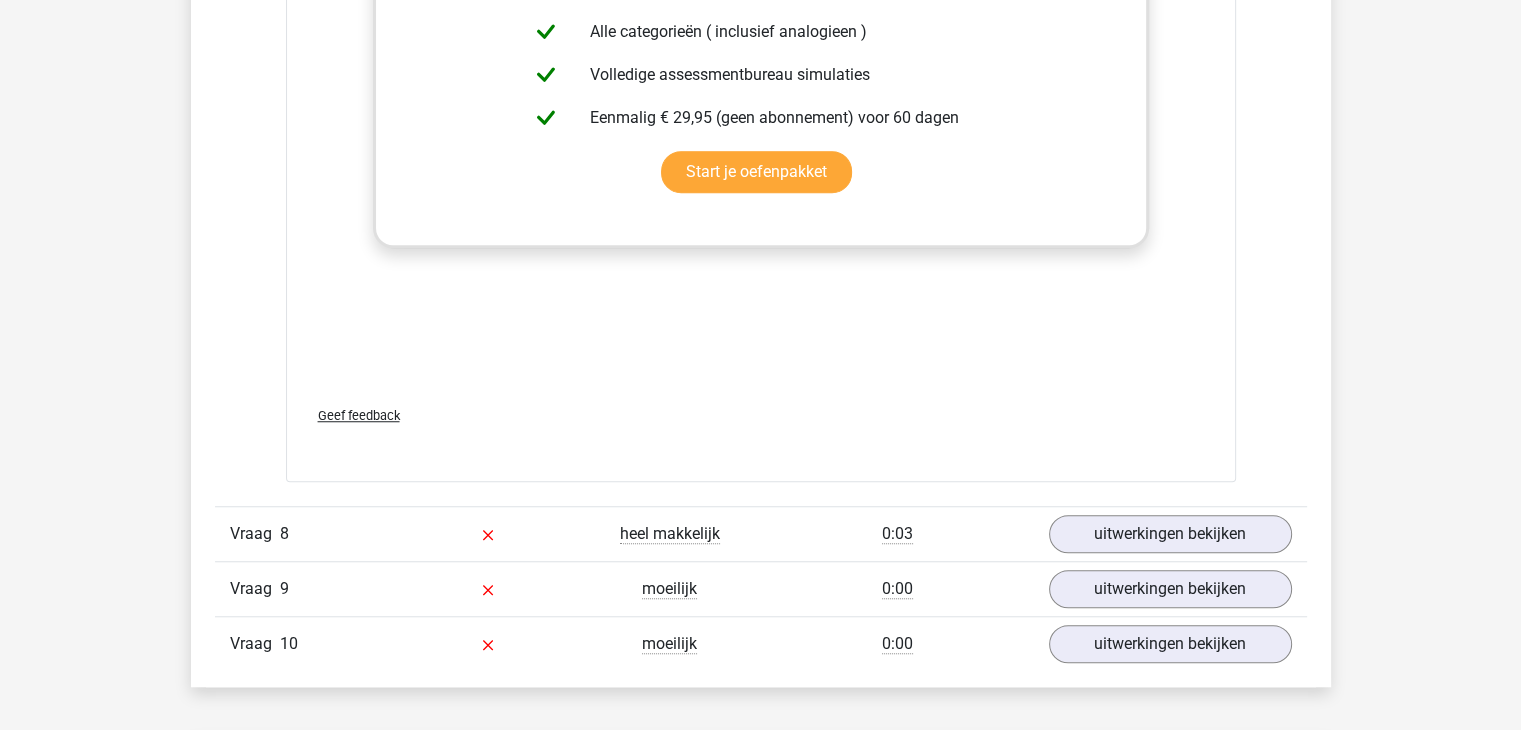 scroll, scrollTop: 9100, scrollLeft: 0, axis: vertical 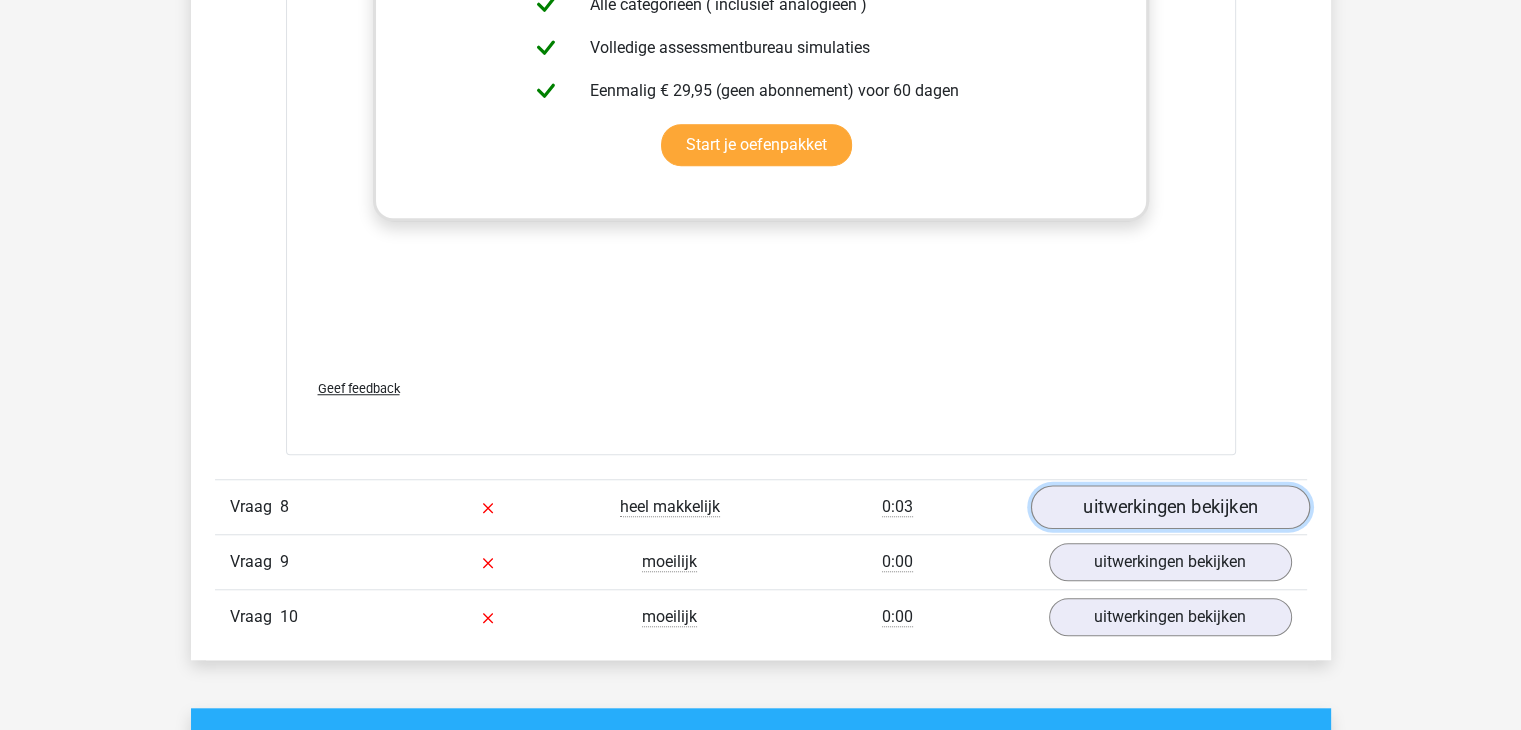 click on "uitwerkingen bekijken" at bounding box center (1169, 508) 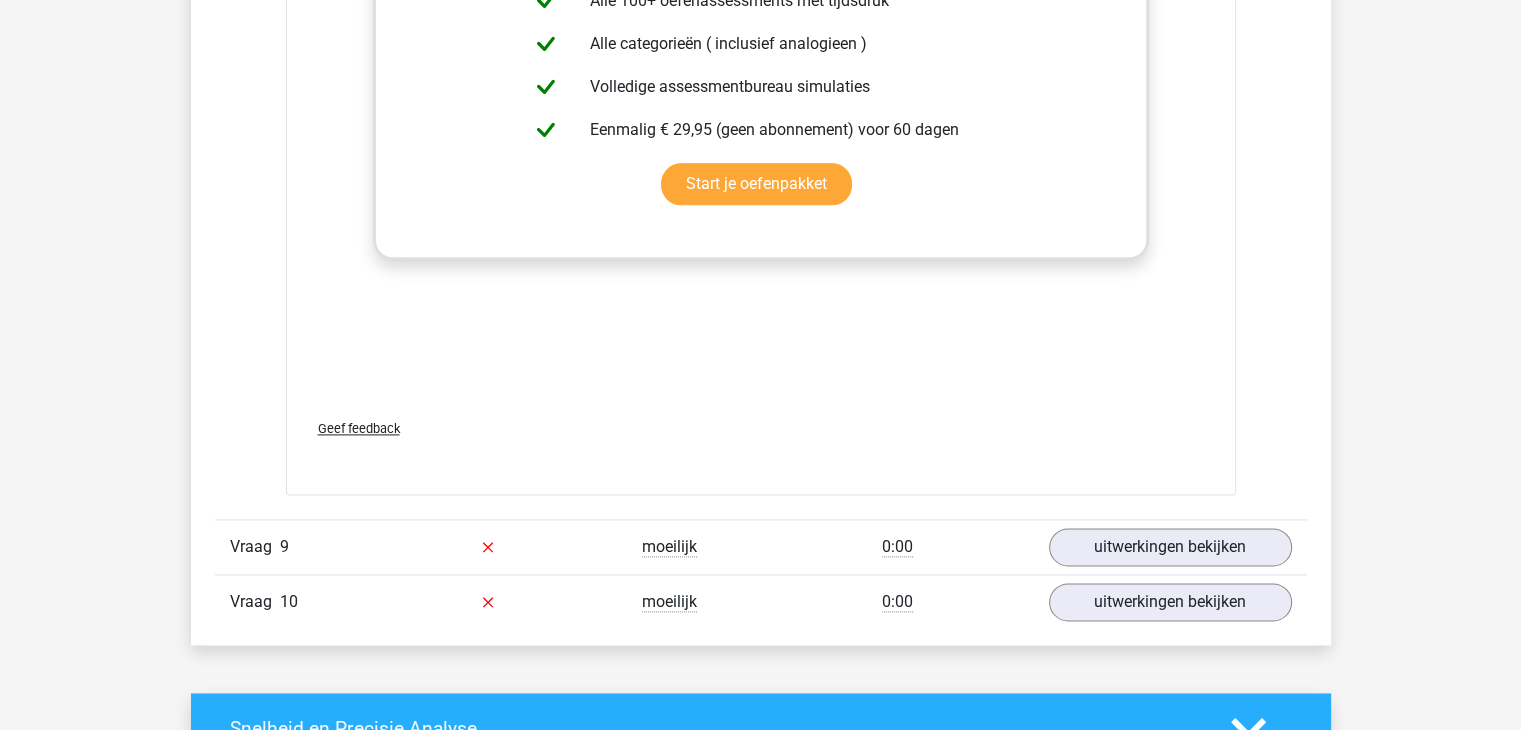 scroll, scrollTop: 10200, scrollLeft: 0, axis: vertical 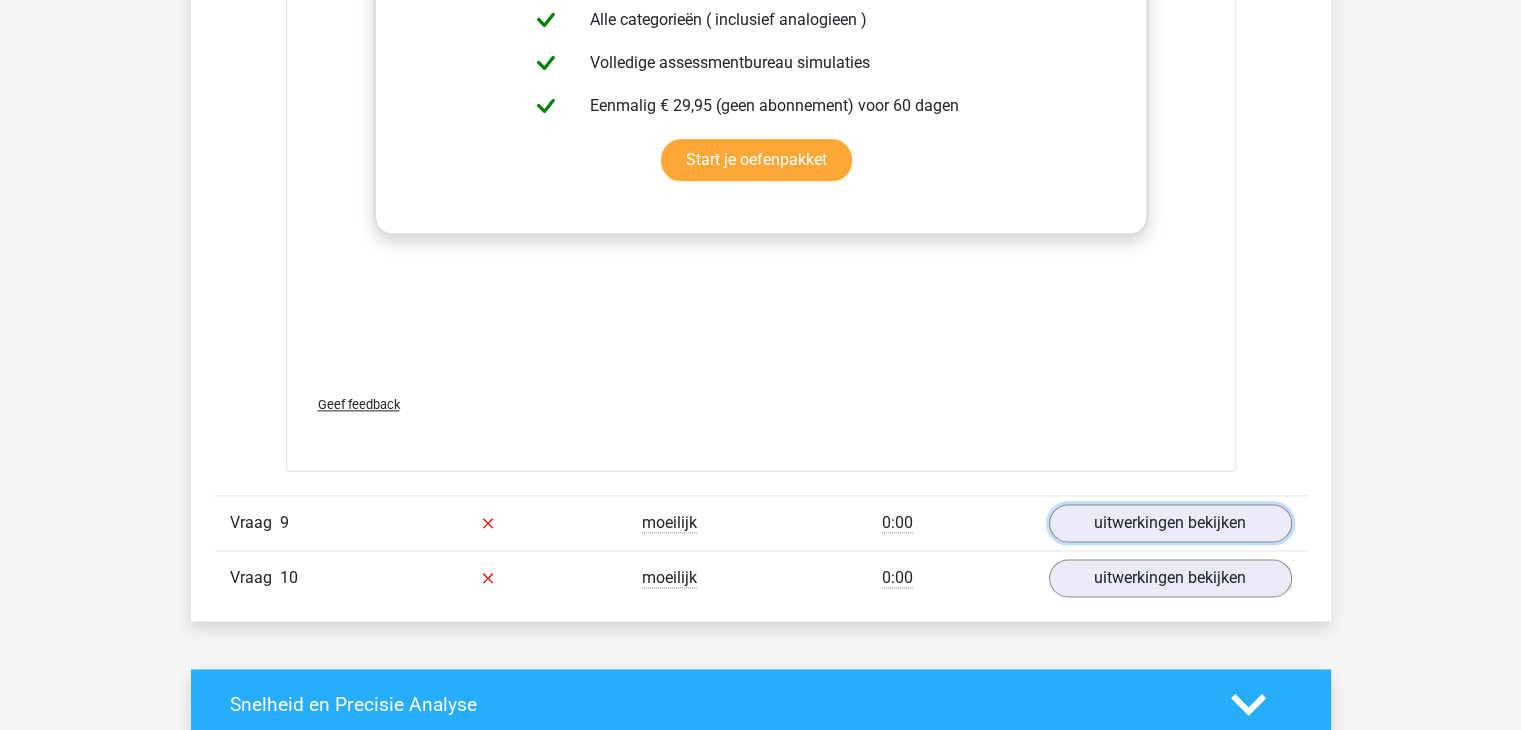 click on "uitwerkingen bekijken" at bounding box center (1170, 523) 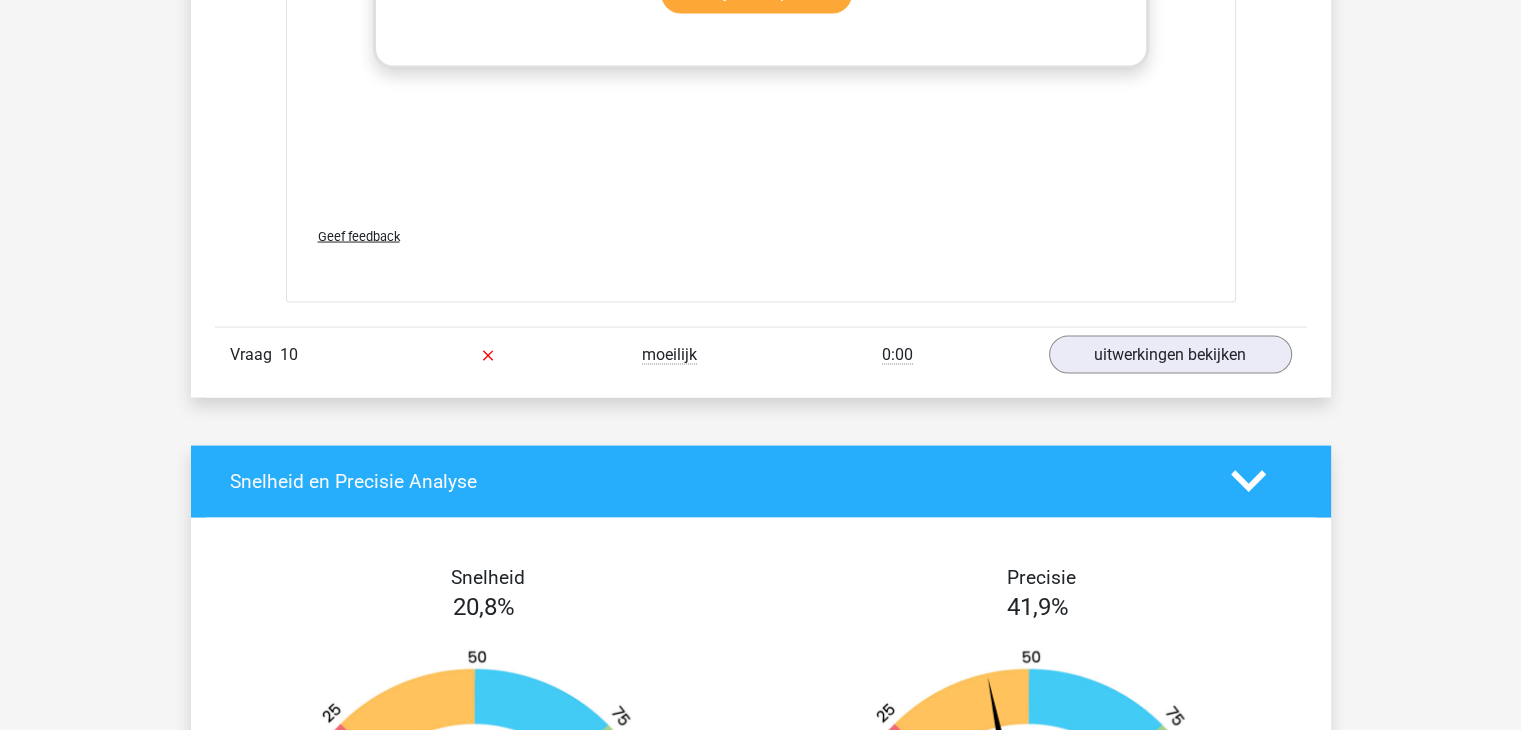 scroll, scrollTop: 11500, scrollLeft: 0, axis: vertical 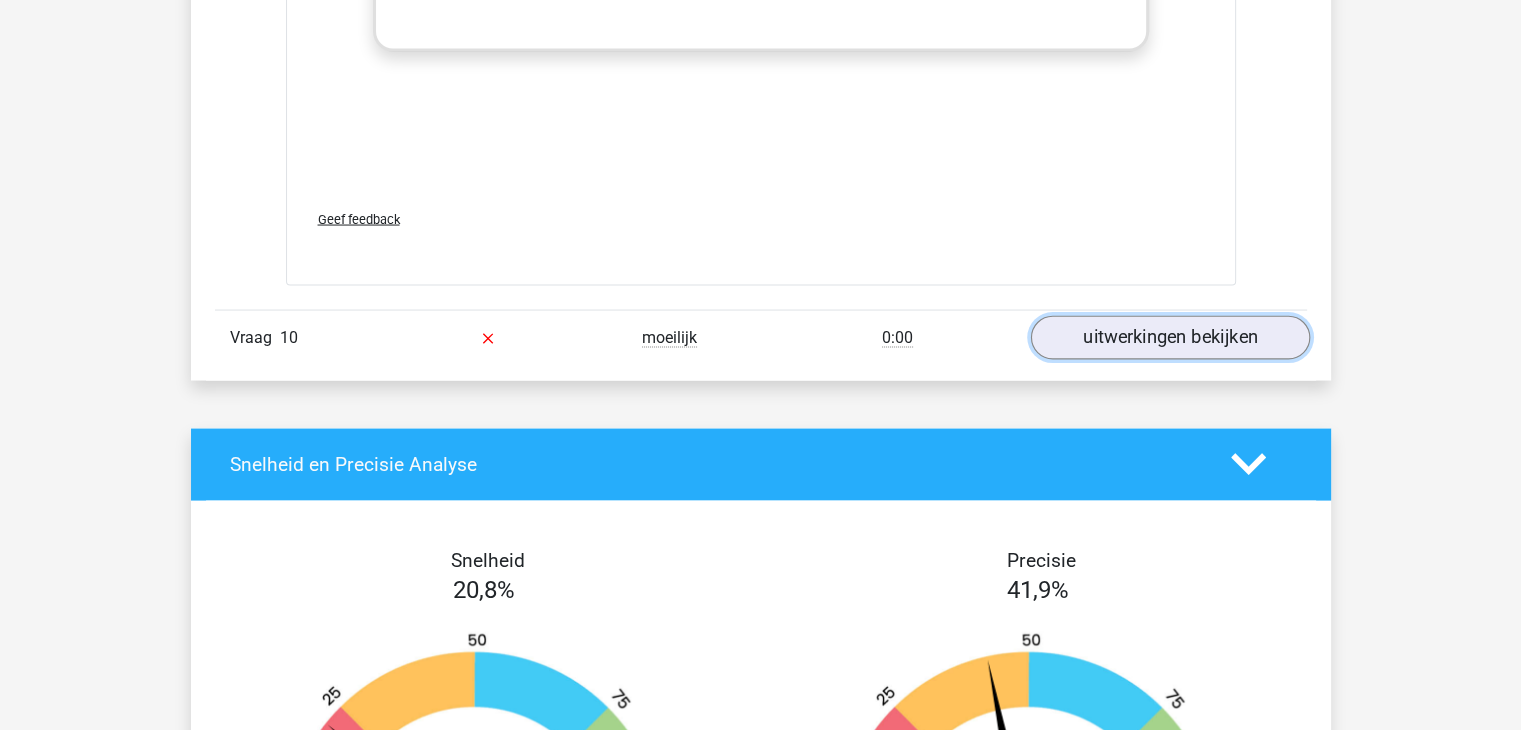 click on "uitwerkingen bekijken" at bounding box center [1169, 338] 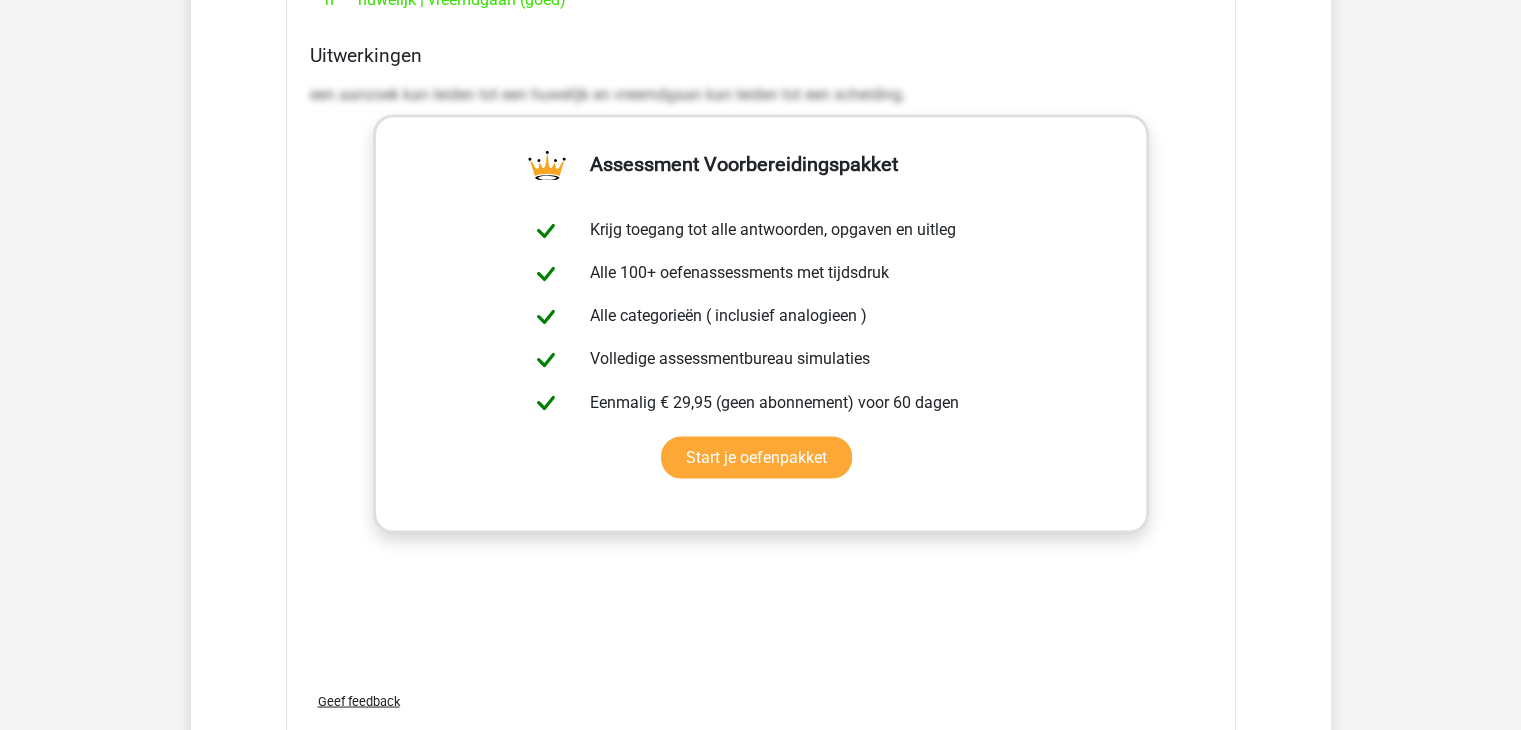 scroll, scrollTop: 10700, scrollLeft: 0, axis: vertical 